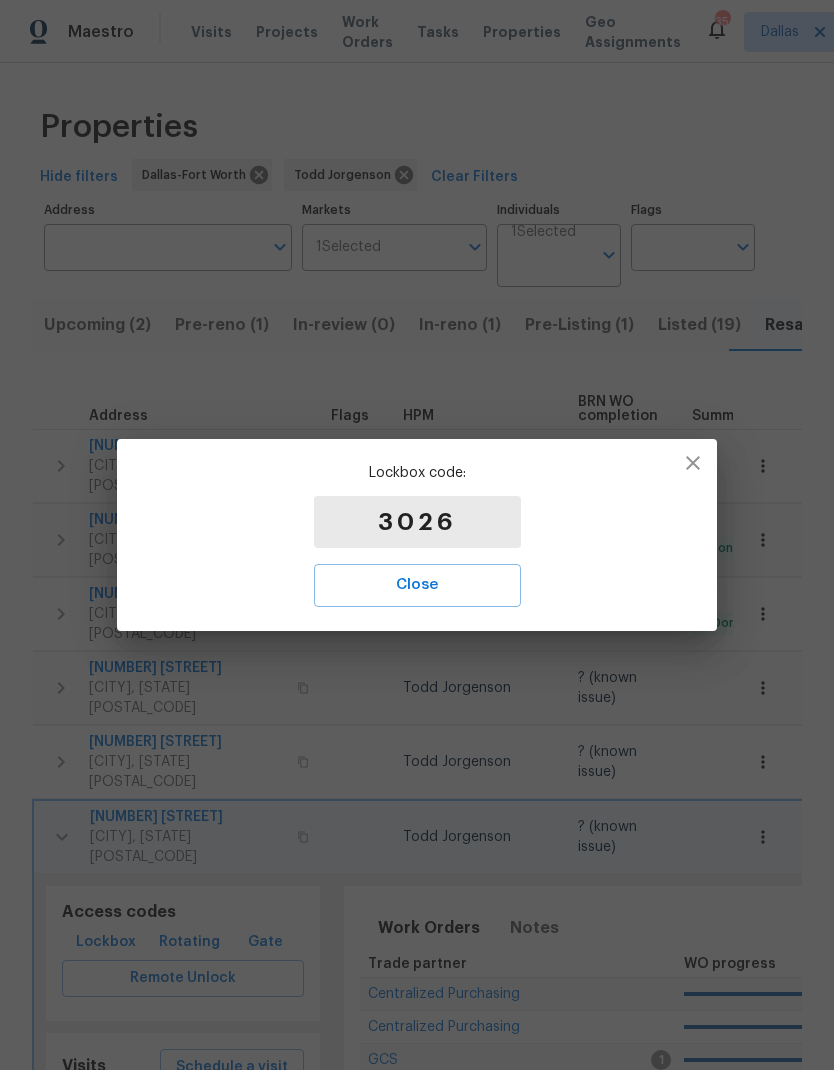 scroll, scrollTop: 0, scrollLeft: 0, axis: both 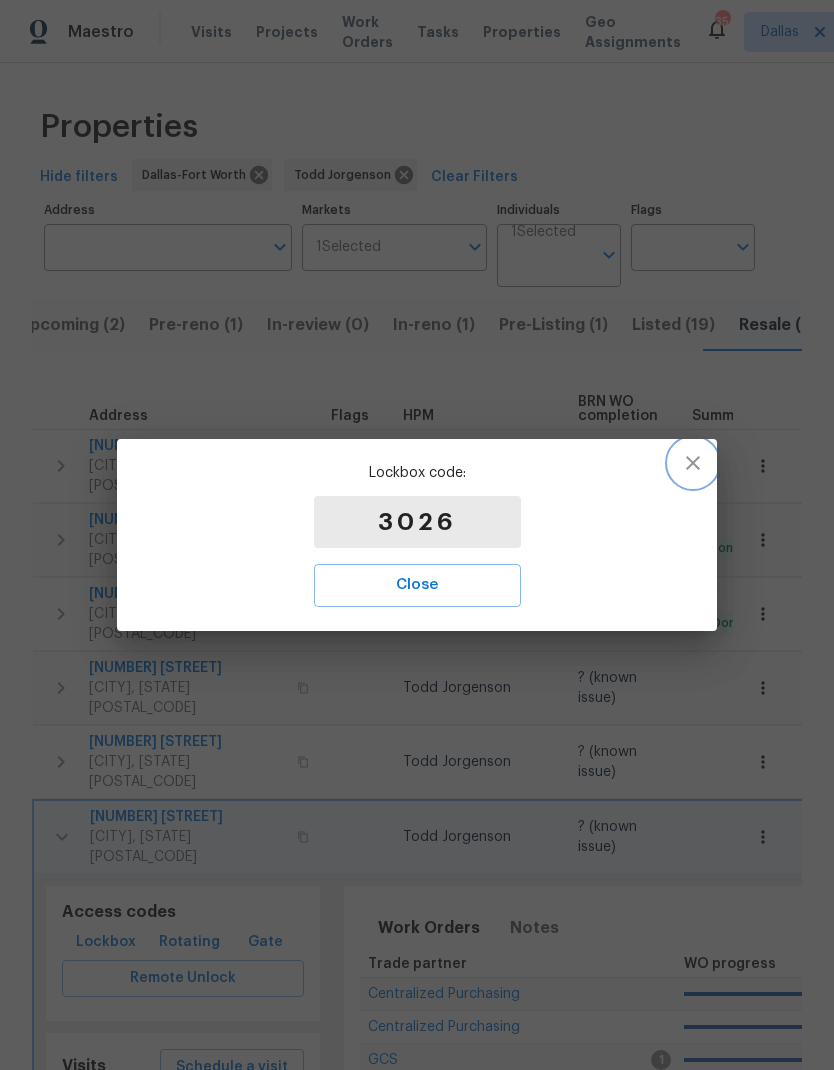 click 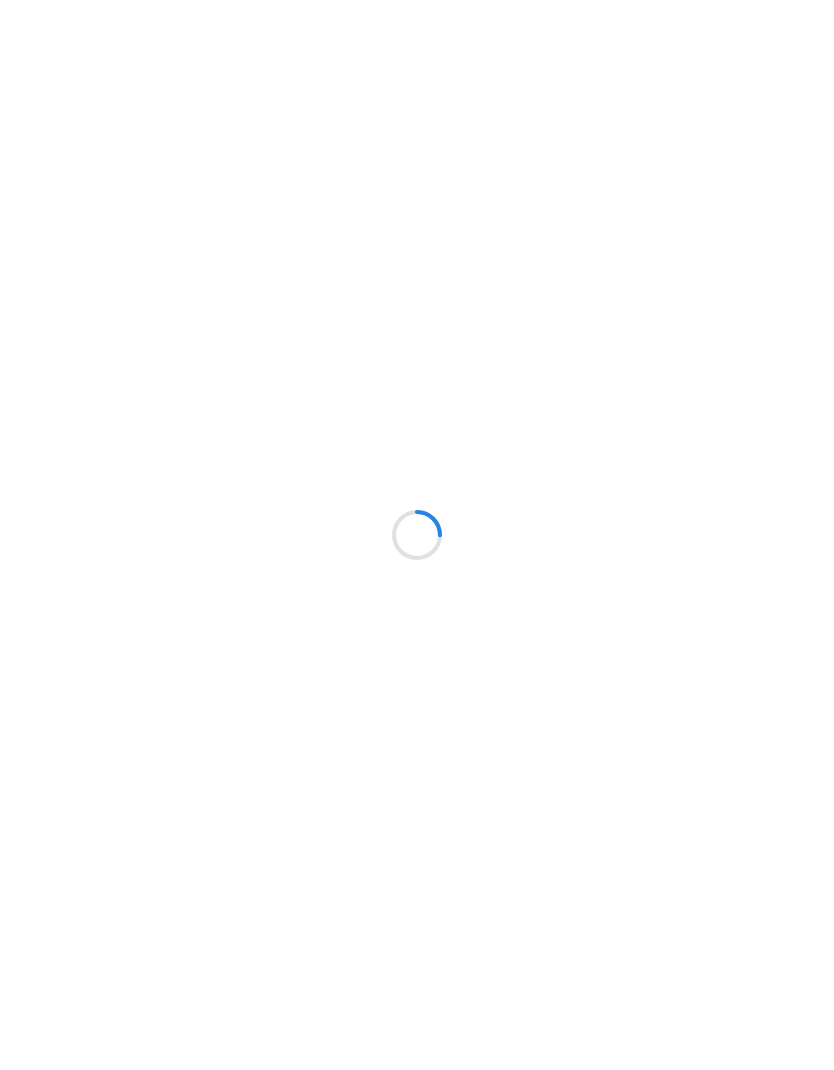 scroll, scrollTop: 0, scrollLeft: 0, axis: both 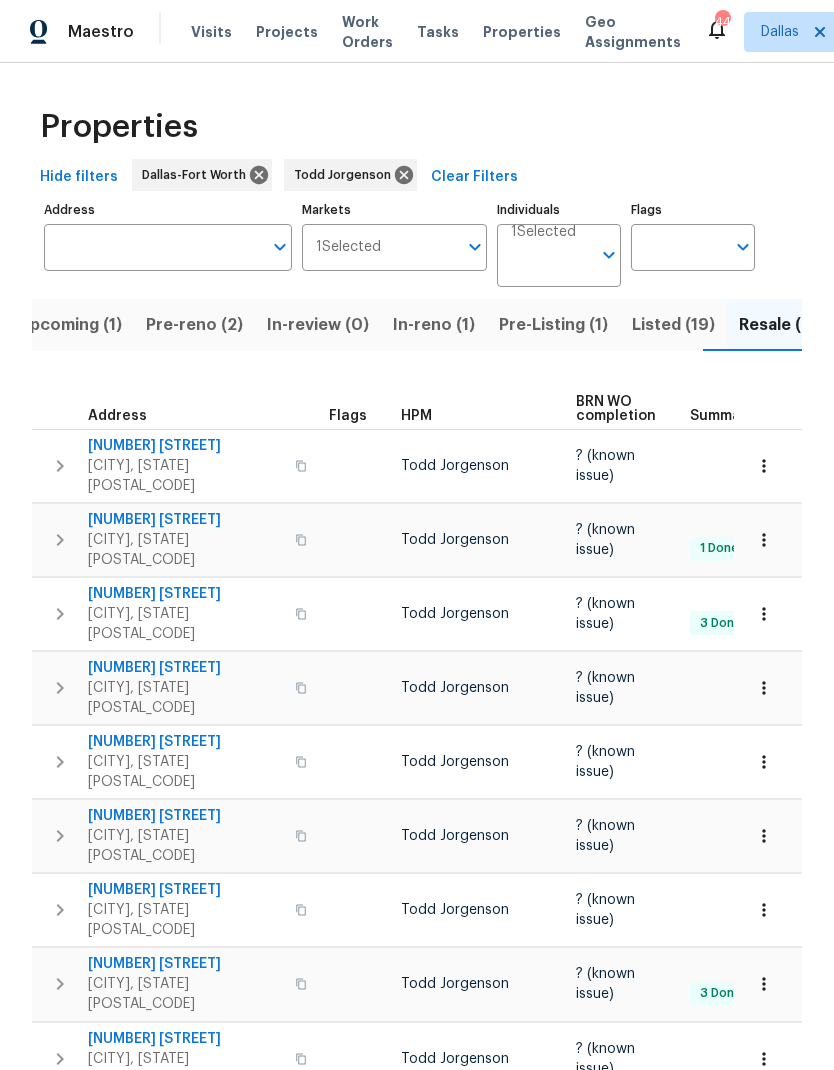 click on "Individuals" at bounding box center (551, 263) 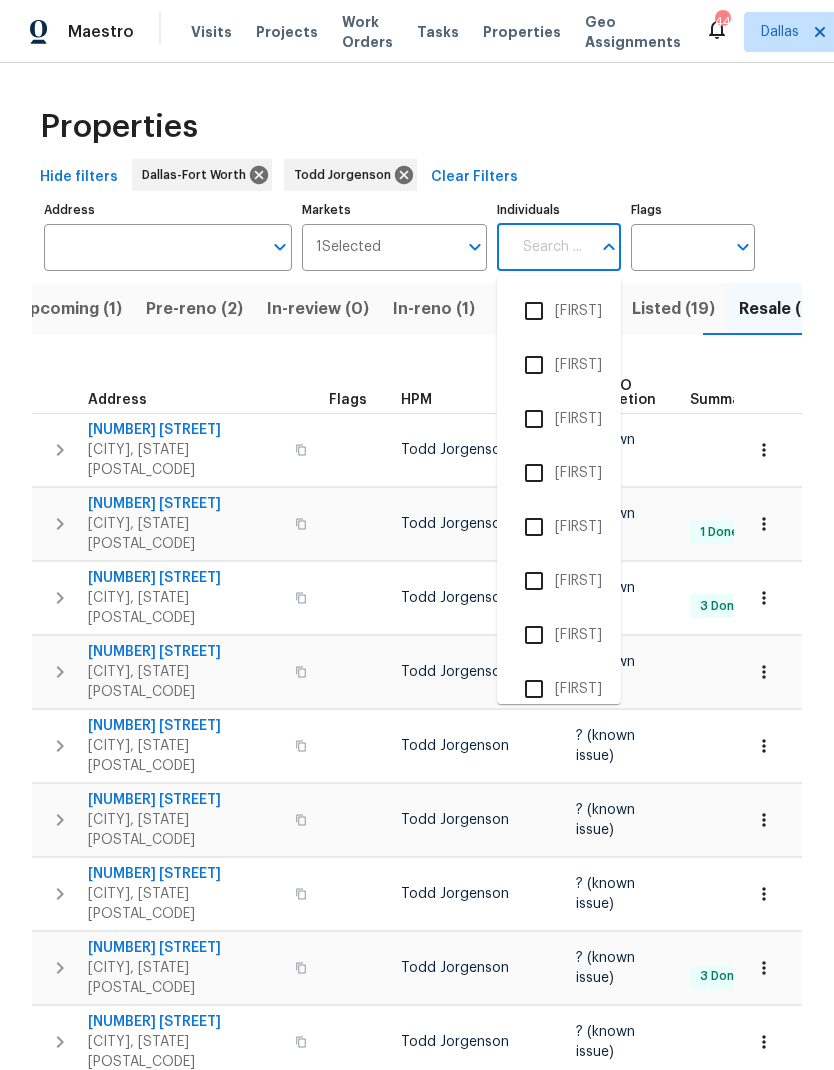 click on "Upcoming (1) Pre-reno (2) In-review (0) In-reno (1) Pre-Listing (1) Listed (19) Resale (9) Done (241) Unknown (0) Address Flags HPM BRN WO completion Summary Teardown visit complete Expected resale COE BRN Work order deadline 1305 Egyptian Way Grand Prairie, TX 75050 Todd Jorgenson ? (known issue) 08/08/25 08/03/25 101 Londonderry Ln Mansfield, TX 76063 Todd Jorgenson ? (known issue) 1 Done 08/13/25 08/08/25 5715 Sage Bloom Dr Arlington, TX 76017 Todd Jorgenson ? (known issue) 3 Done 07/29/25 08/15/25 08/10/25 5417 Grissom Dr Arlington, TX 76016 Todd Jorgenson ? (known issue) 08/29/25 08/24/25 5205 Foley Dr Arlington, TX 76013 Todd Jorgenson ? (known issue) 08/15/25 08/10/25 6941 Fallbrook Ct Fort Worth, TX 76120 Todd Jorgenson ? (known issue) 08/28/25 08/23/25 4908 Soaring Eagle Ct Grand Prairie, TX 75052 Todd Jorgenson ? (known issue) 08/08/25 08/03/25 817 Foxridge Dr Arlington, TX 76017 Todd Jorgenson ? (known issue) 3 Done 07/28/25 08/05/25 07/31/25 5709 Congressional Dr Arlington, TX 76018 Todd Jorgenson" at bounding box center [417, 699] 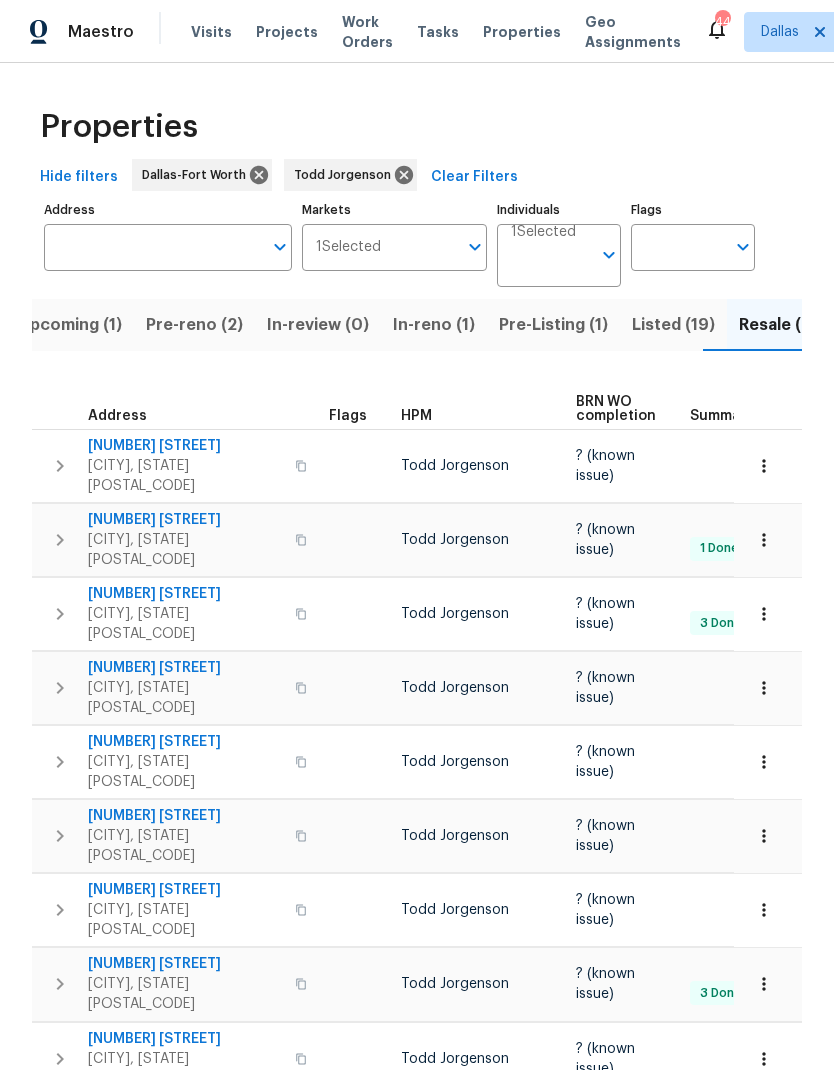 click on "Pre-reno (2)" at bounding box center [194, 325] 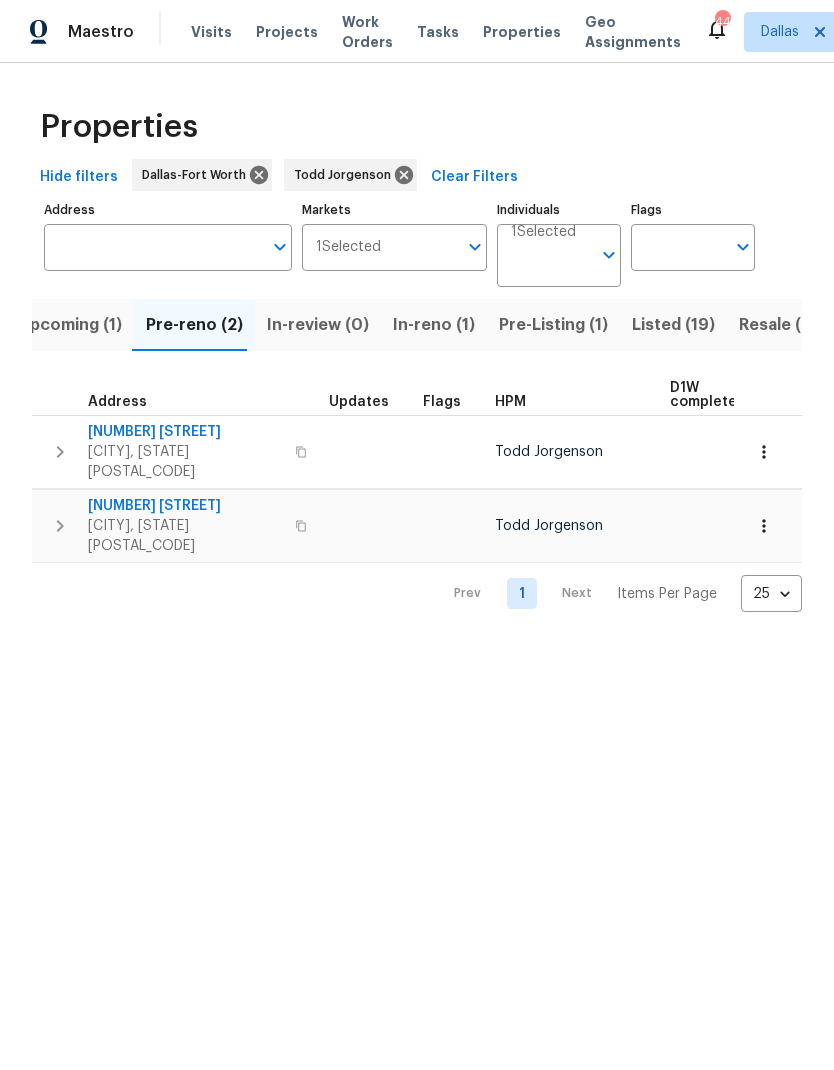 click at bounding box center [764, 526] 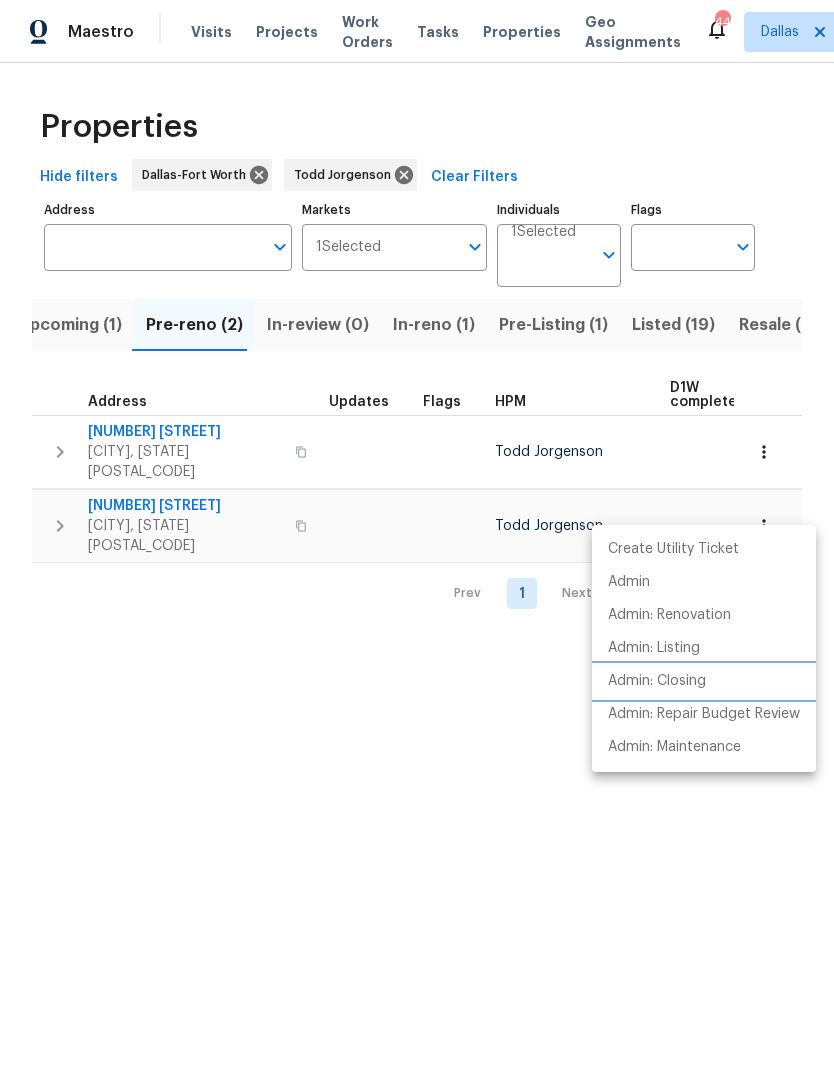 click on "Admin: Closing" at bounding box center [657, 681] 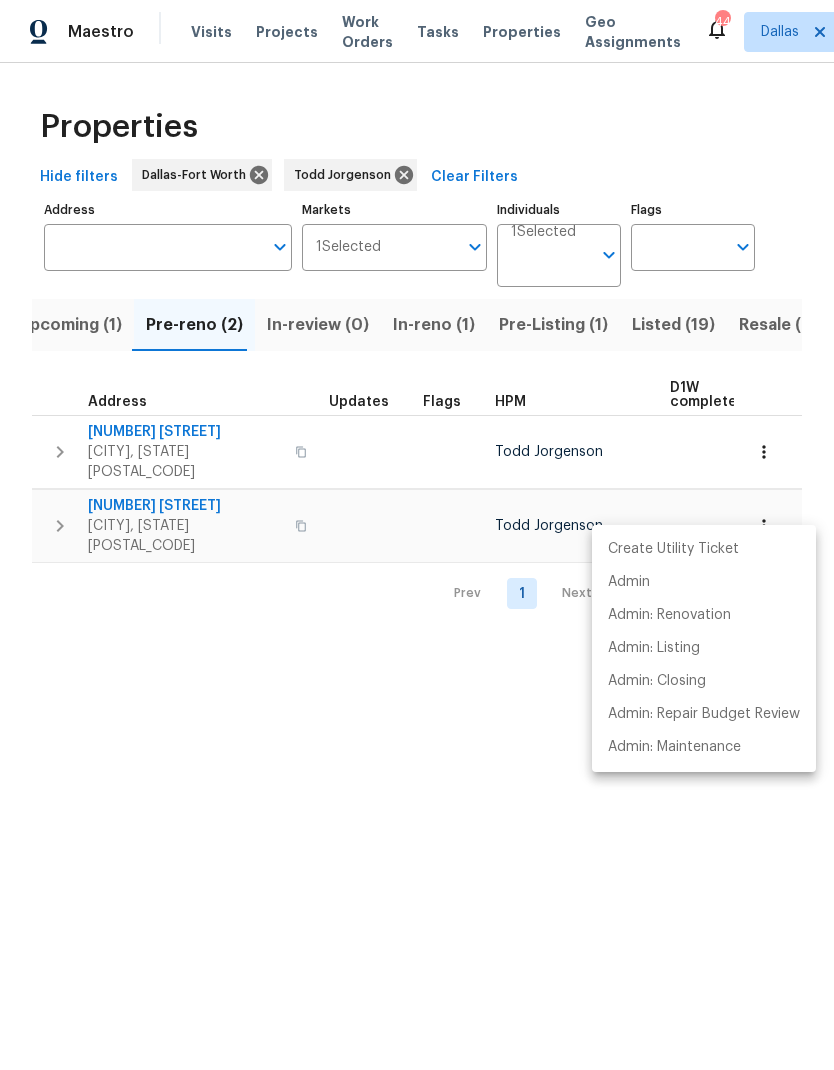 click at bounding box center (417, 535) 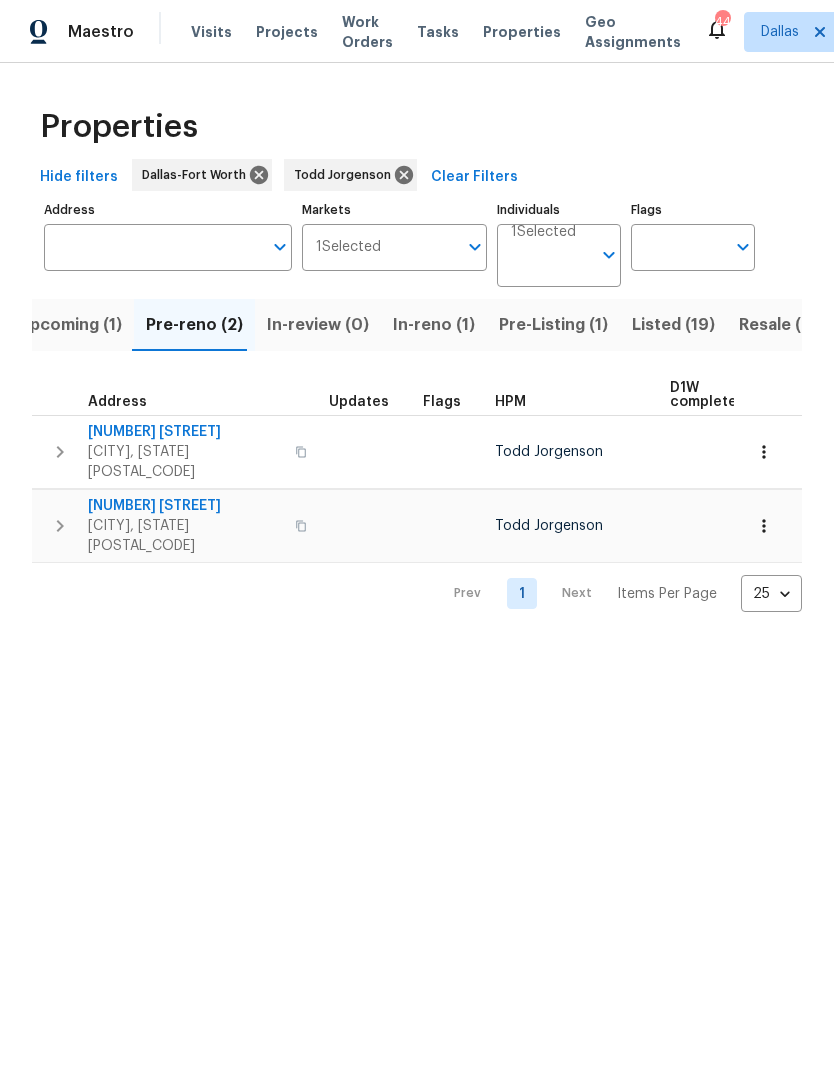 click on "[NUMBER] [STREET]" at bounding box center [185, 432] 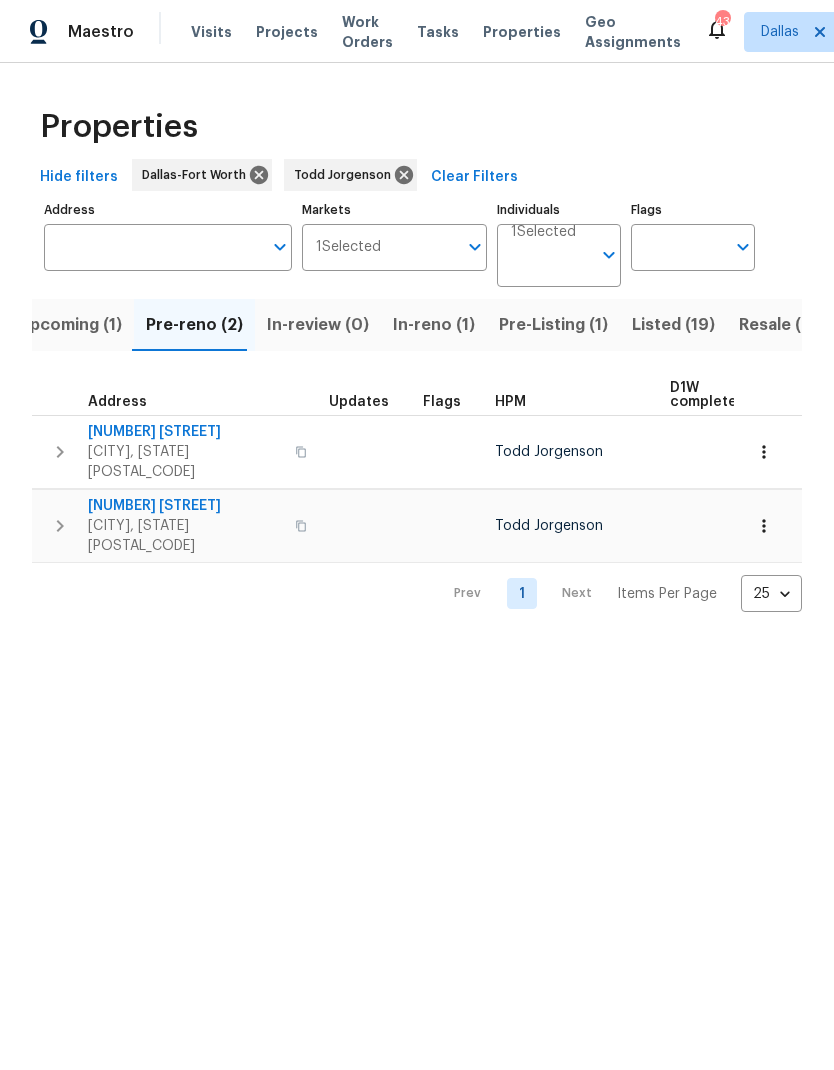 click 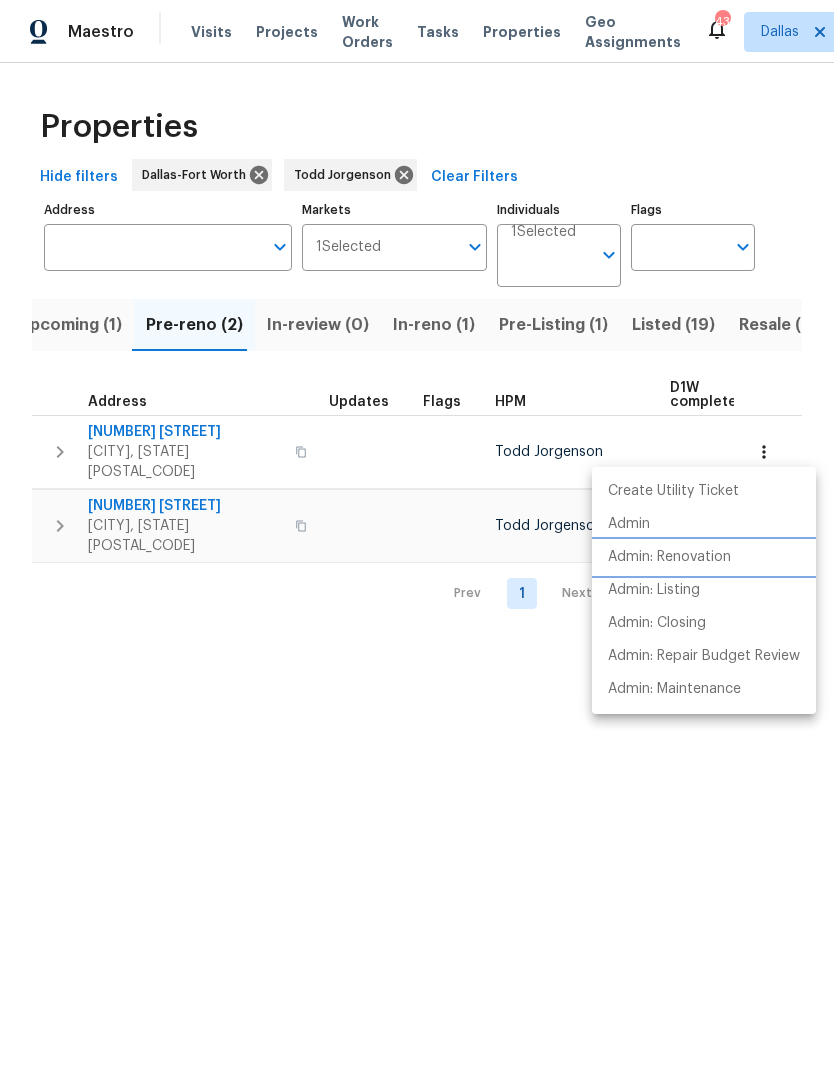 click on "Admin: Renovation" at bounding box center [669, 557] 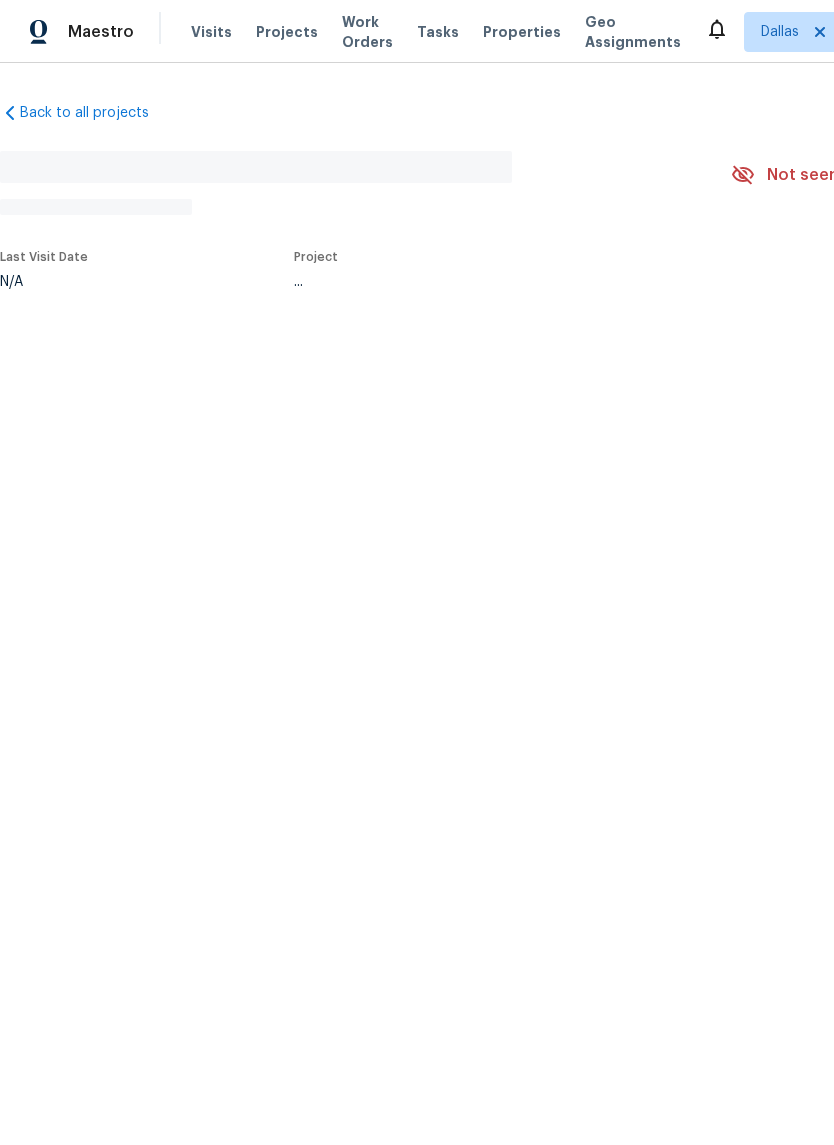 scroll, scrollTop: 0, scrollLeft: 0, axis: both 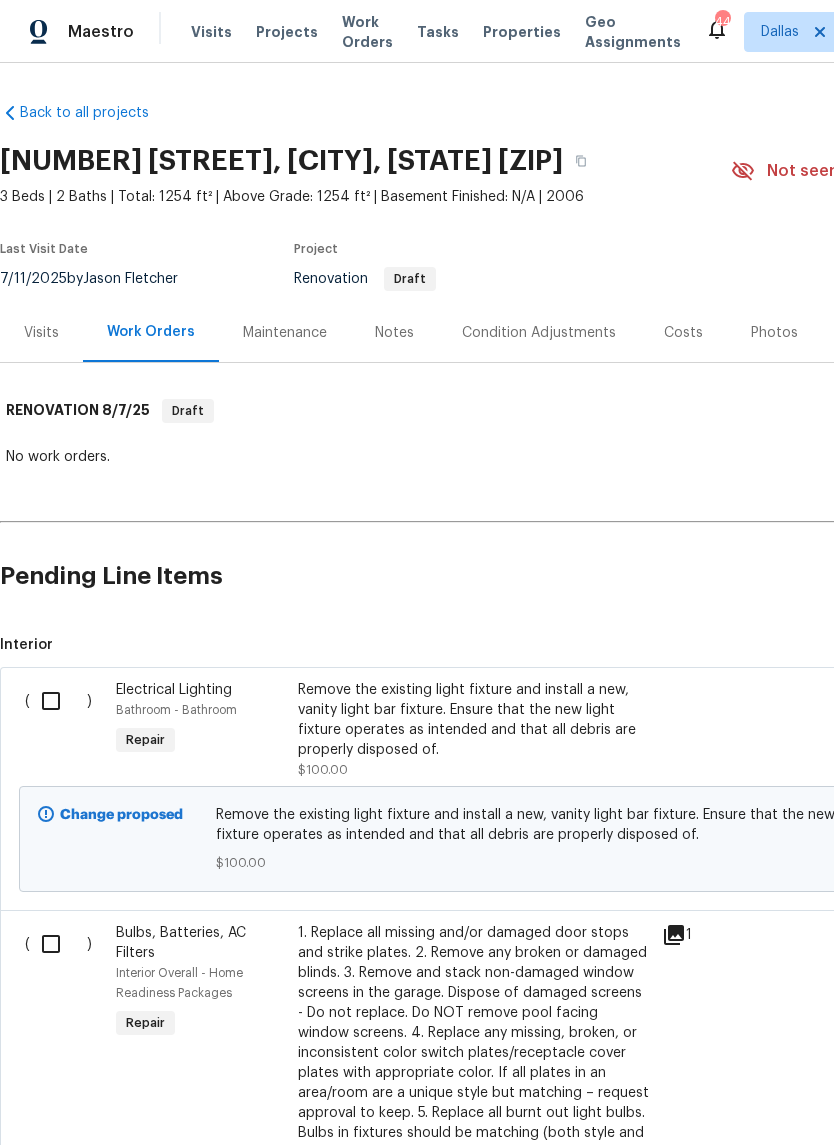 click on "Condition Adjustments" at bounding box center (539, 333) 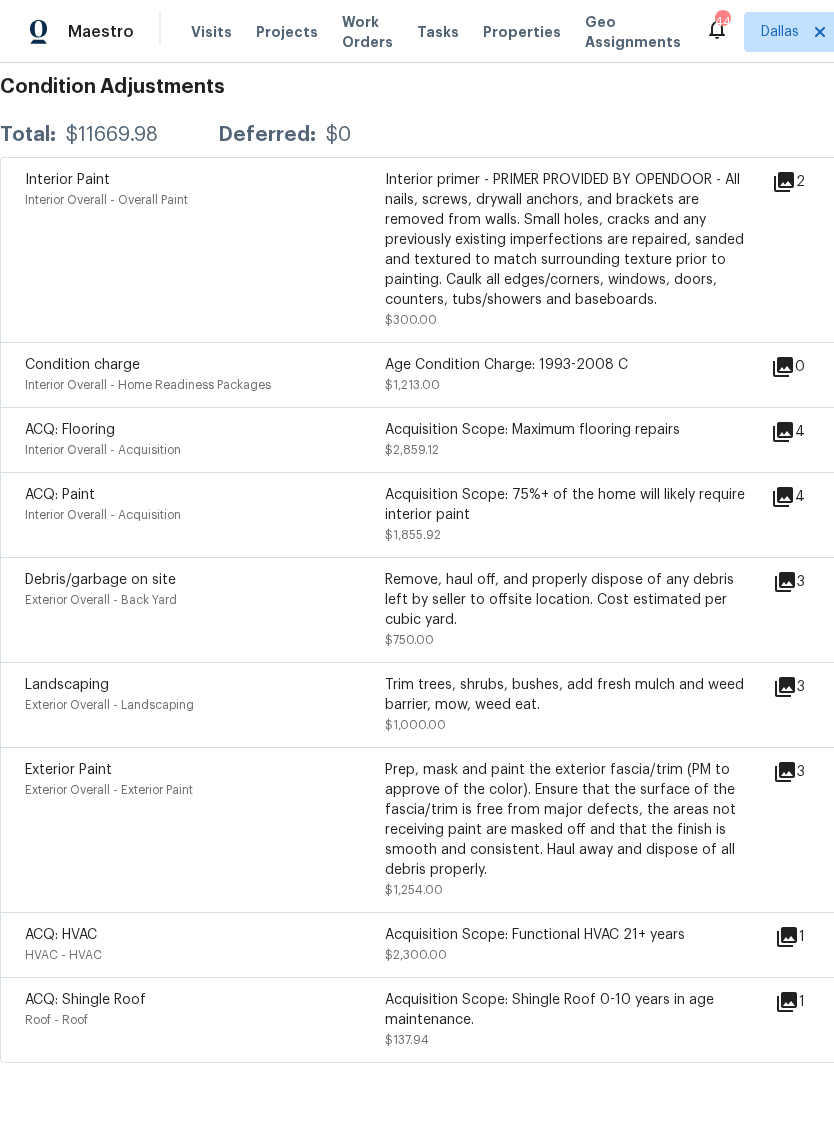 scroll, scrollTop: 348, scrollLeft: 0, axis: vertical 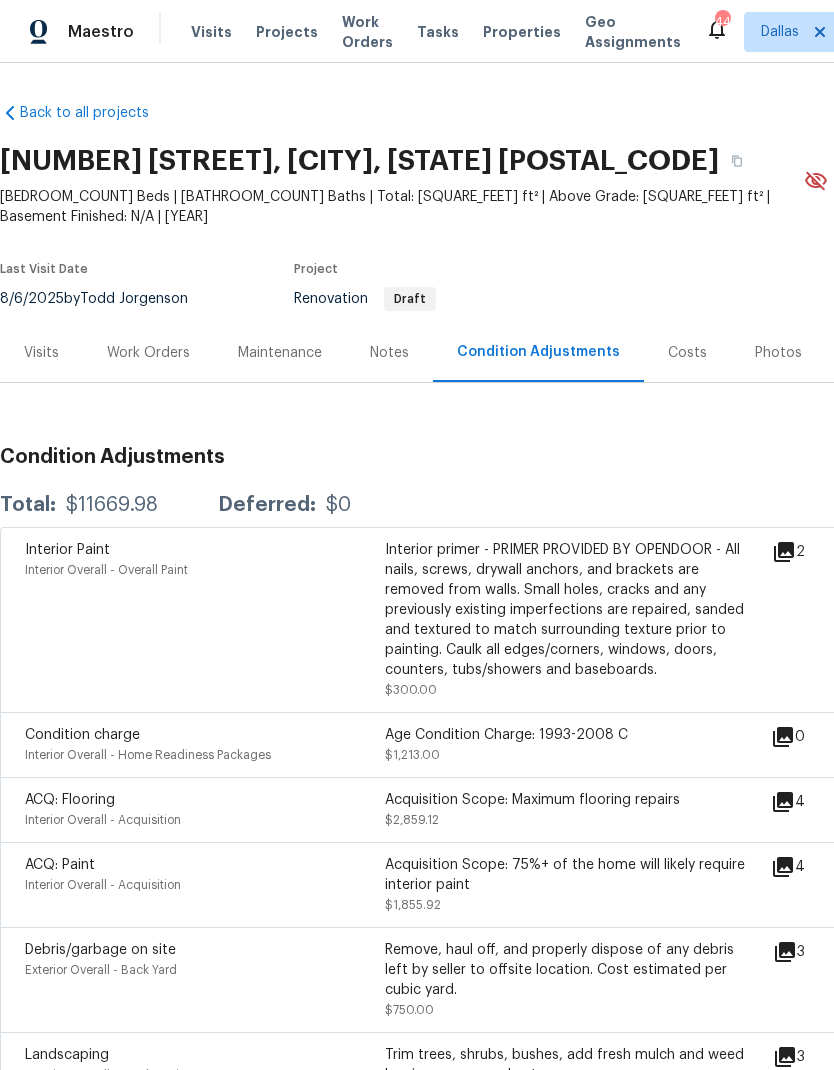 click on "Work Orders" at bounding box center [148, 353] 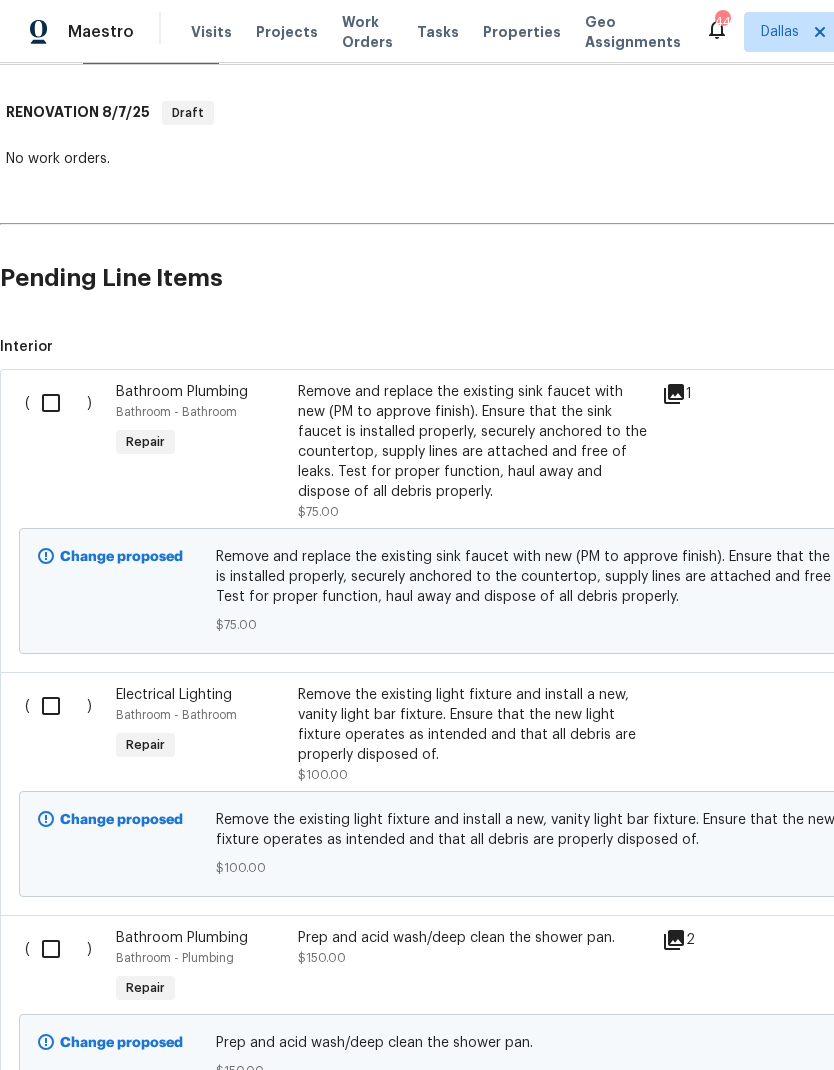 scroll, scrollTop: 319, scrollLeft: 0, axis: vertical 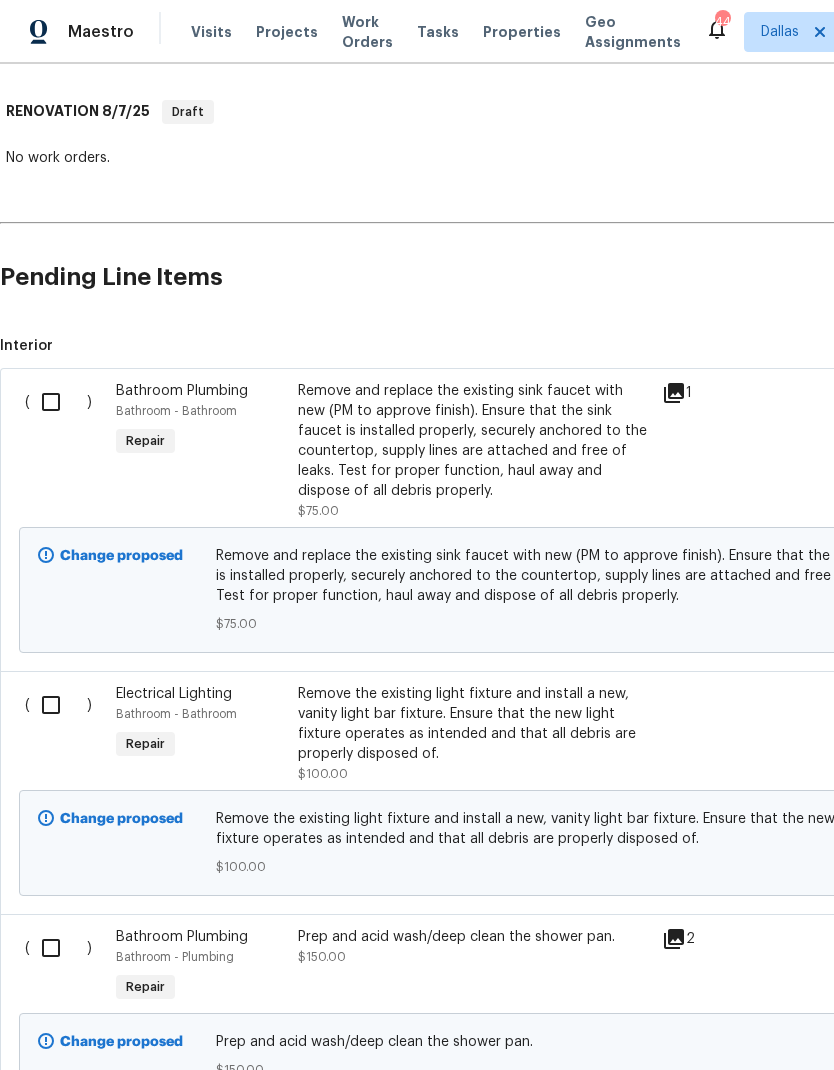 click at bounding box center (58, 402) 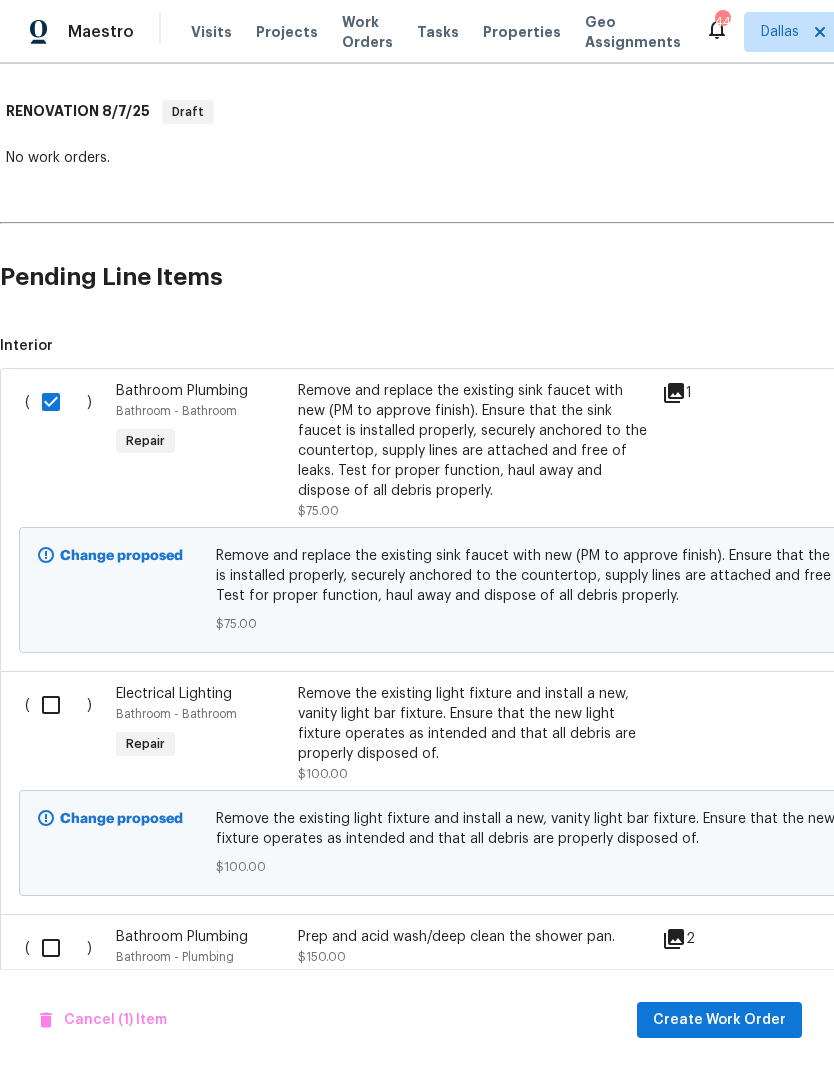 click at bounding box center [58, 705] 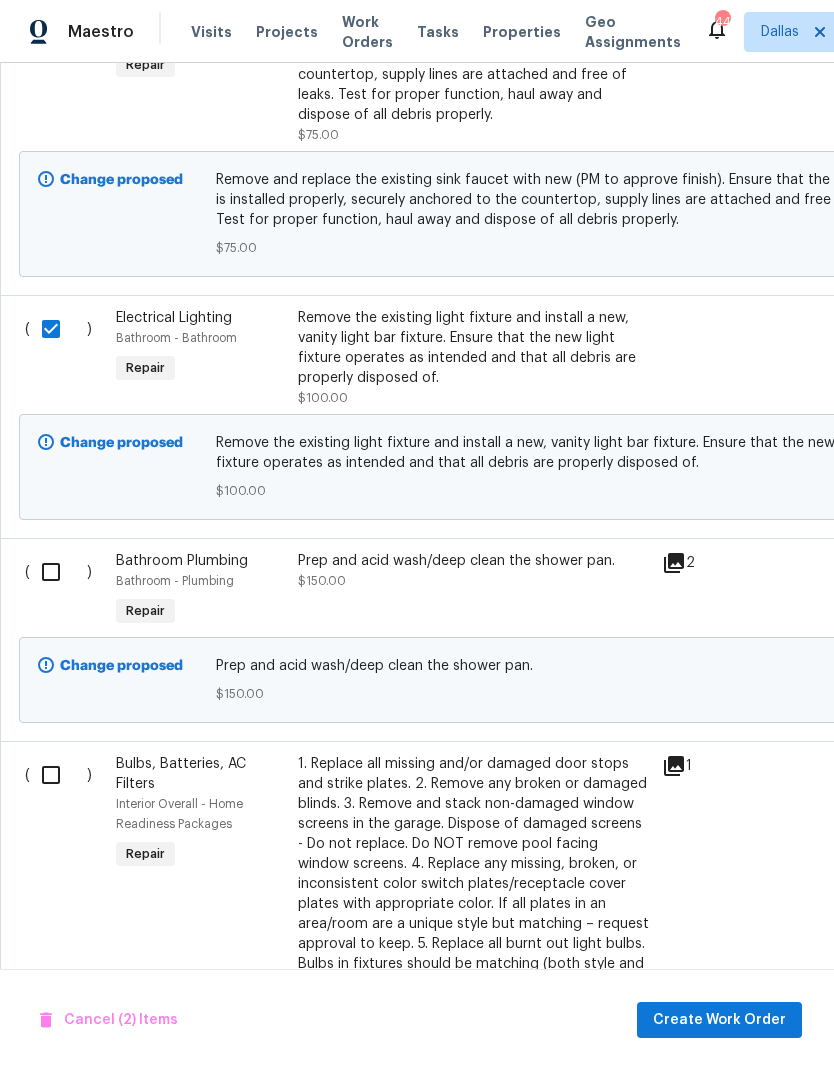 scroll, scrollTop: 697, scrollLeft: 0, axis: vertical 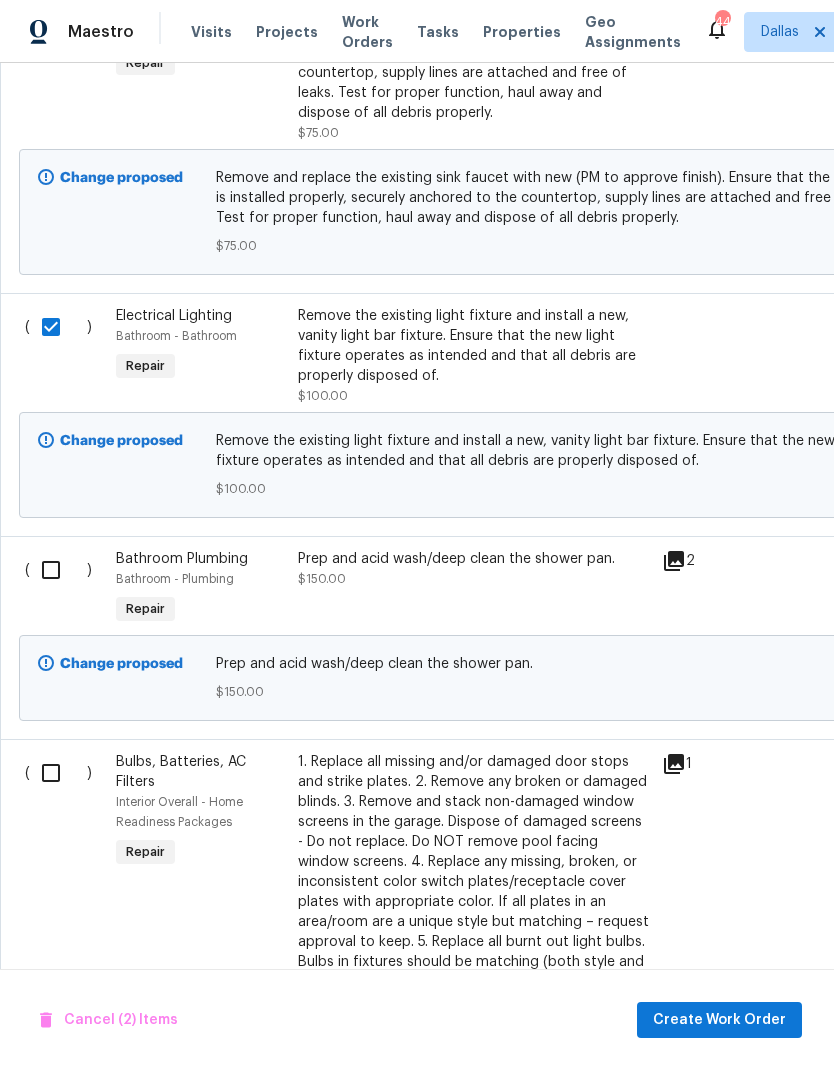 click at bounding box center (58, 570) 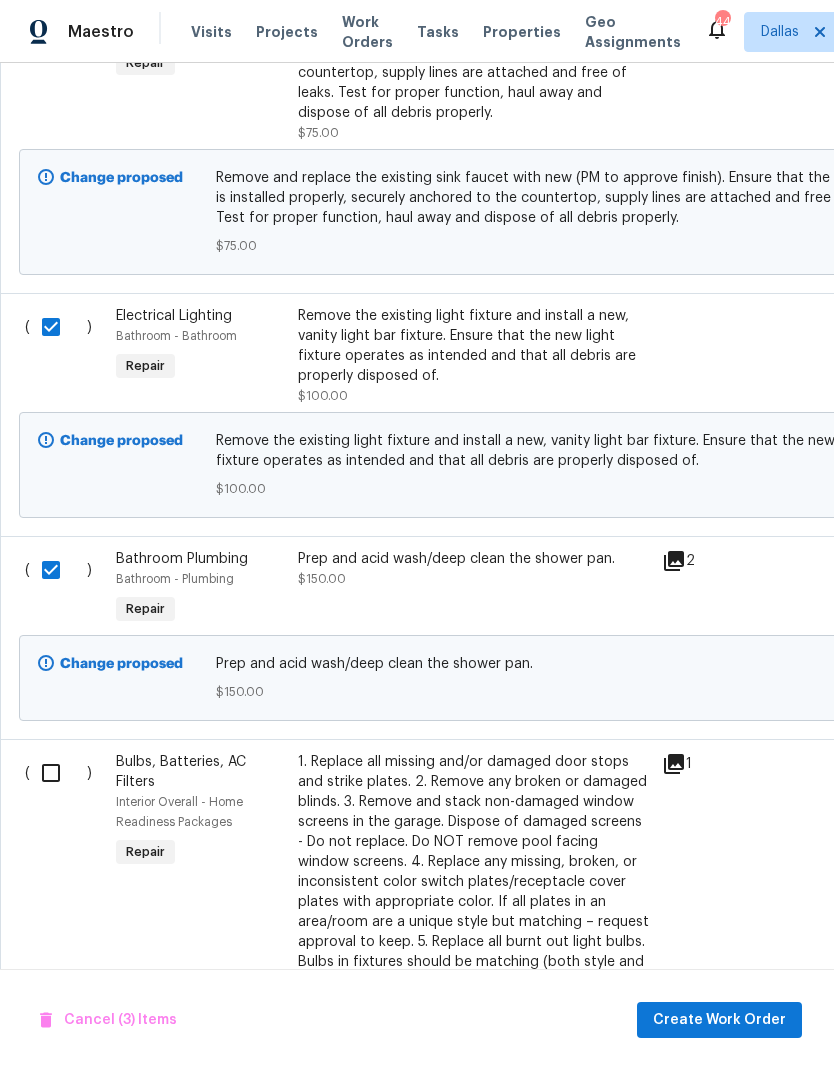 click at bounding box center (58, 773) 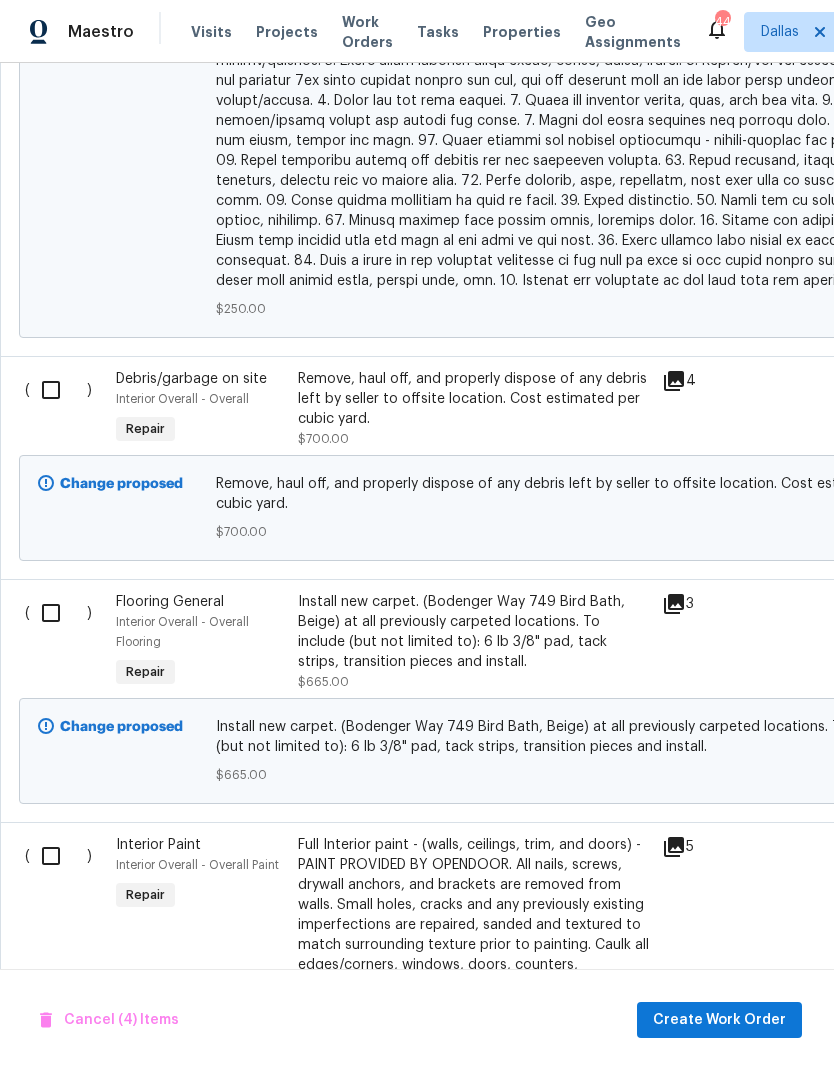 scroll, scrollTop: 2707, scrollLeft: 0, axis: vertical 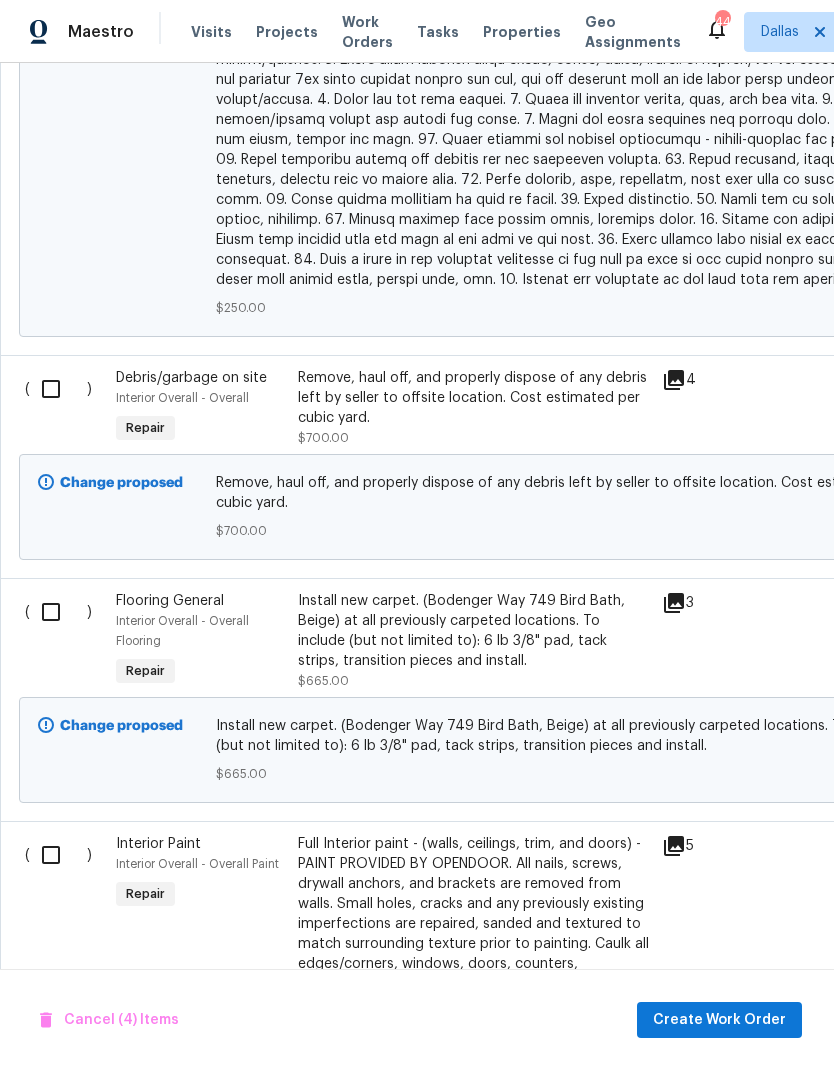 click at bounding box center (58, 389) 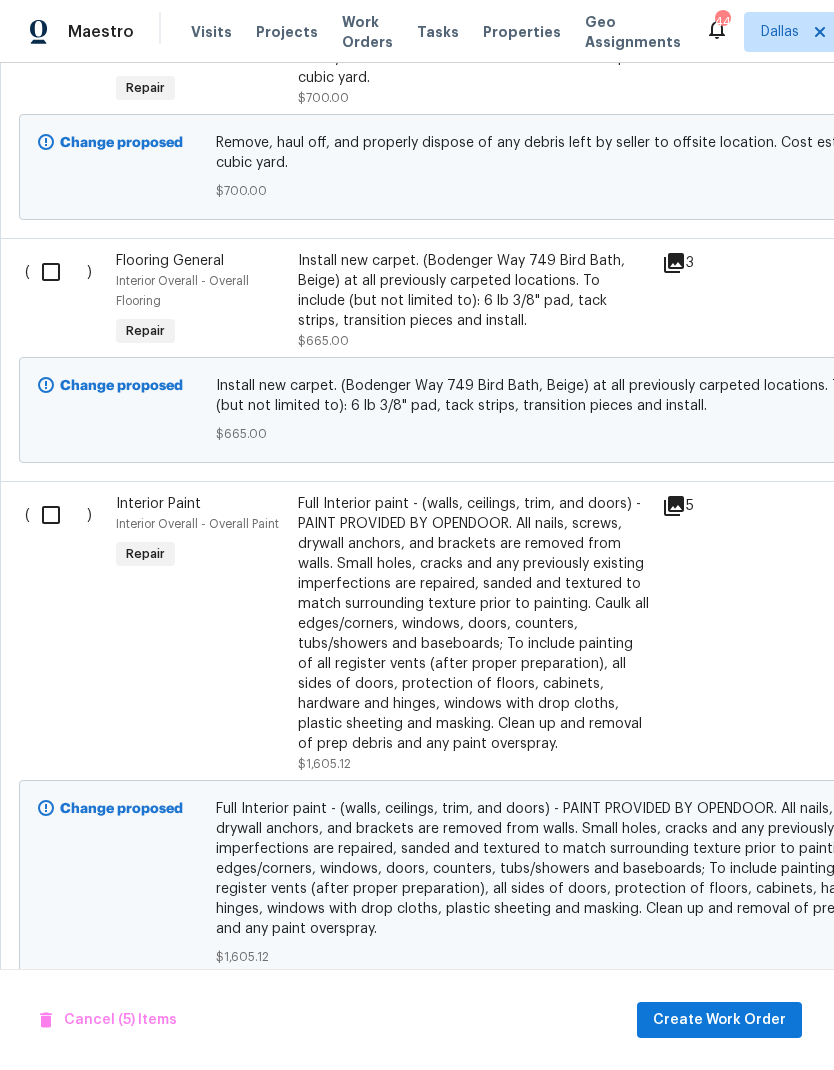 scroll, scrollTop: 3055, scrollLeft: 0, axis: vertical 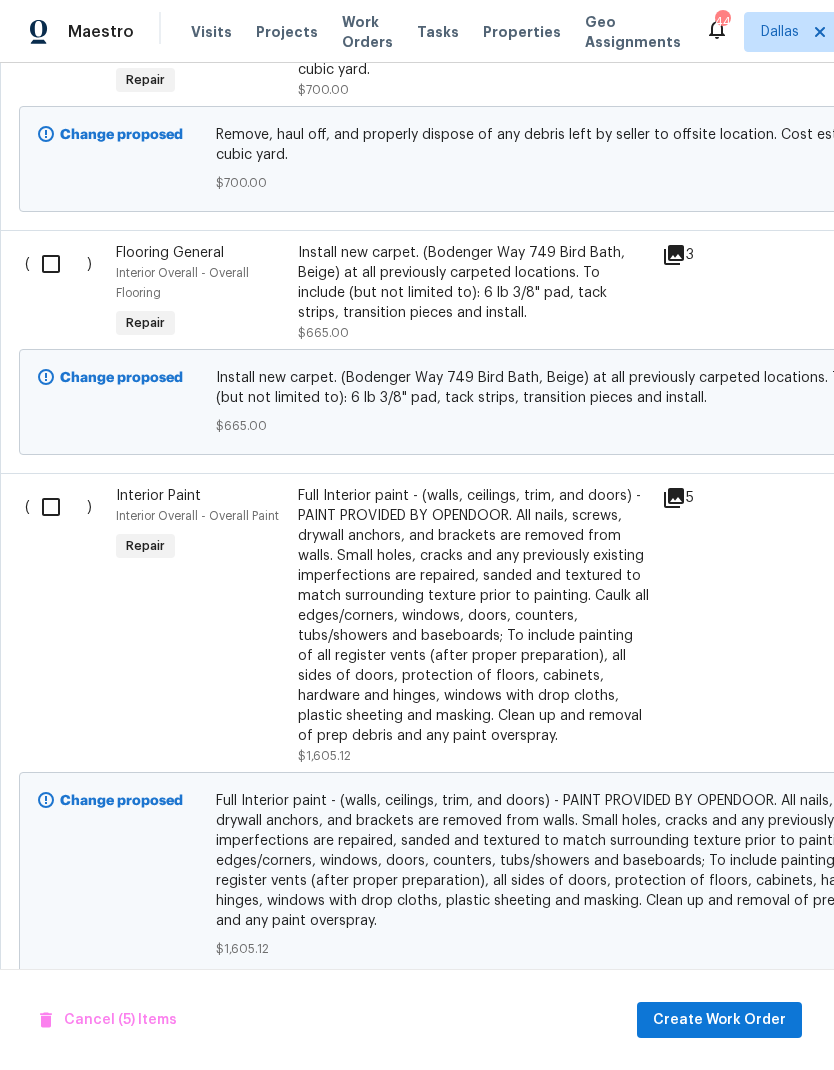 click at bounding box center (58, 507) 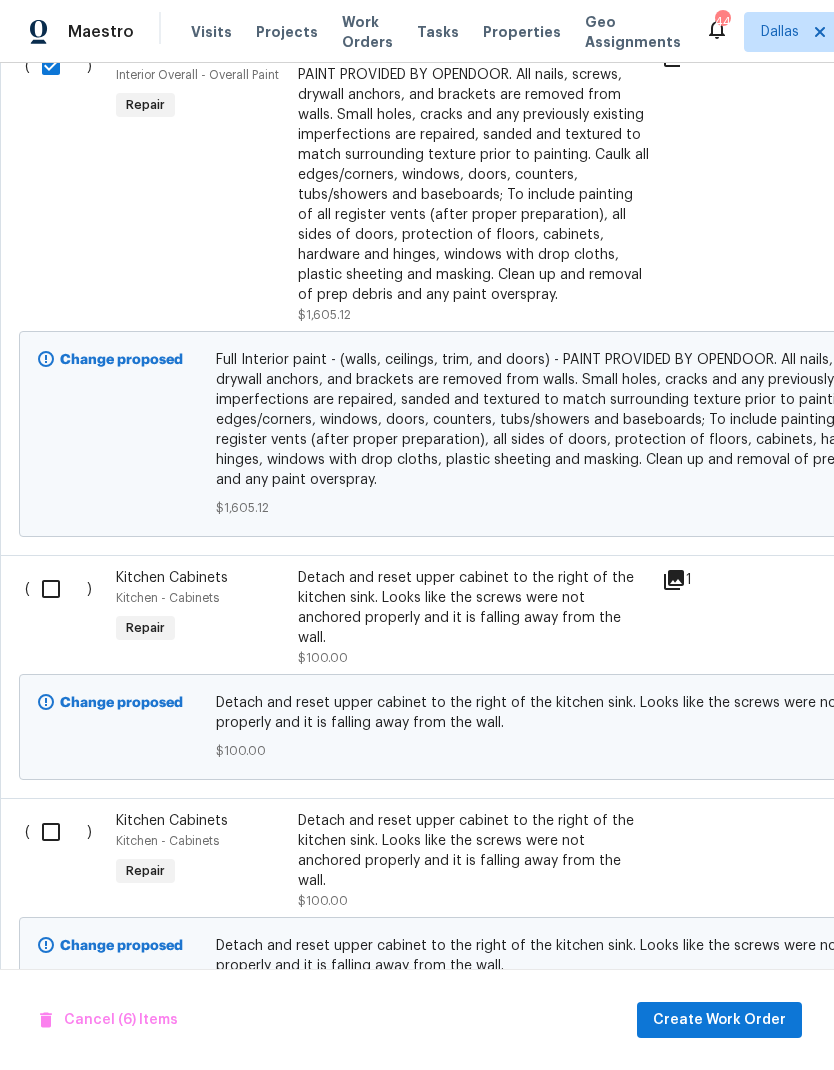 scroll, scrollTop: 3517, scrollLeft: 0, axis: vertical 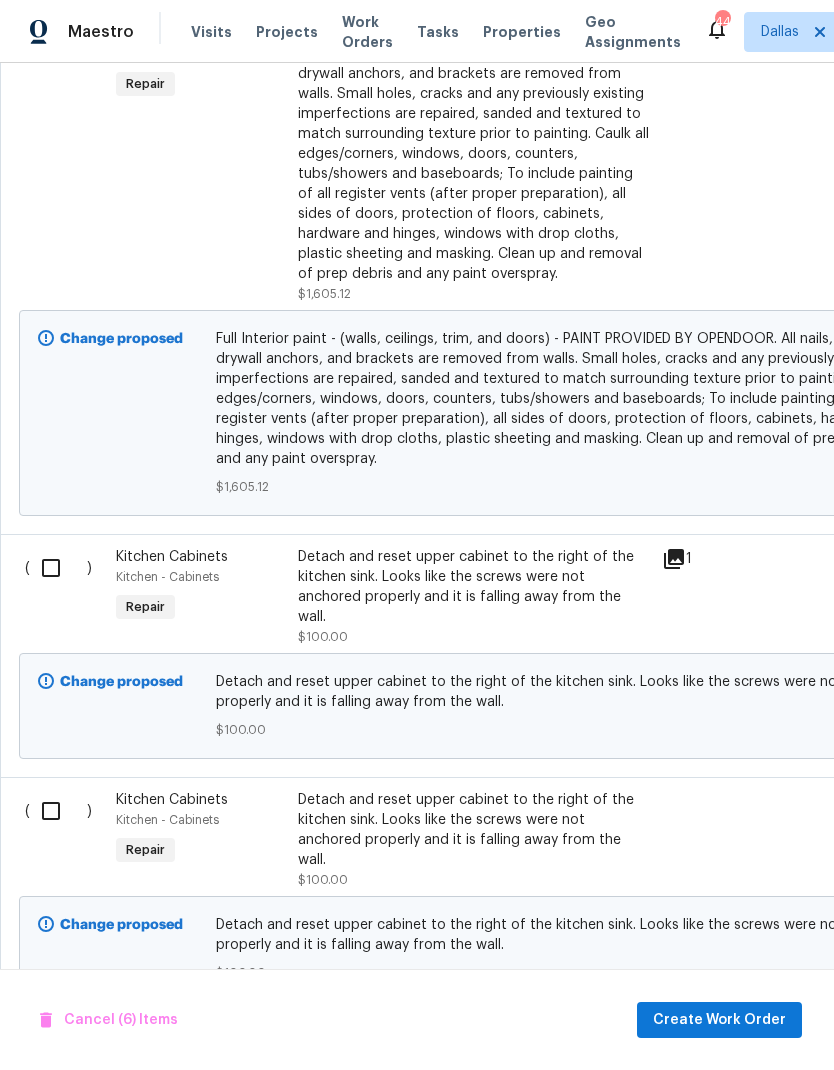 click at bounding box center (58, 568) 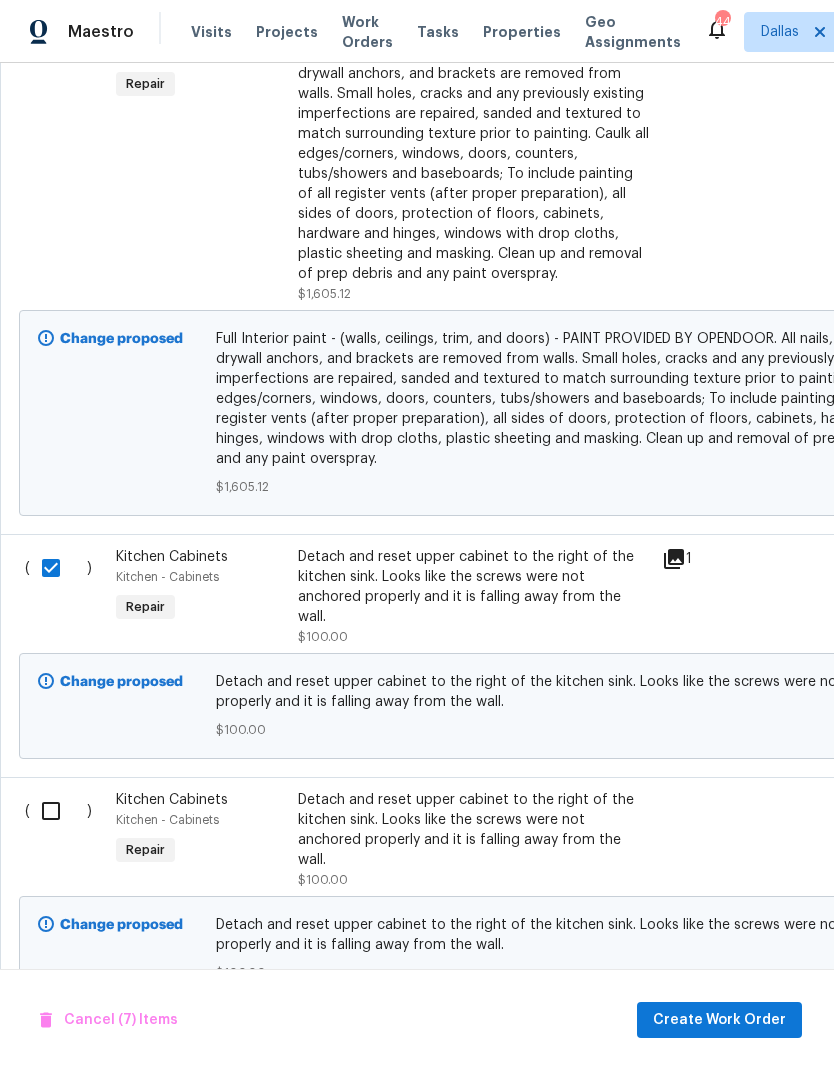 click at bounding box center [58, 811] 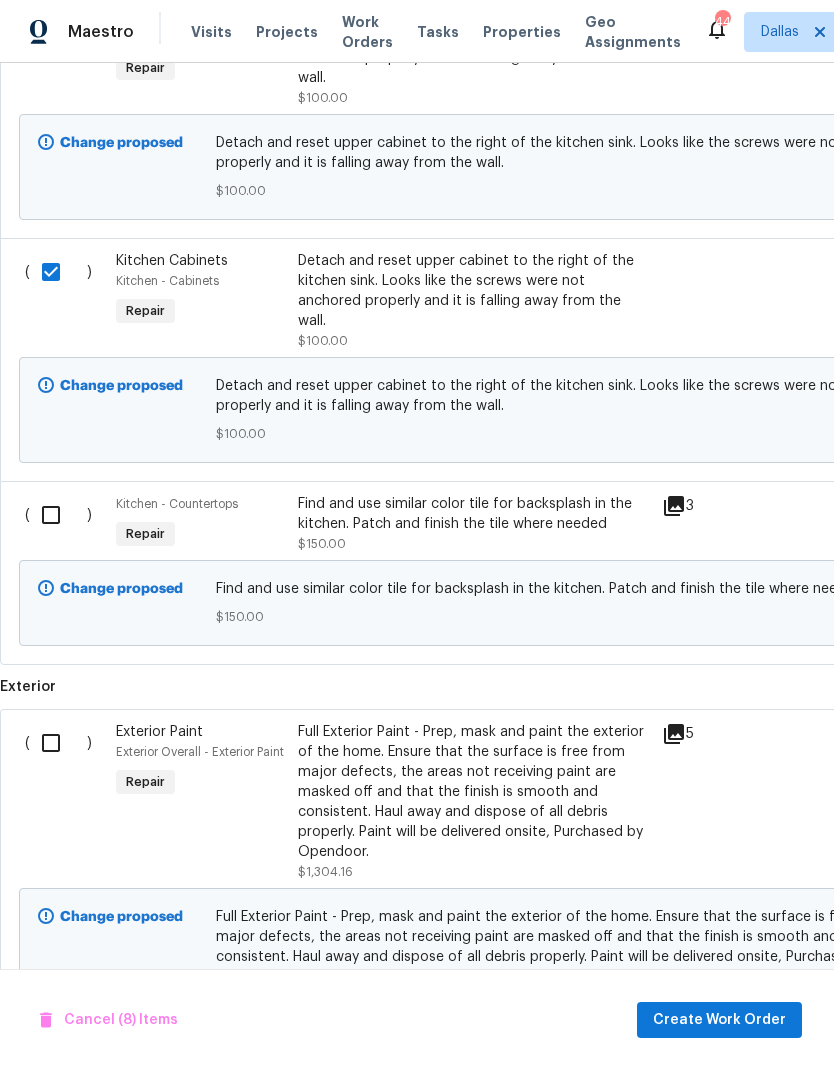 scroll, scrollTop: 4055, scrollLeft: 0, axis: vertical 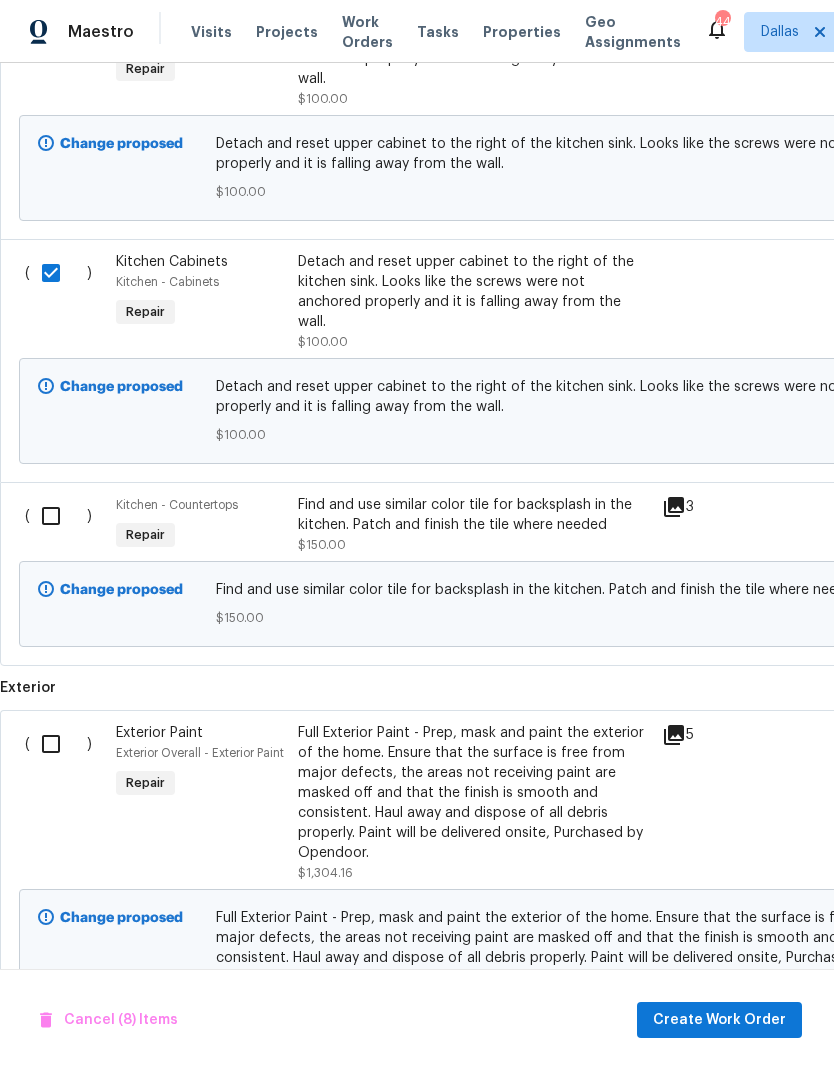 click at bounding box center [58, 516] 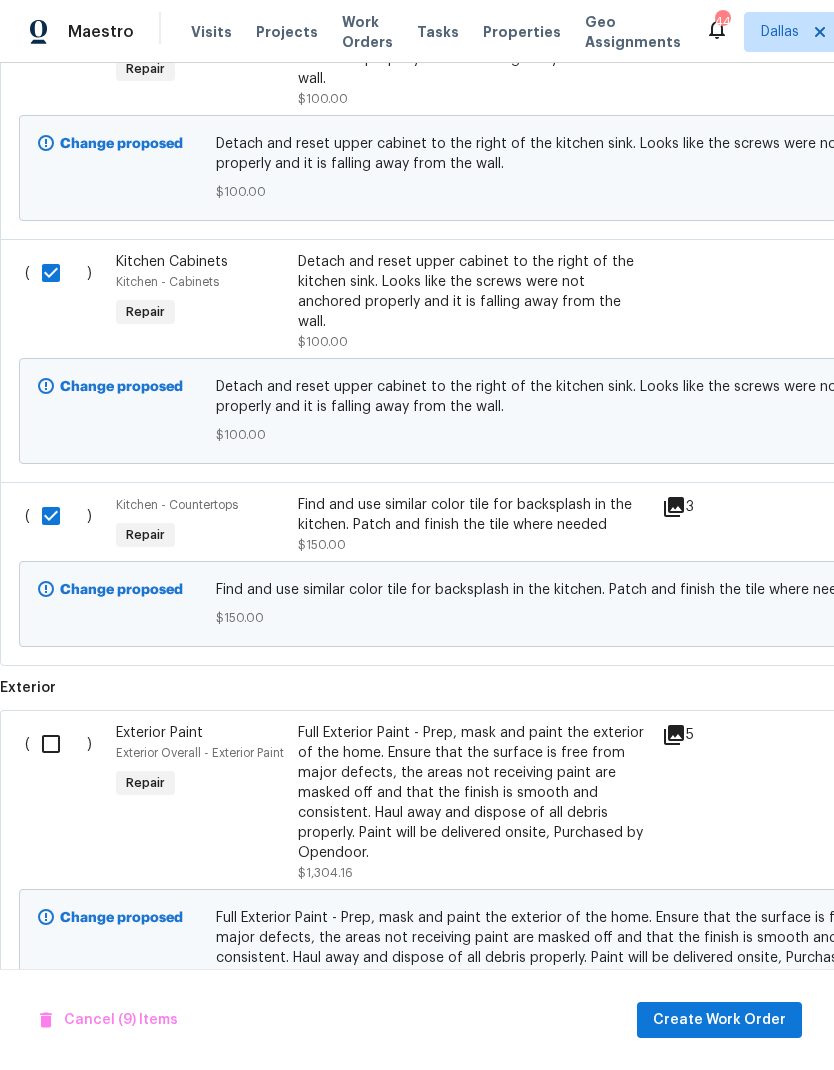 click at bounding box center [58, 744] 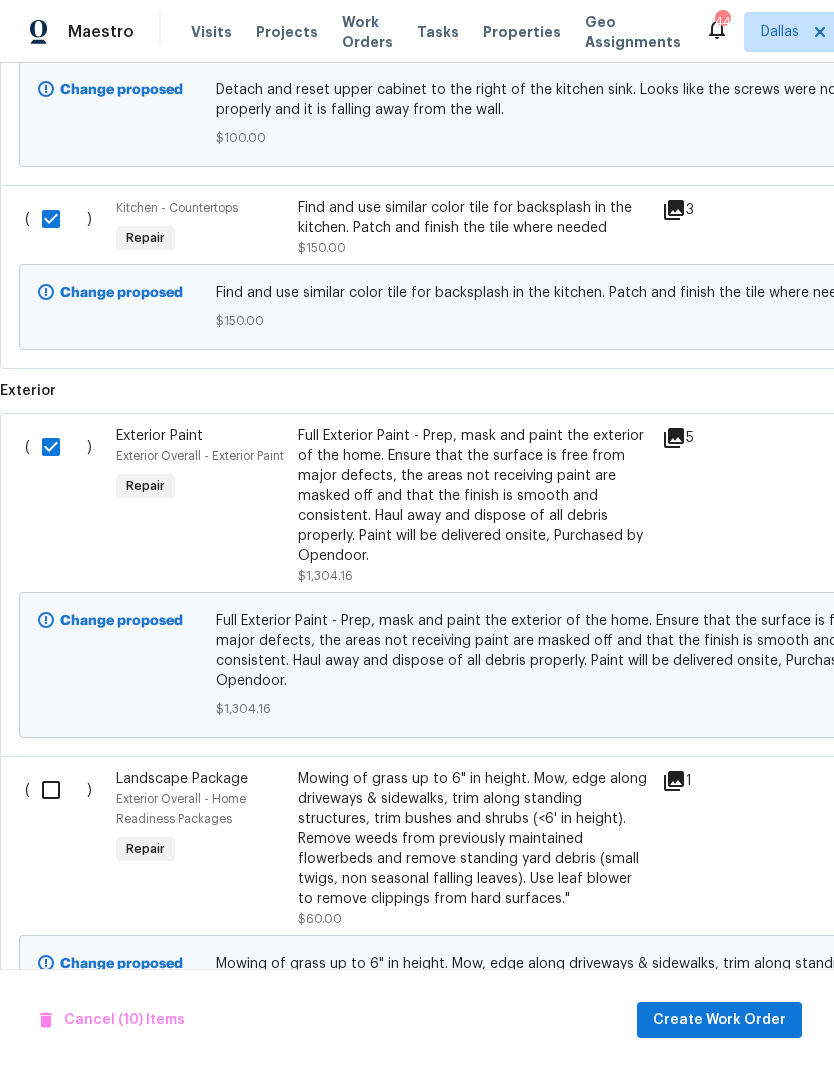 scroll, scrollTop: 4351, scrollLeft: 0, axis: vertical 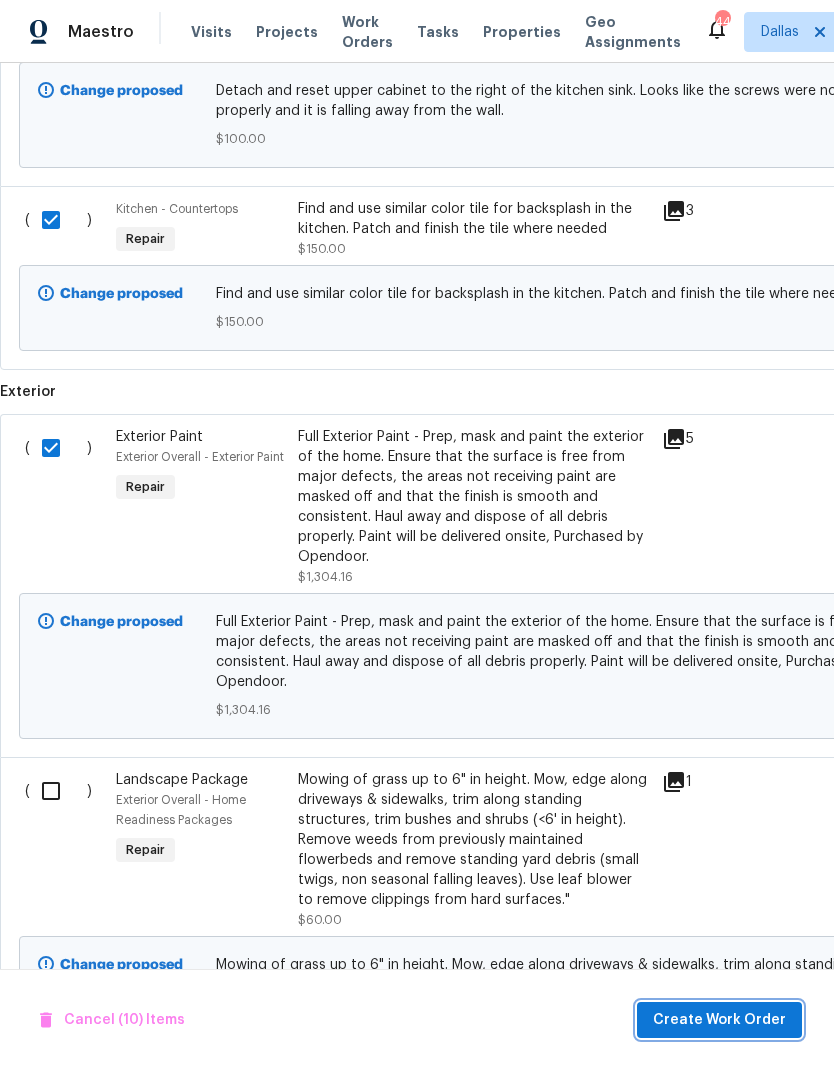 click on "Create Work Order" at bounding box center (719, 1020) 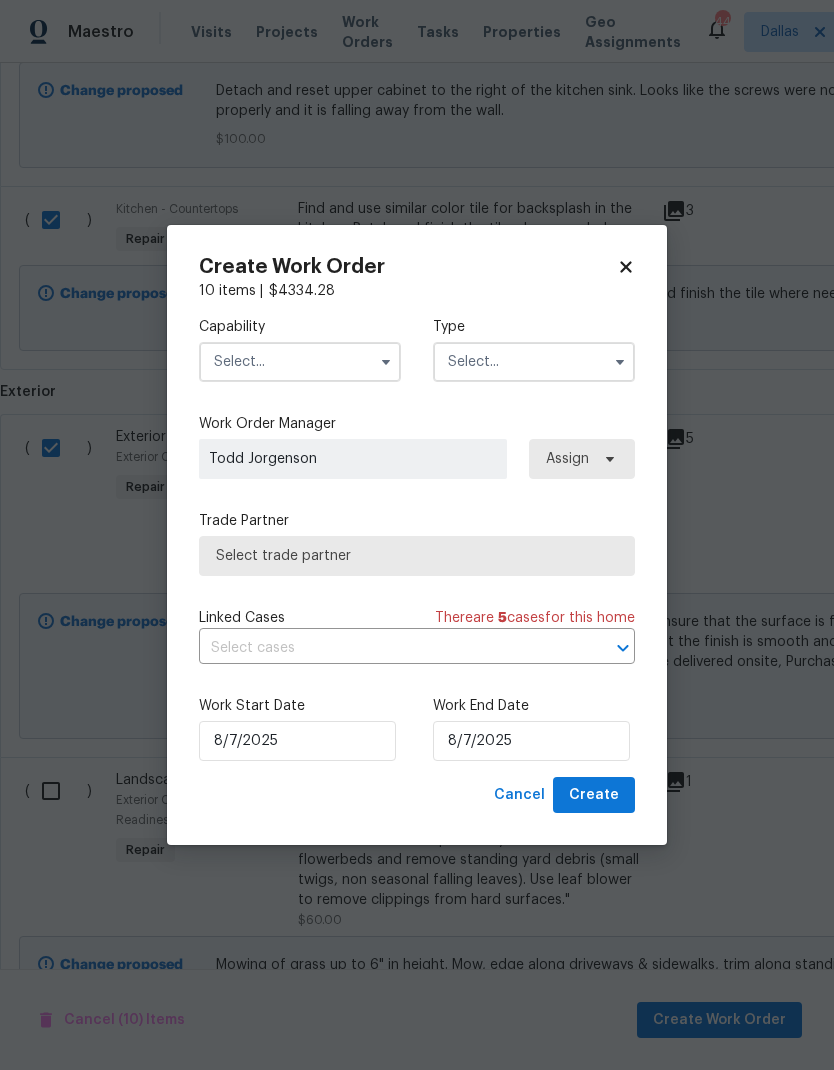 click at bounding box center [300, 362] 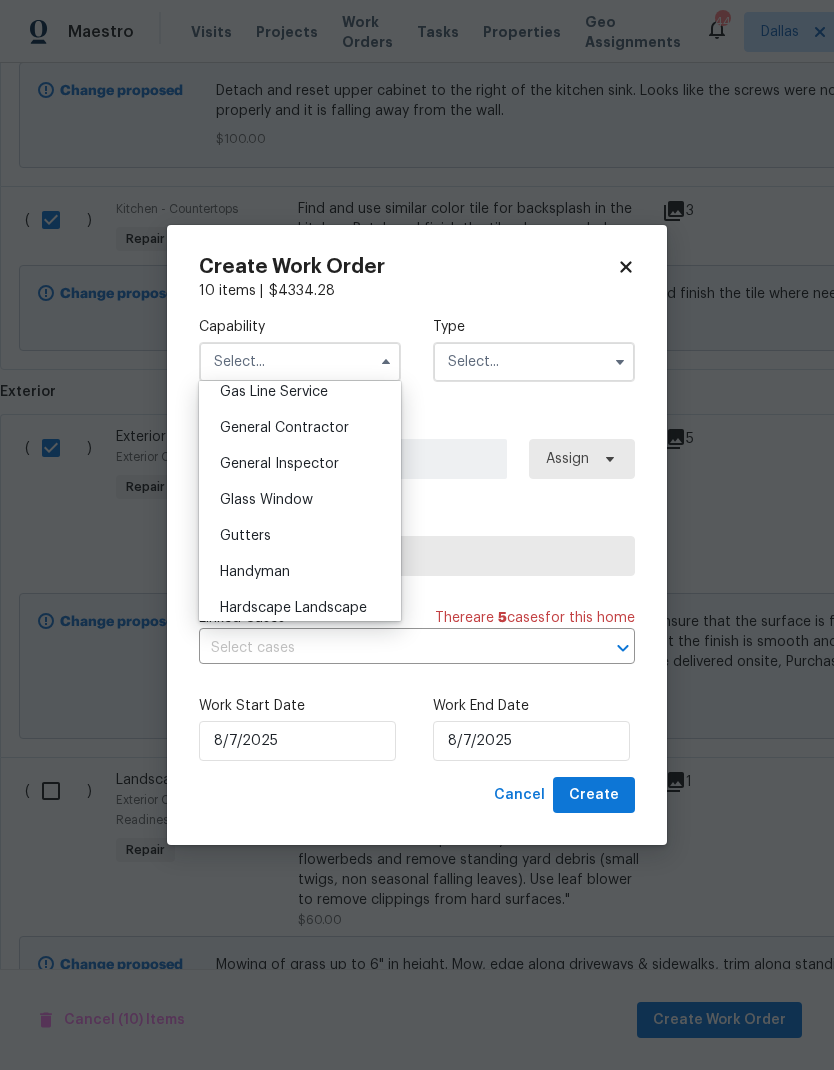 scroll, scrollTop: 931, scrollLeft: 0, axis: vertical 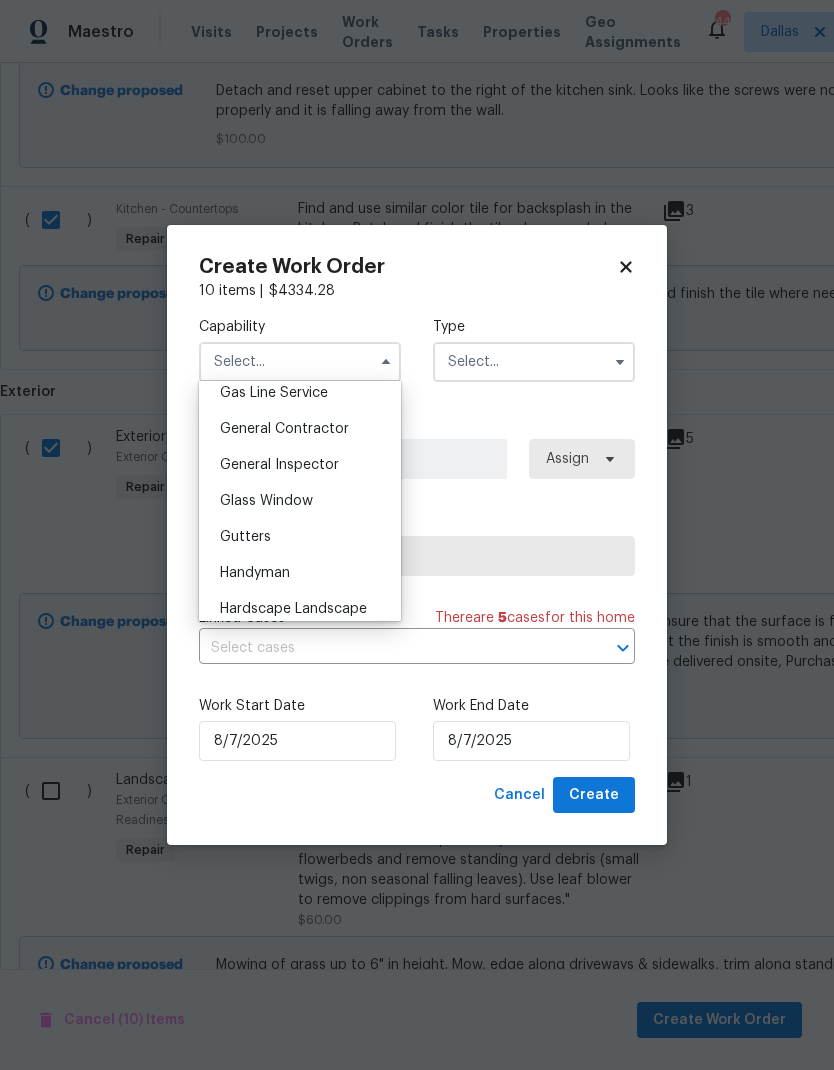 click on "General Contractor" at bounding box center (284, 429) 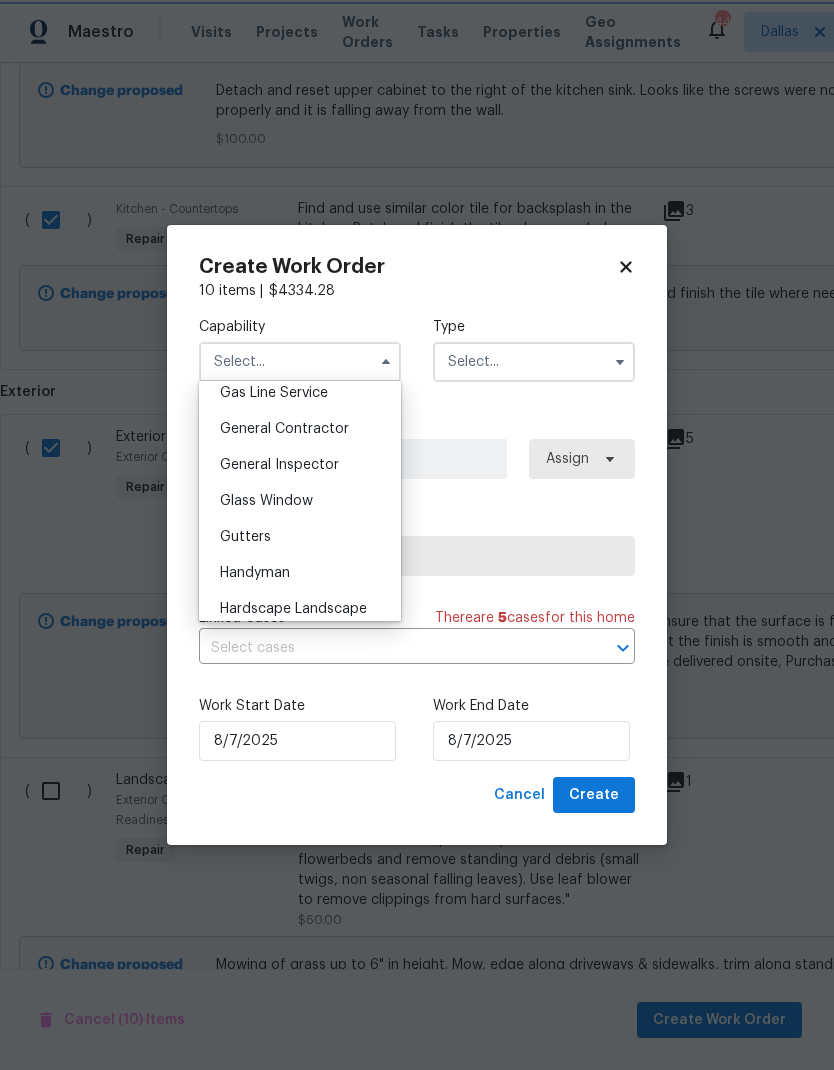 type on "General Contractor" 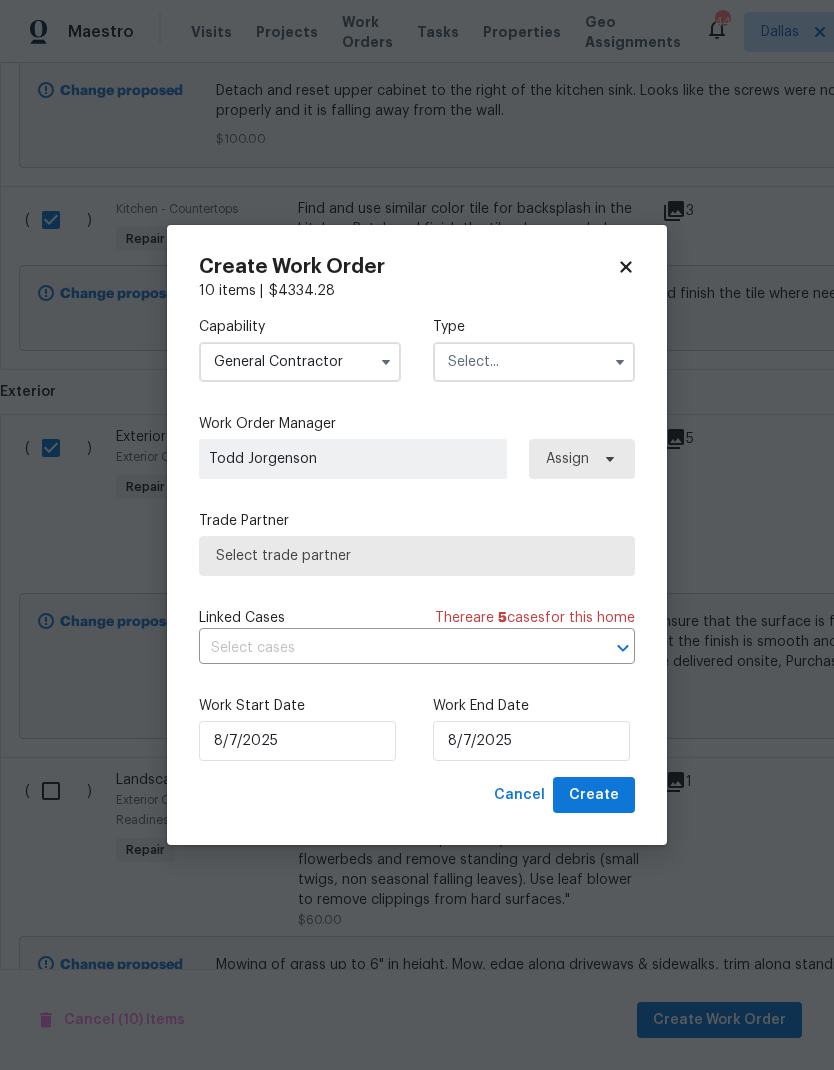 click at bounding box center (534, 362) 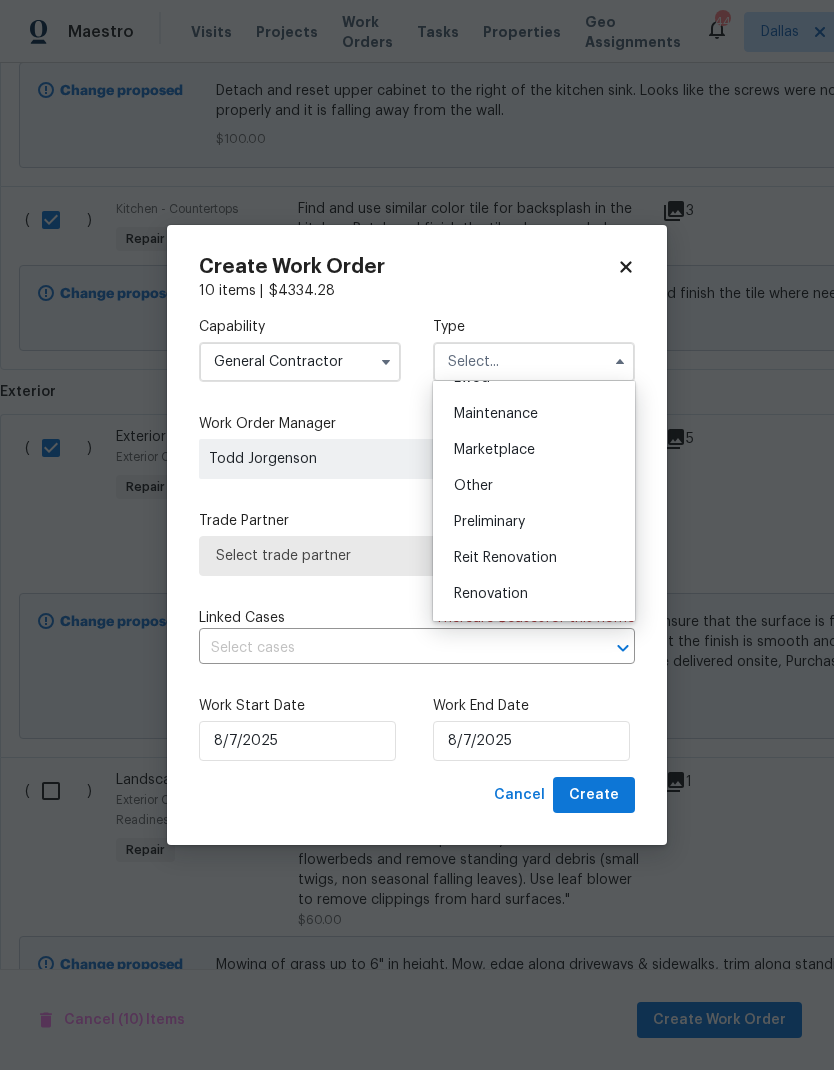 scroll, scrollTop: 382, scrollLeft: 0, axis: vertical 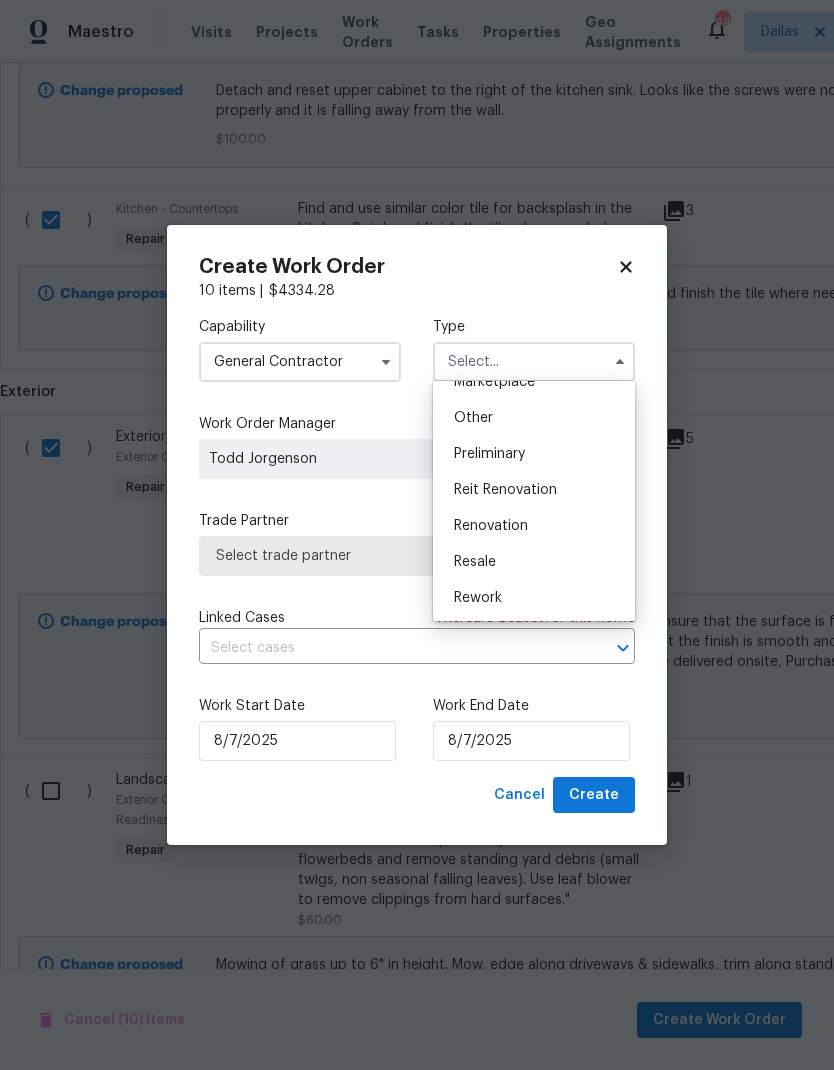 click on "Renovation" at bounding box center (534, 526) 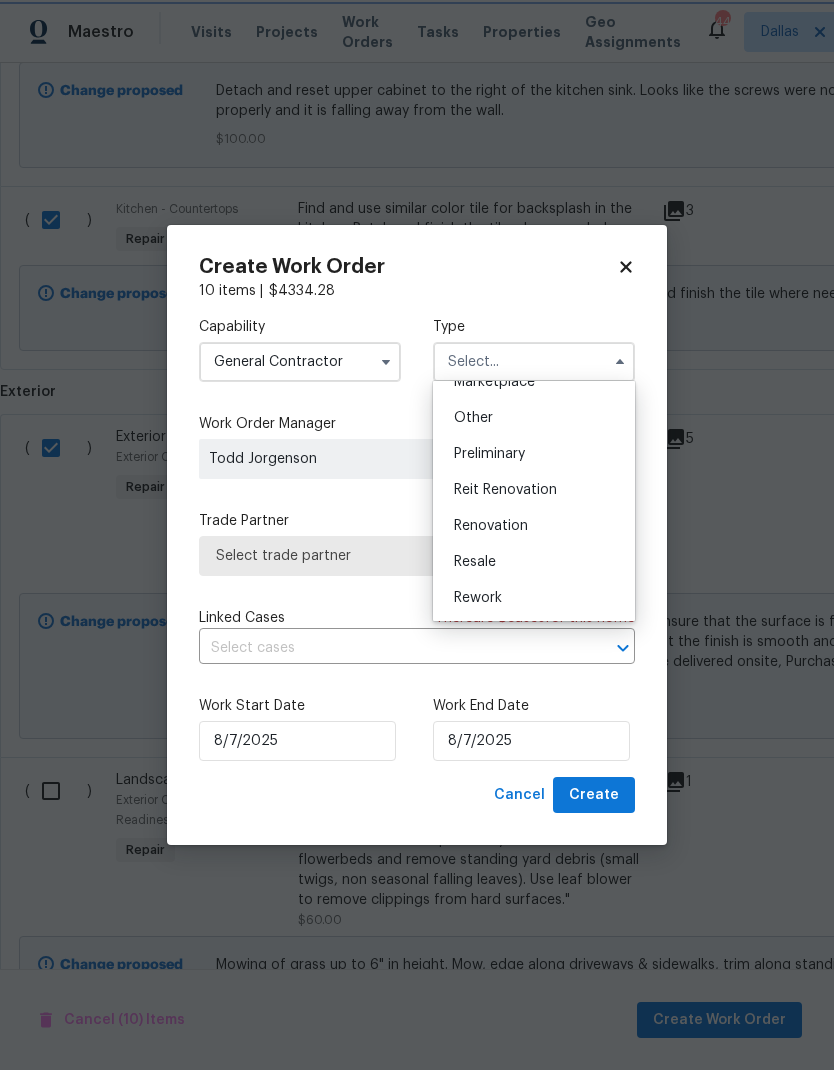 type on "Renovation" 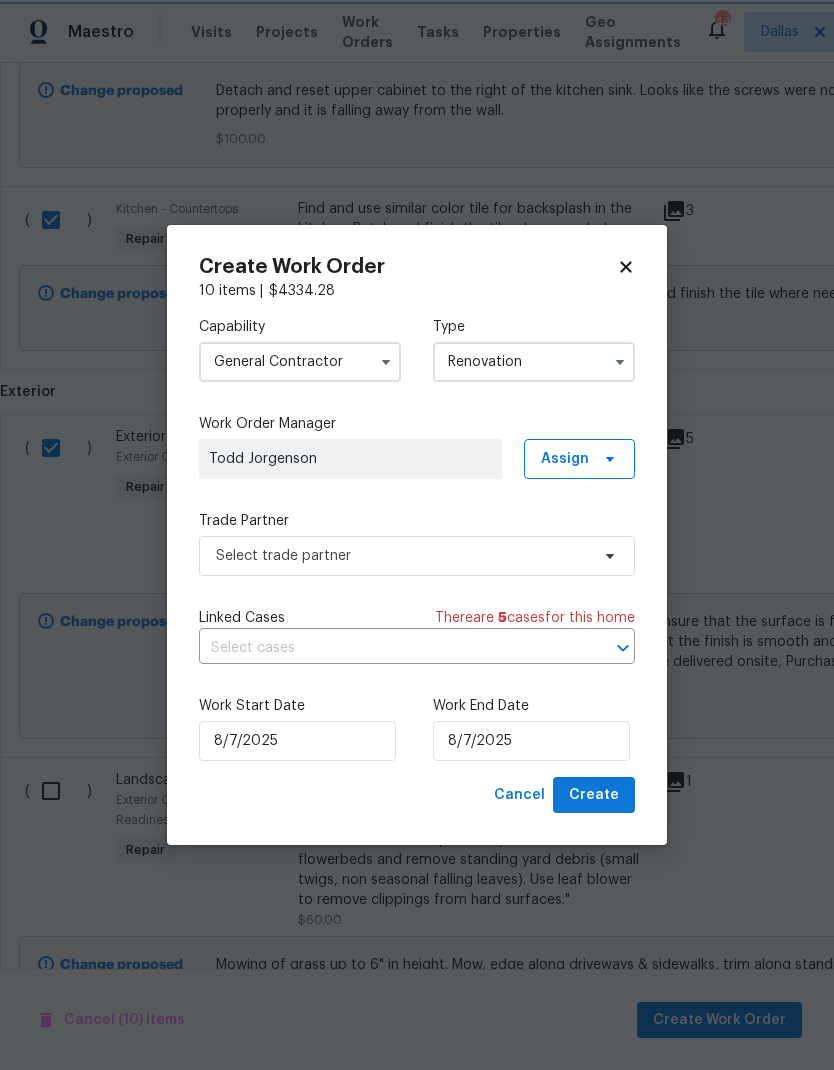scroll, scrollTop: 0, scrollLeft: 0, axis: both 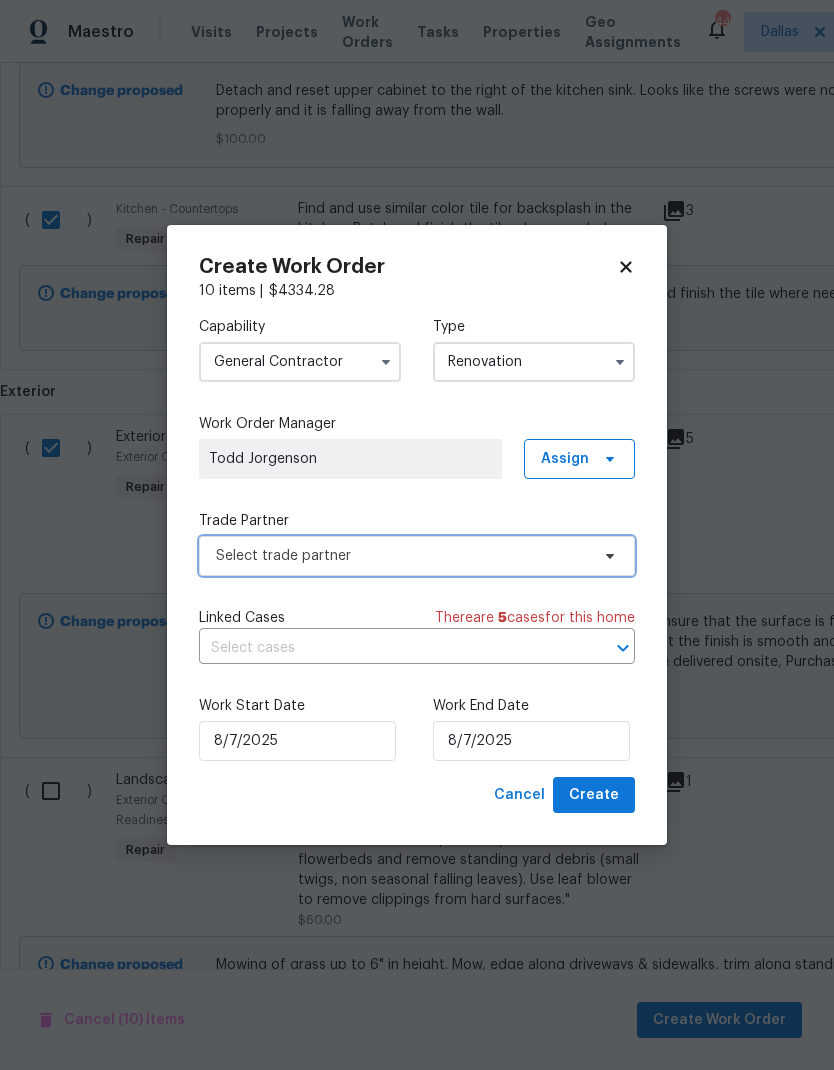click on "Select trade partner" at bounding box center [402, 556] 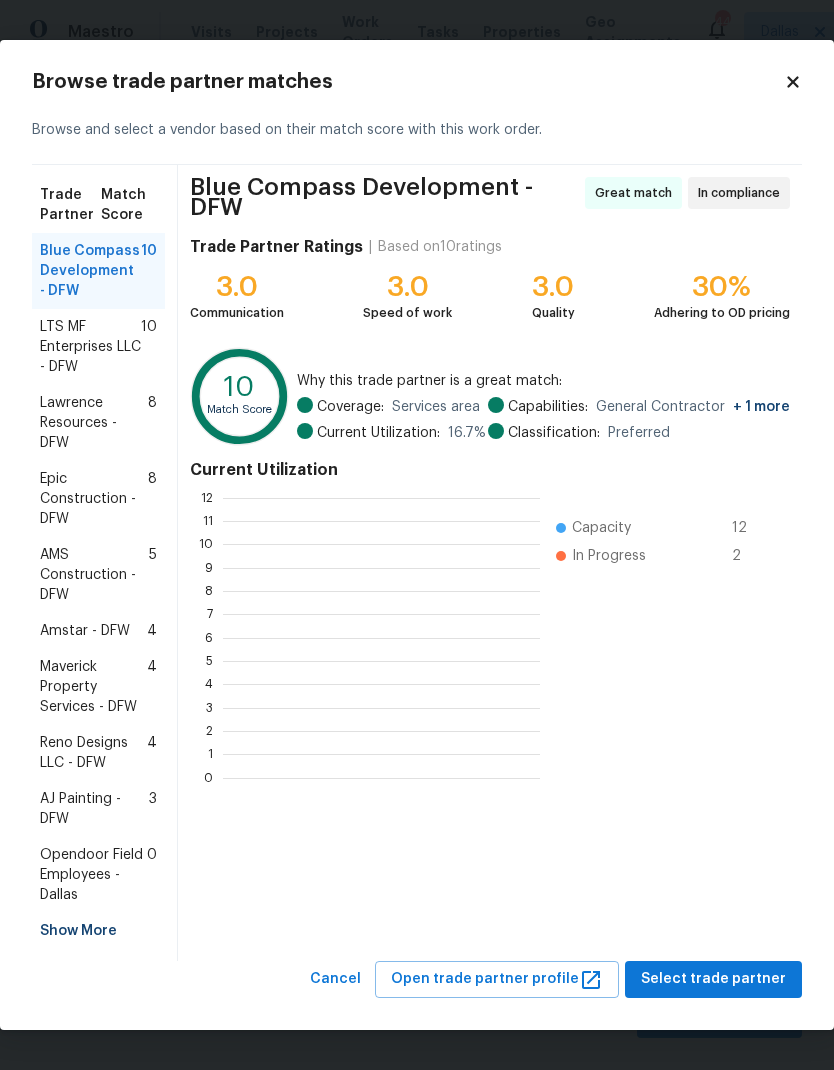 scroll, scrollTop: 280, scrollLeft: 317, axis: both 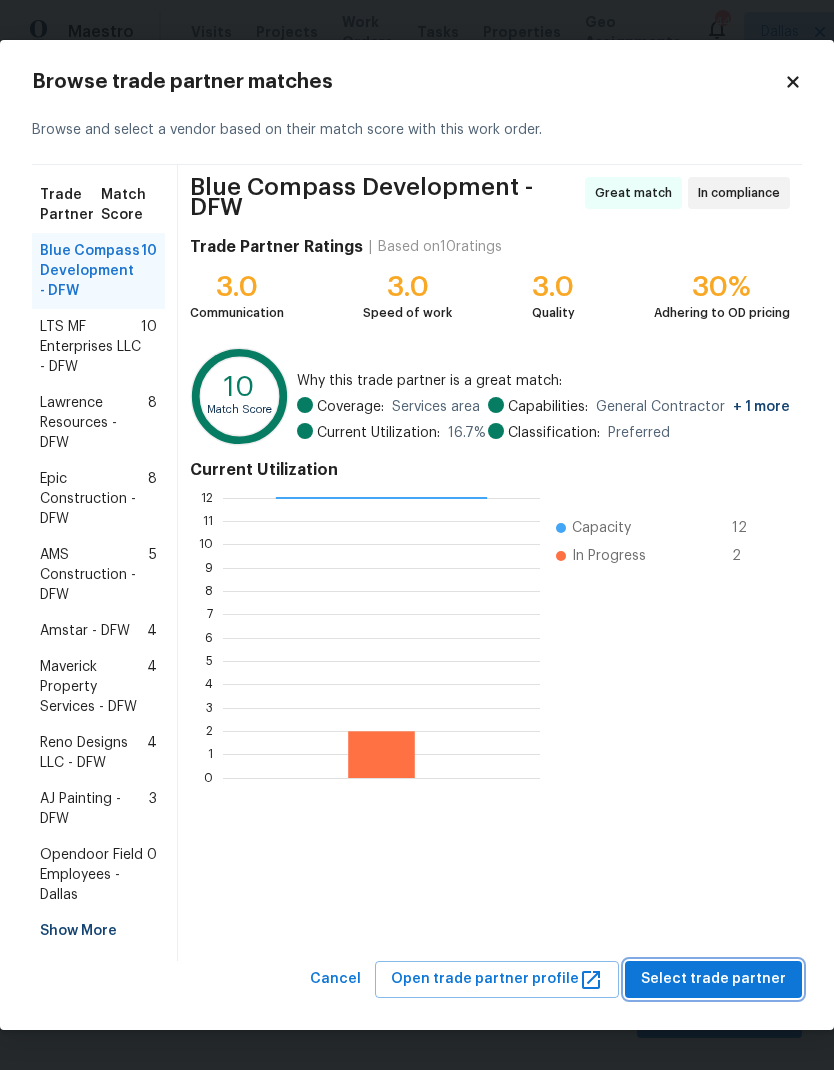 click on "Select trade partner" at bounding box center (713, 979) 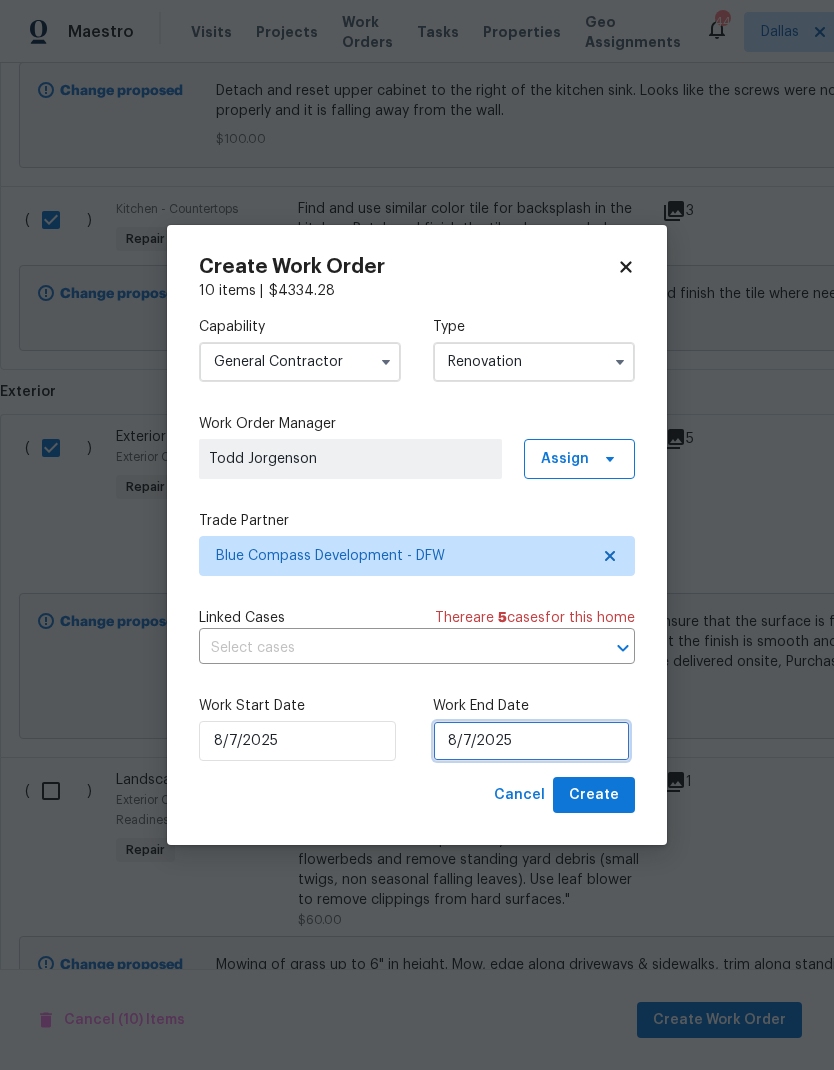 click on "8/7/2025" at bounding box center [531, 741] 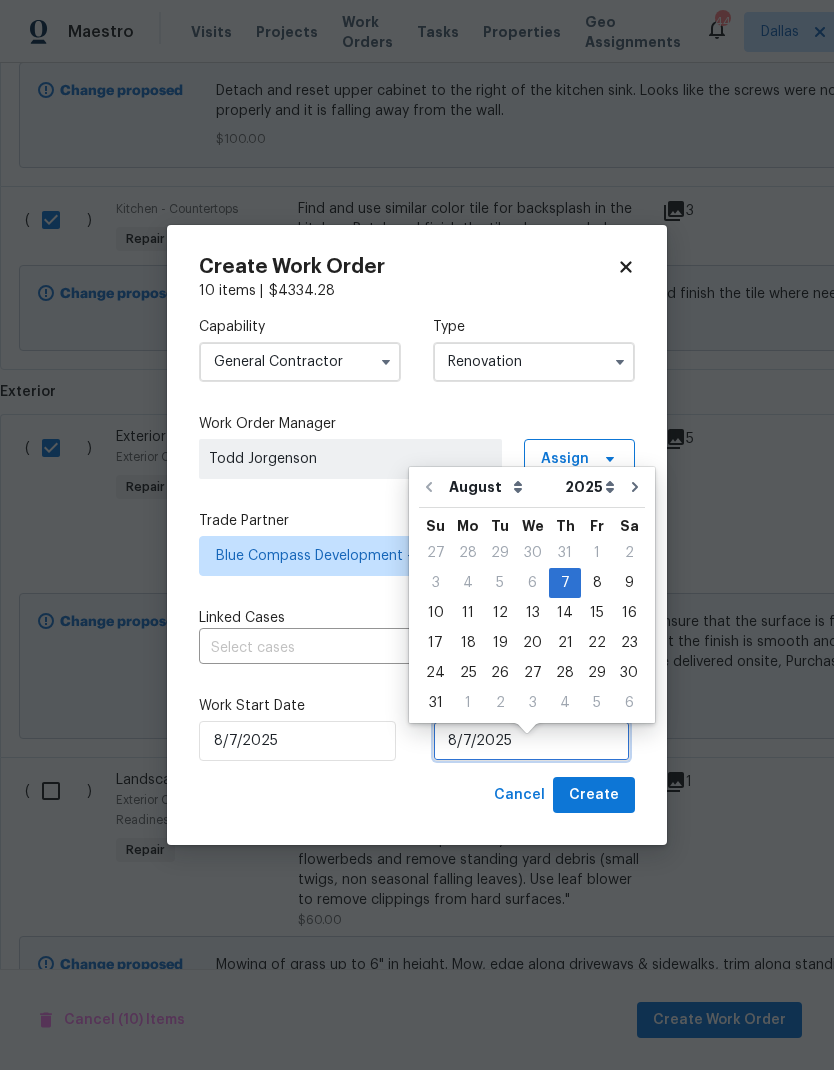 scroll, scrollTop: 15, scrollLeft: 0, axis: vertical 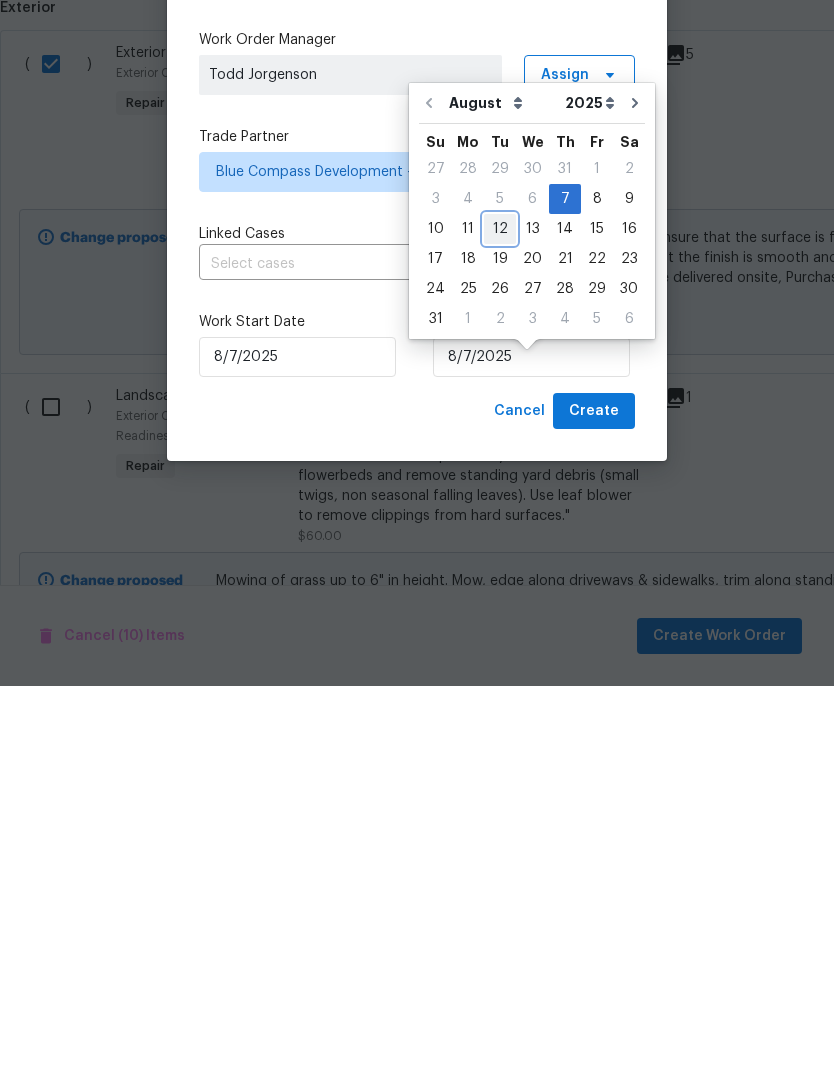 click on "12" at bounding box center [500, 613] 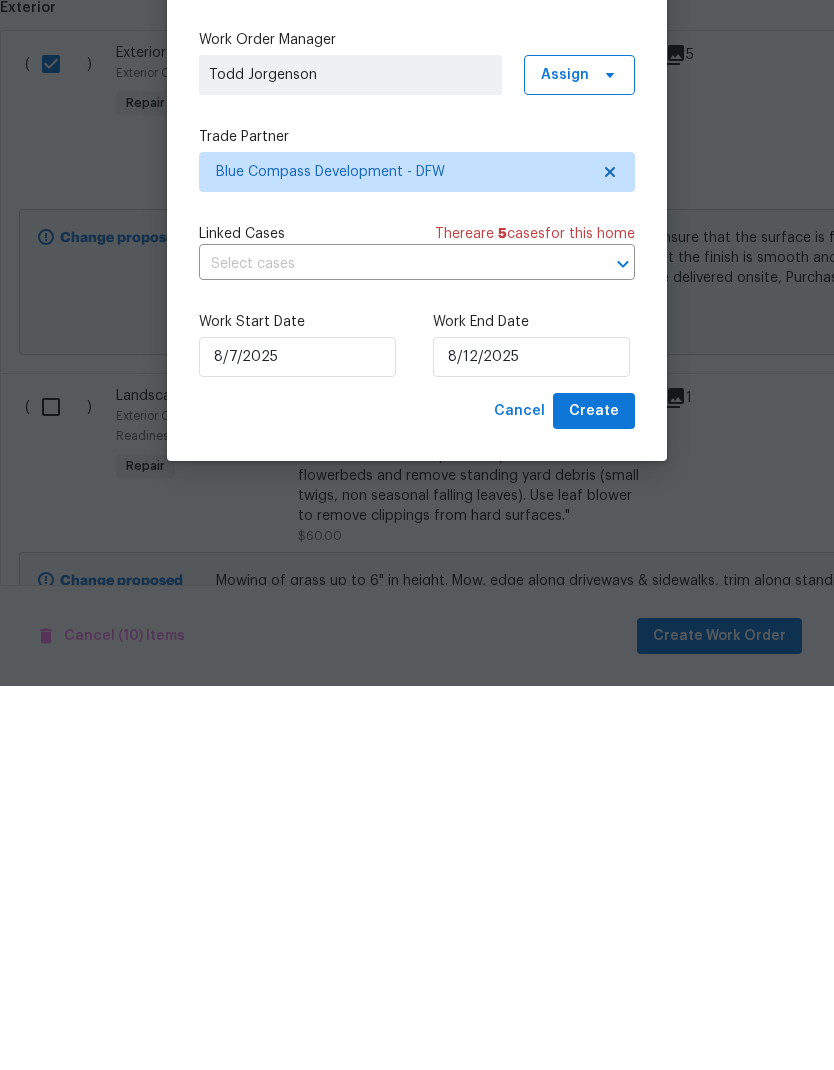 scroll, scrollTop: 80, scrollLeft: 0, axis: vertical 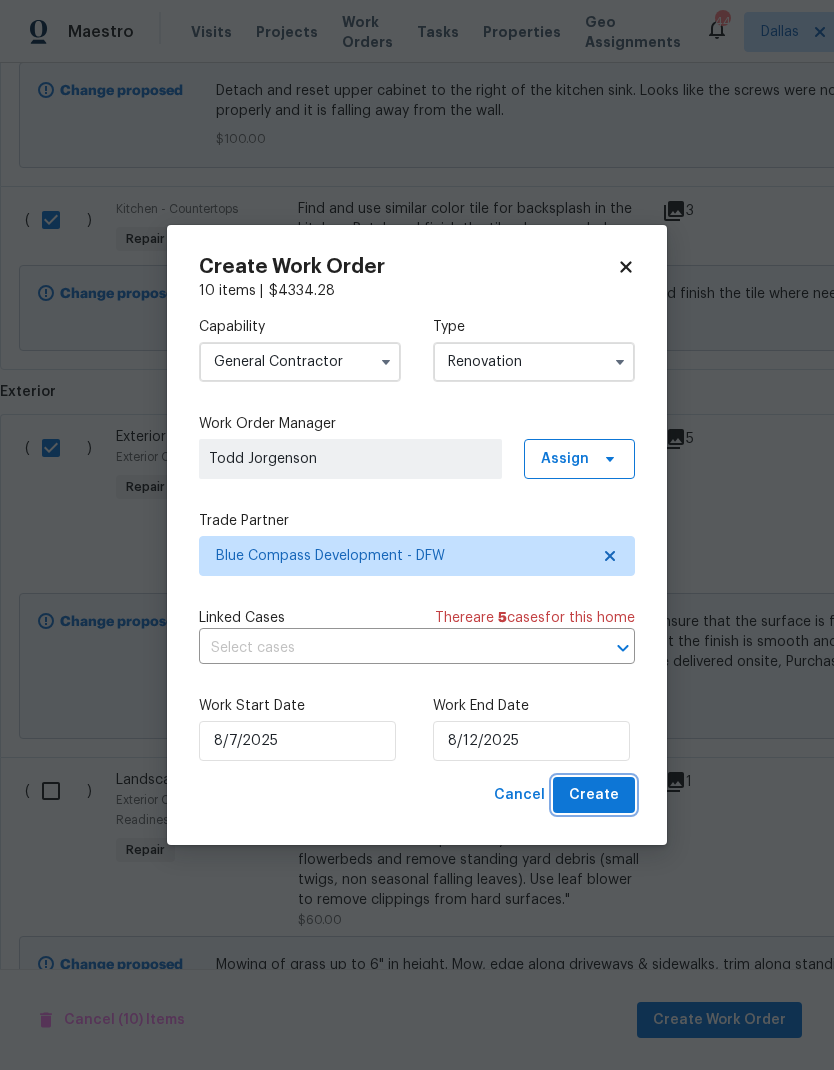 click on "Create" at bounding box center (594, 795) 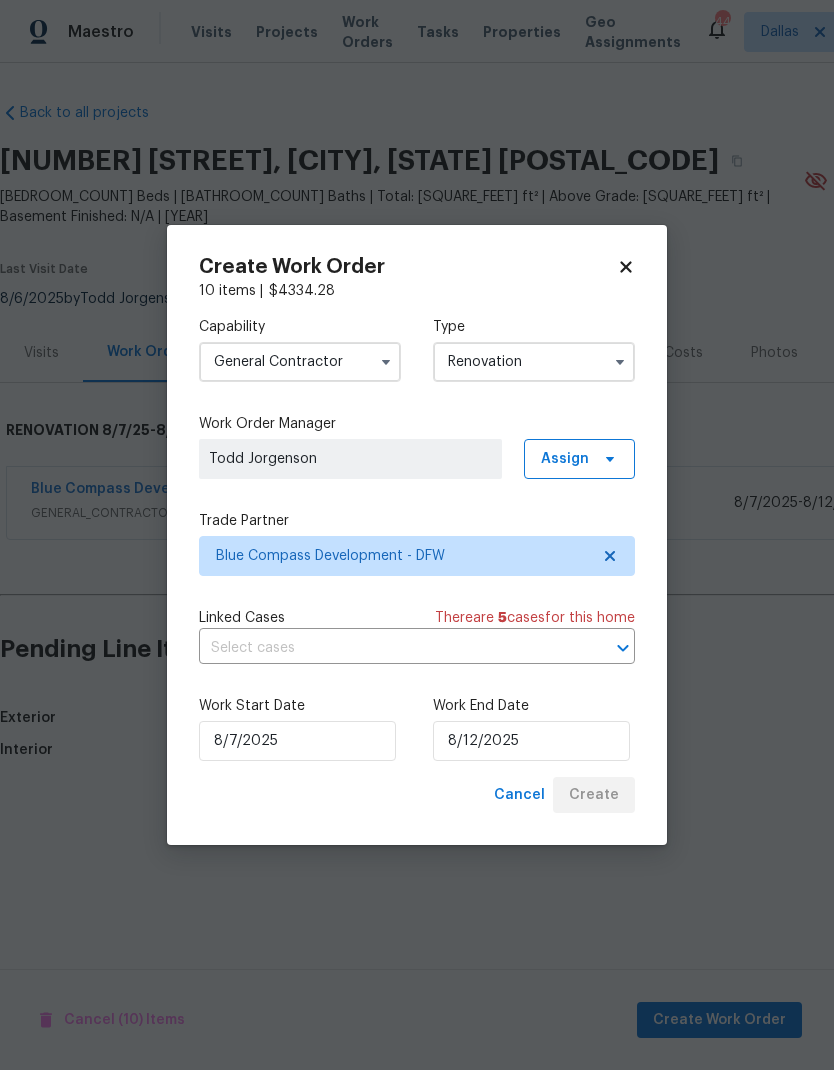 scroll, scrollTop: 0, scrollLeft: 0, axis: both 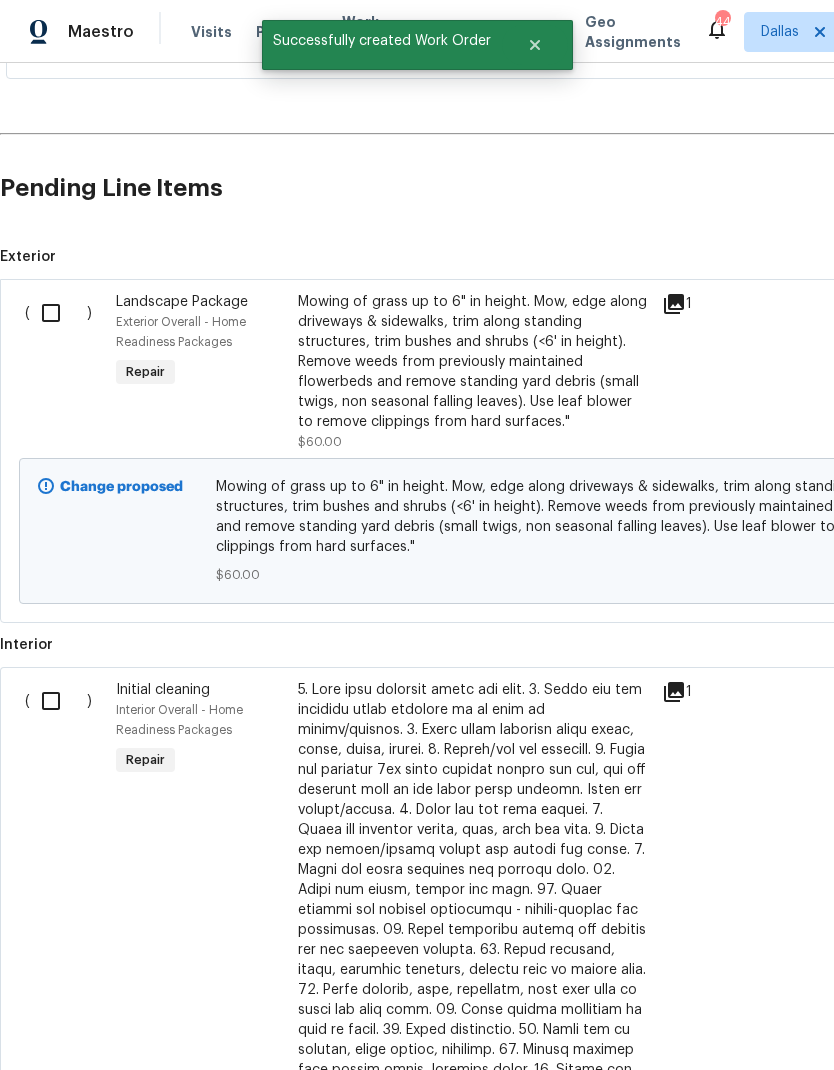 click at bounding box center (58, 313) 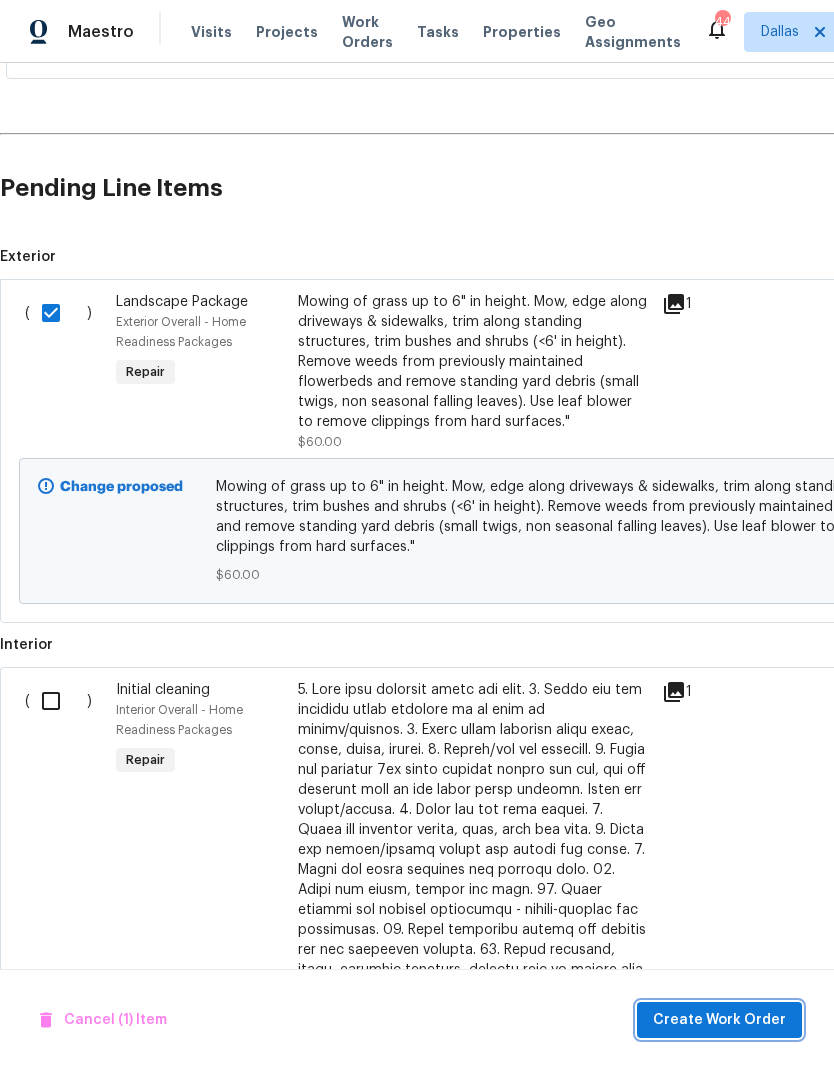 click on "Create Work Order" at bounding box center (719, 1020) 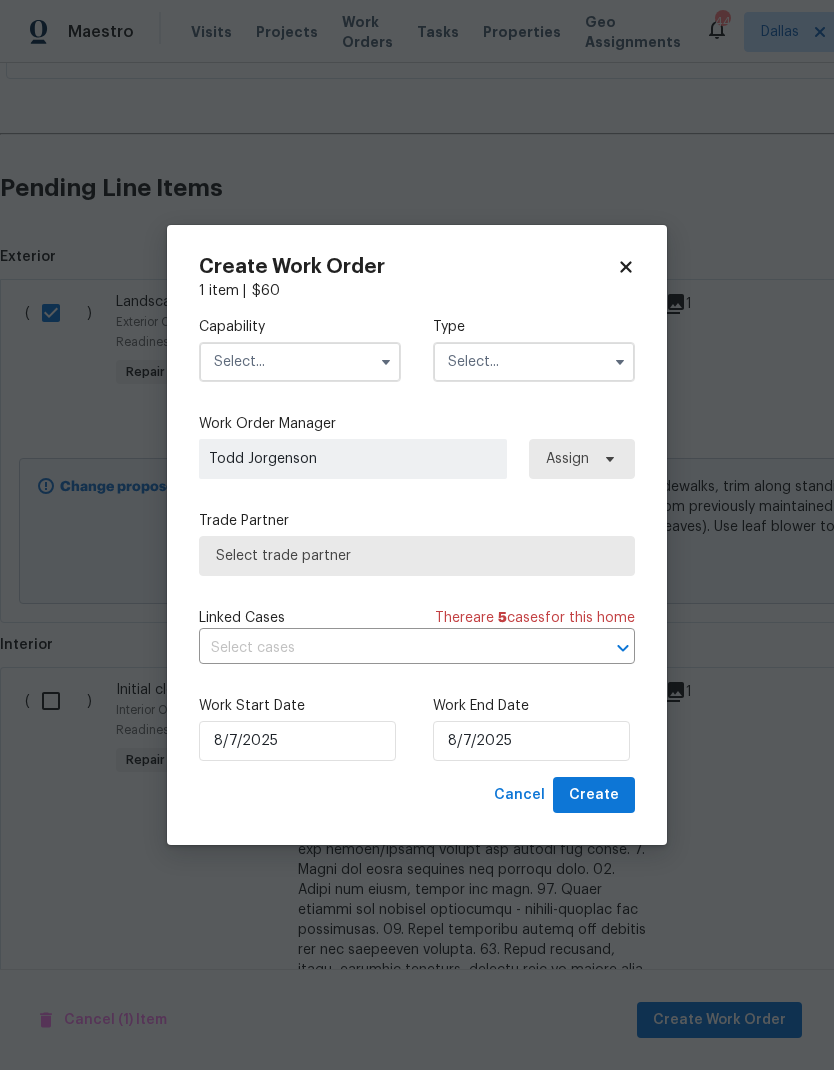 click at bounding box center (300, 362) 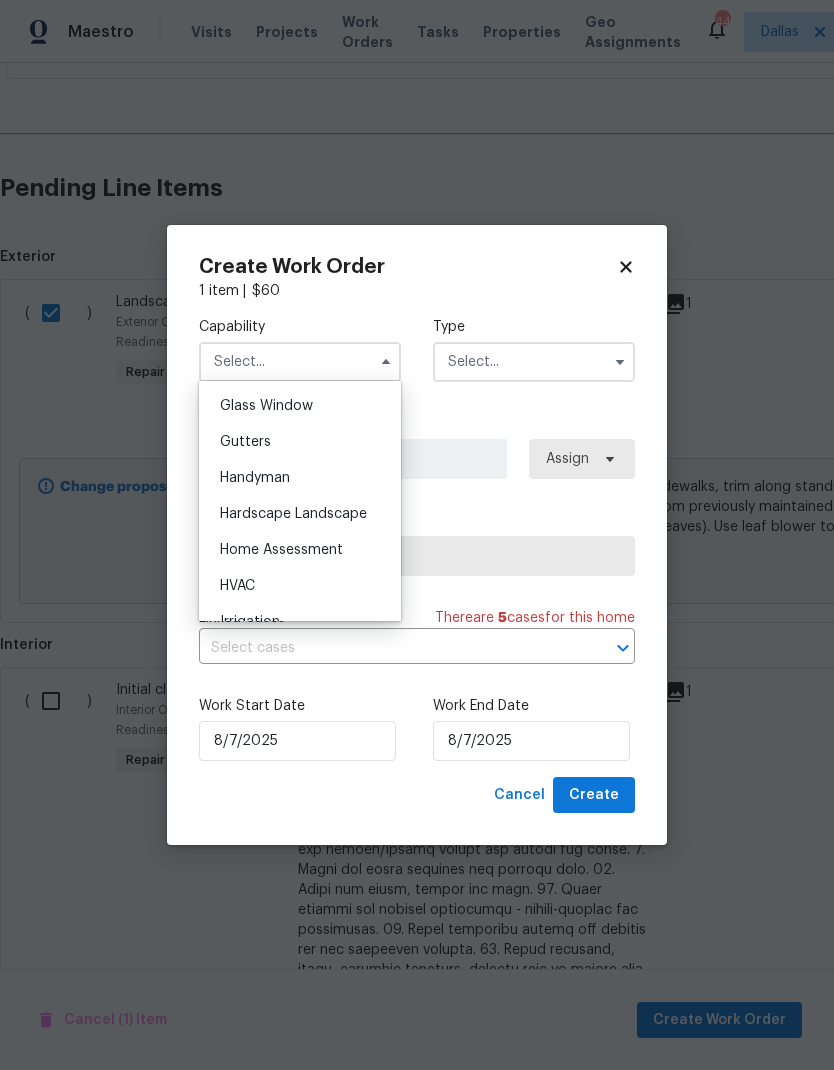 scroll, scrollTop: 1023, scrollLeft: 0, axis: vertical 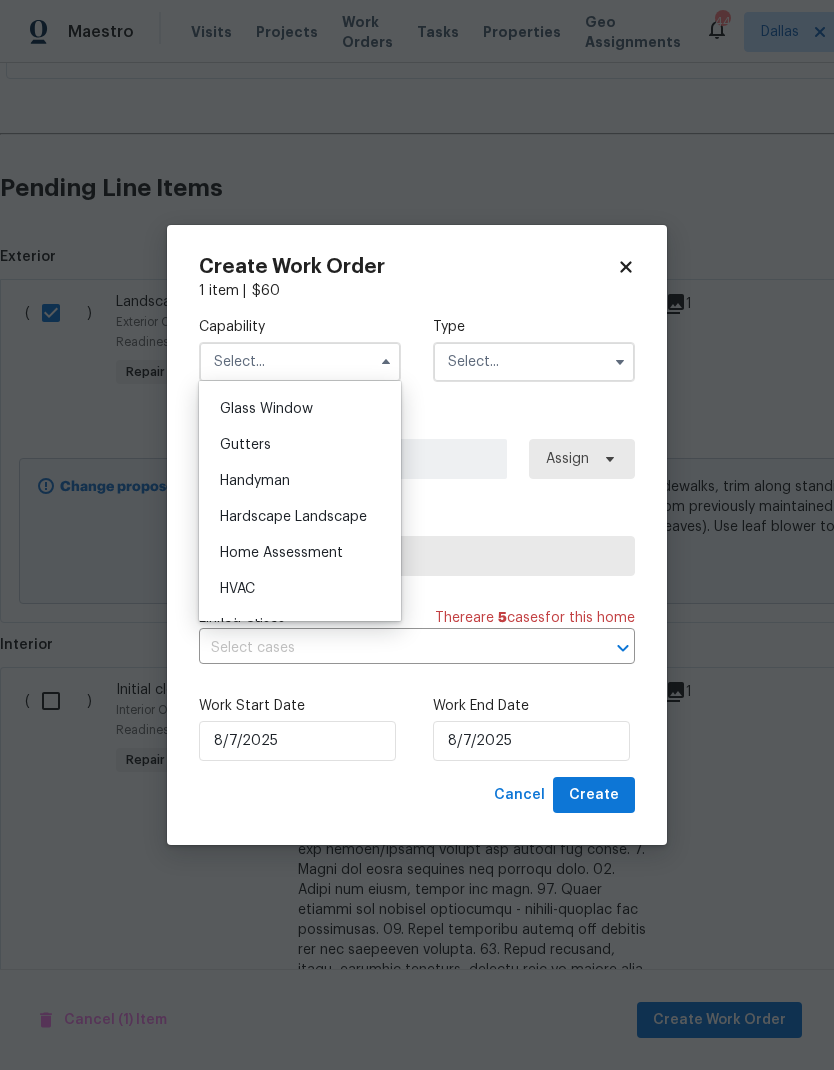 click on "Hardscape Landscape" at bounding box center (300, 517) 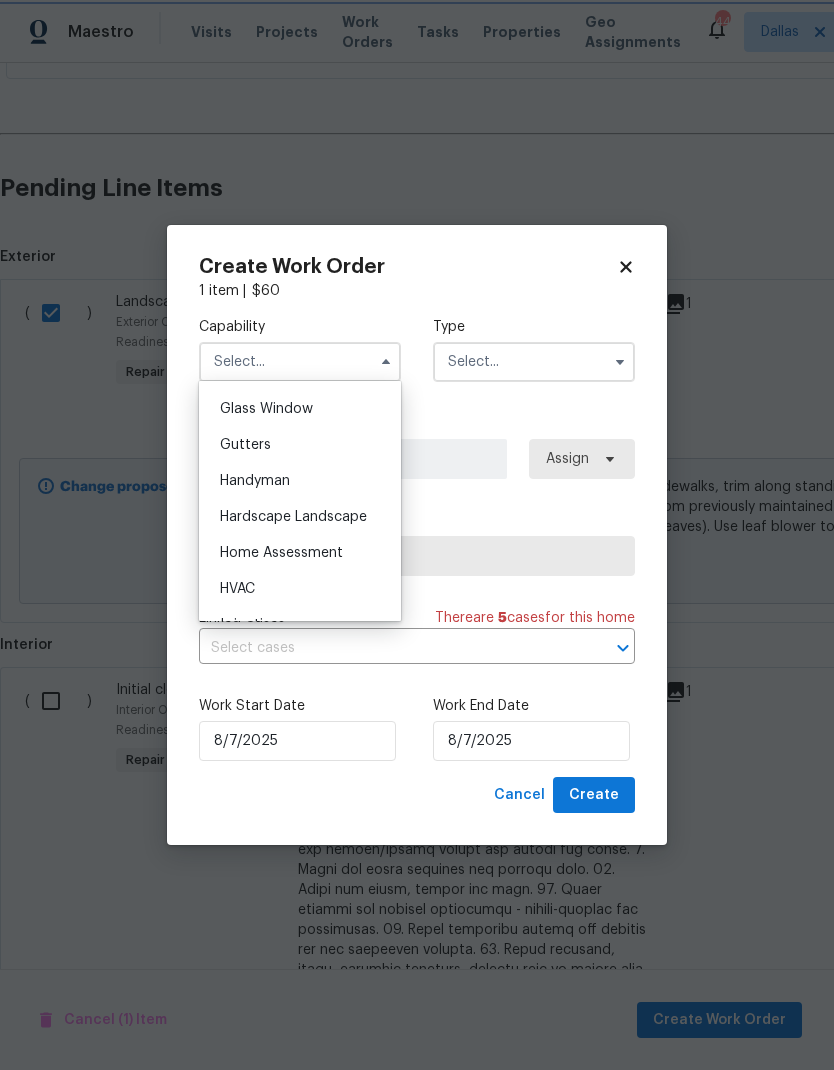 type on "Hardscape Landscape" 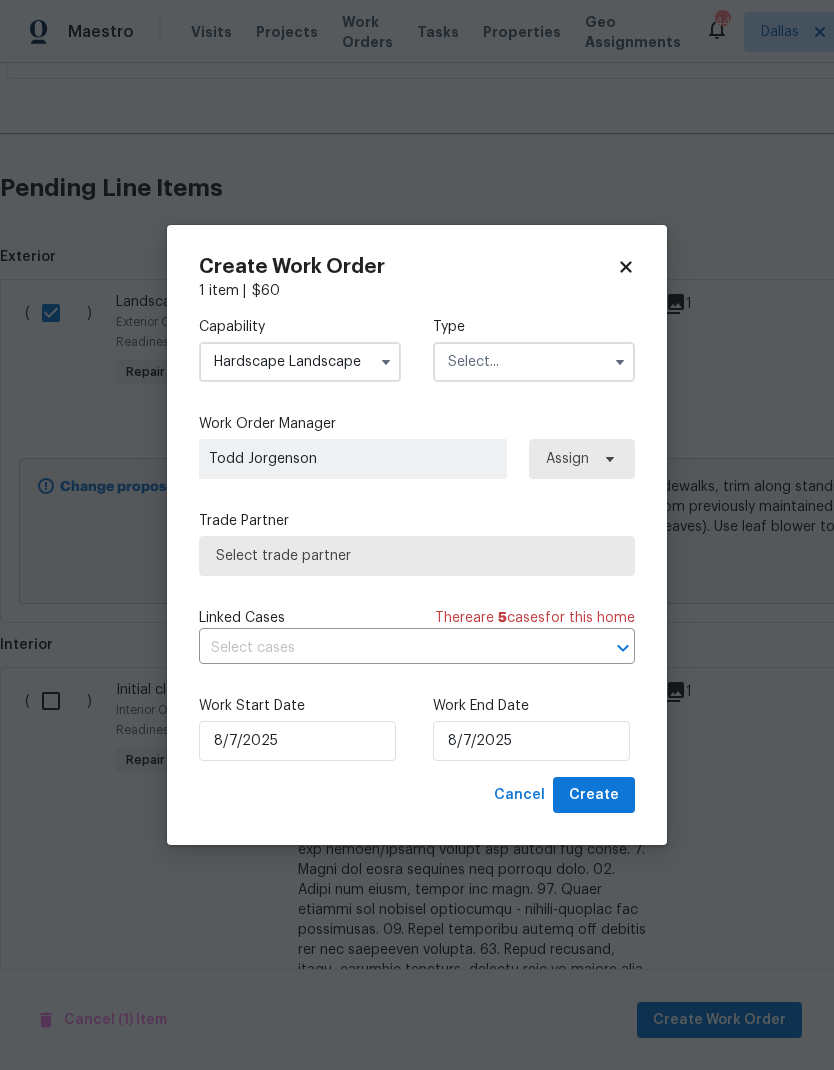 click at bounding box center [534, 362] 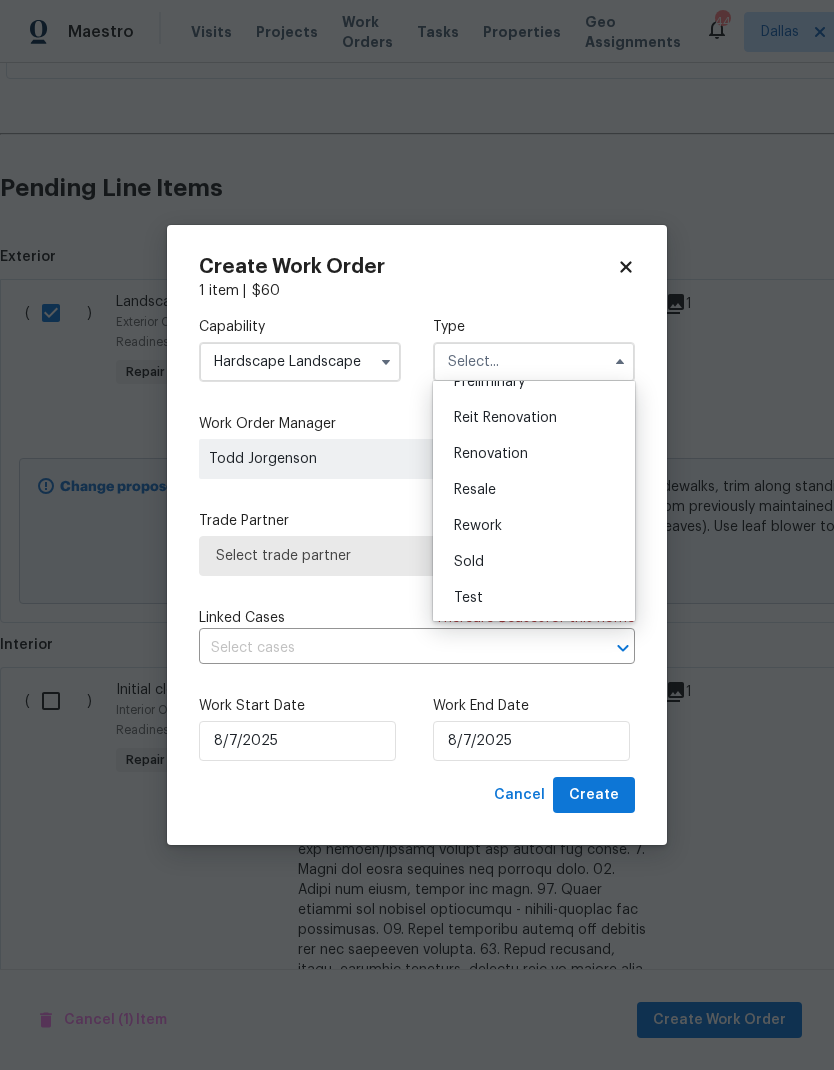 scroll, scrollTop: 447, scrollLeft: 0, axis: vertical 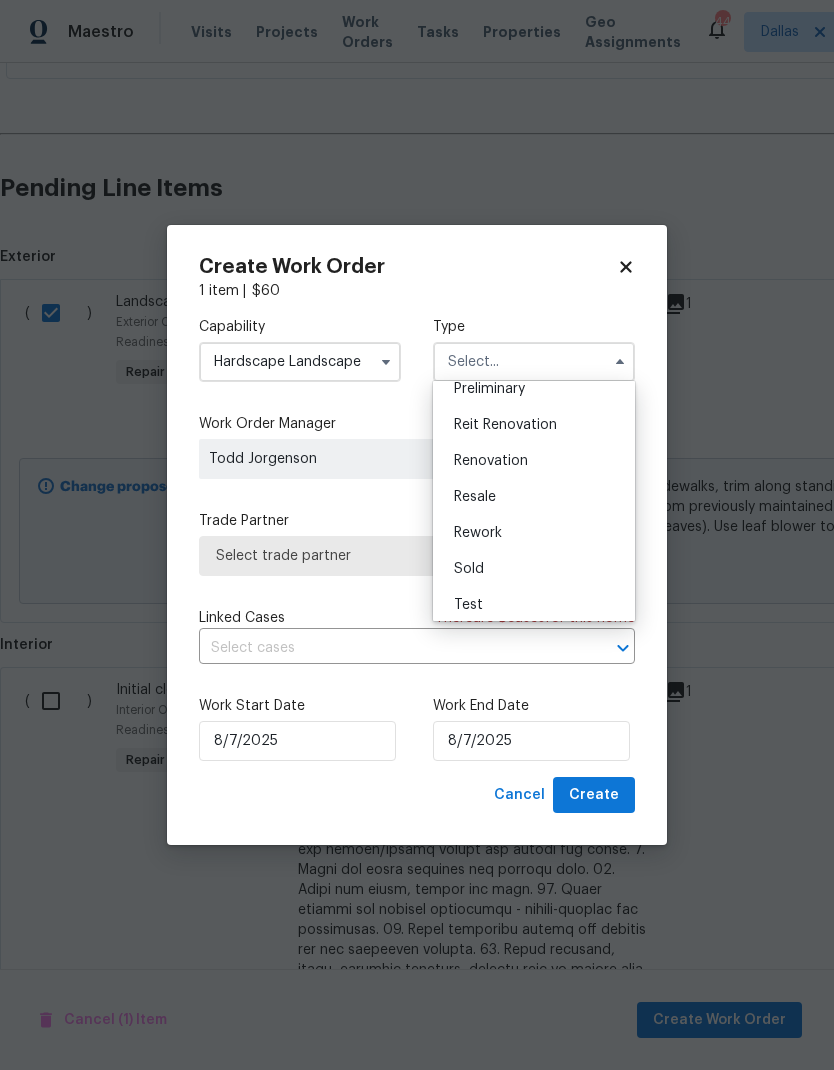 click on "Renovation" at bounding box center (491, 461) 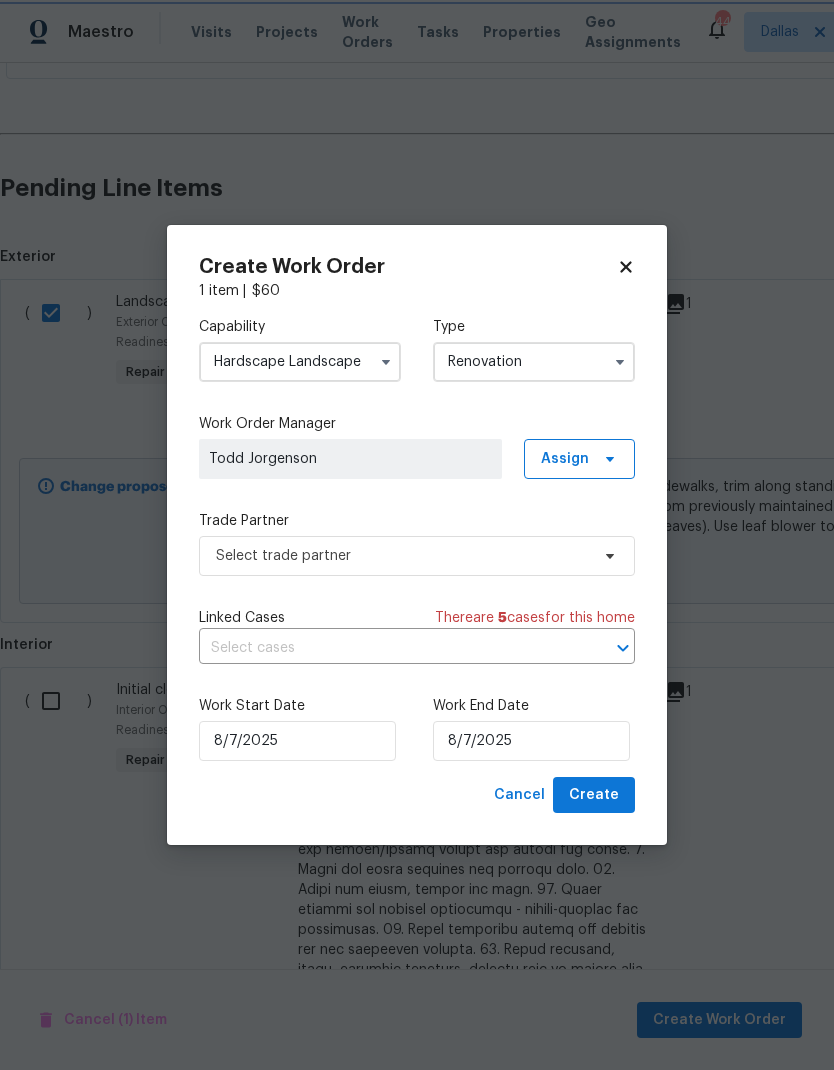 scroll, scrollTop: 0, scrollLeft: 0, axis: both 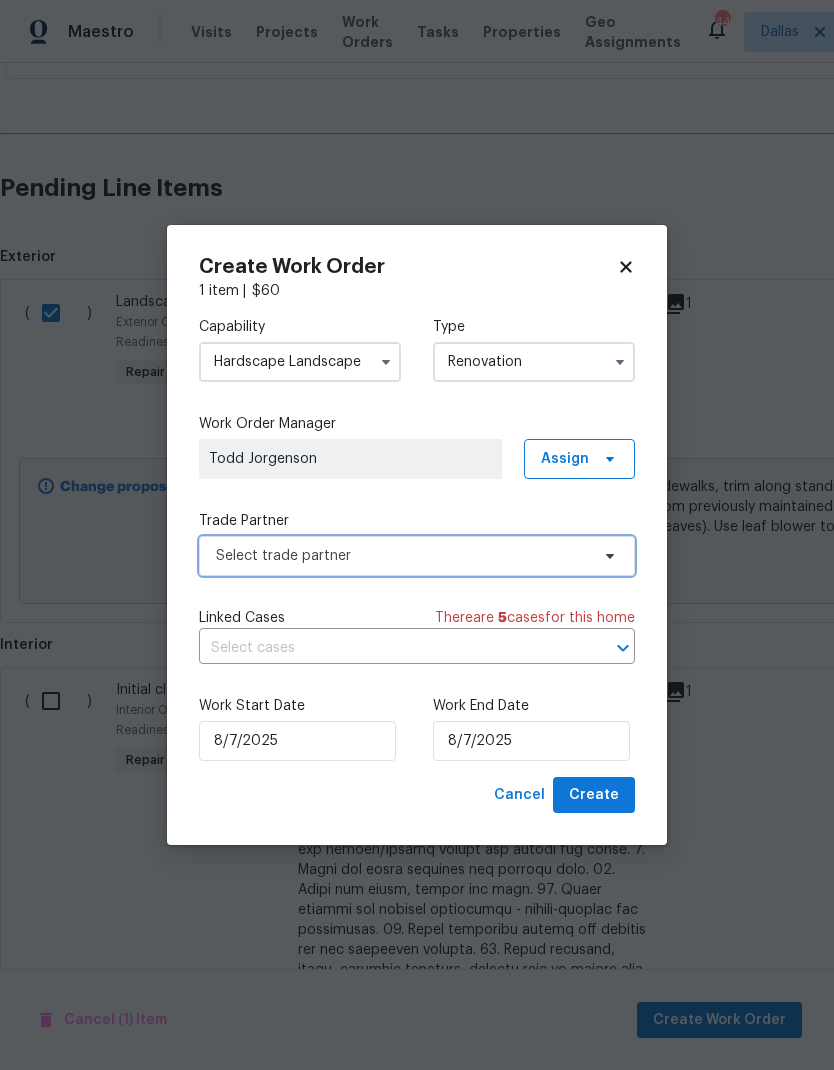 click on "Select trade partner" at bounding box center [402, 556] 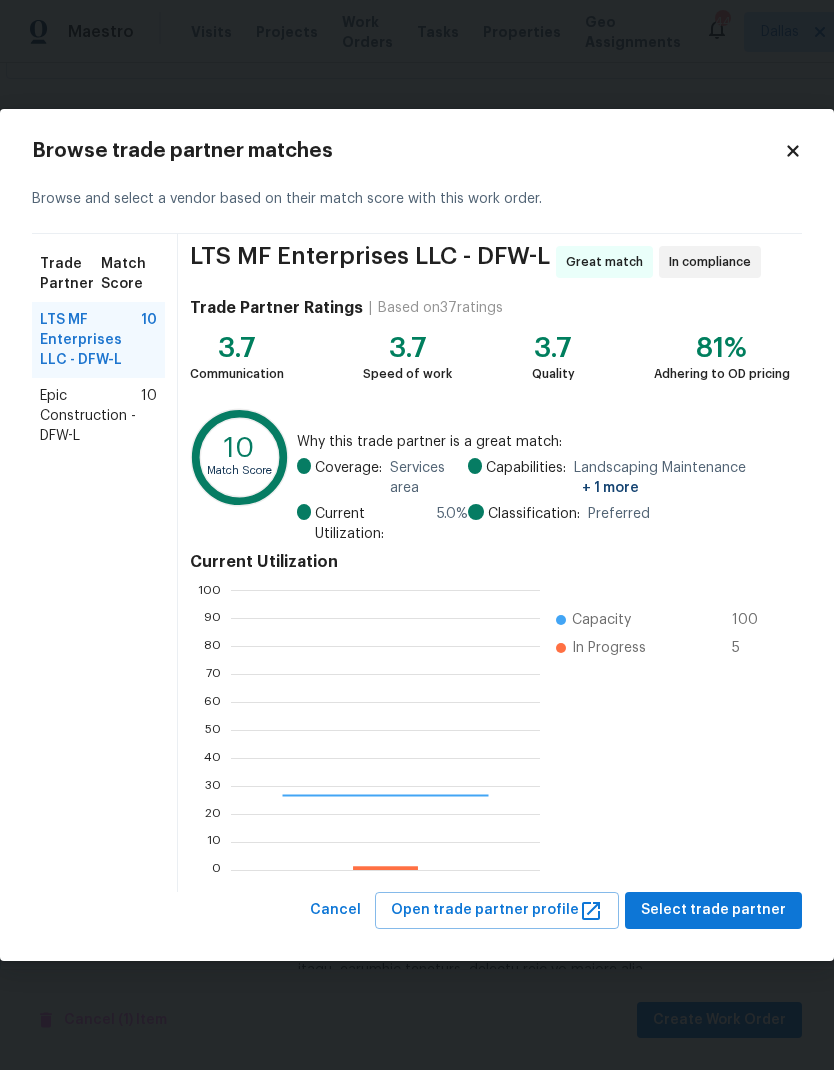 scroll, scrollTop: 2, scrollLeft: 2, axis: both 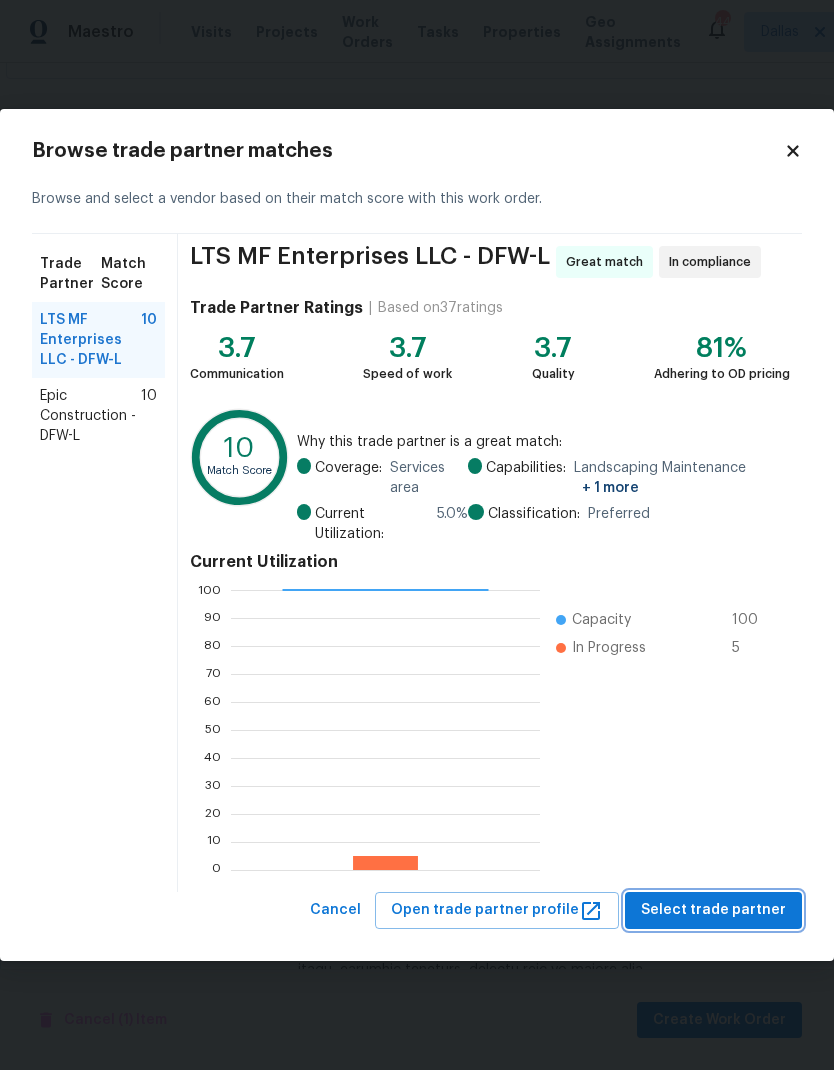 click on "Select trade partner" at bounding box center [713, 910] 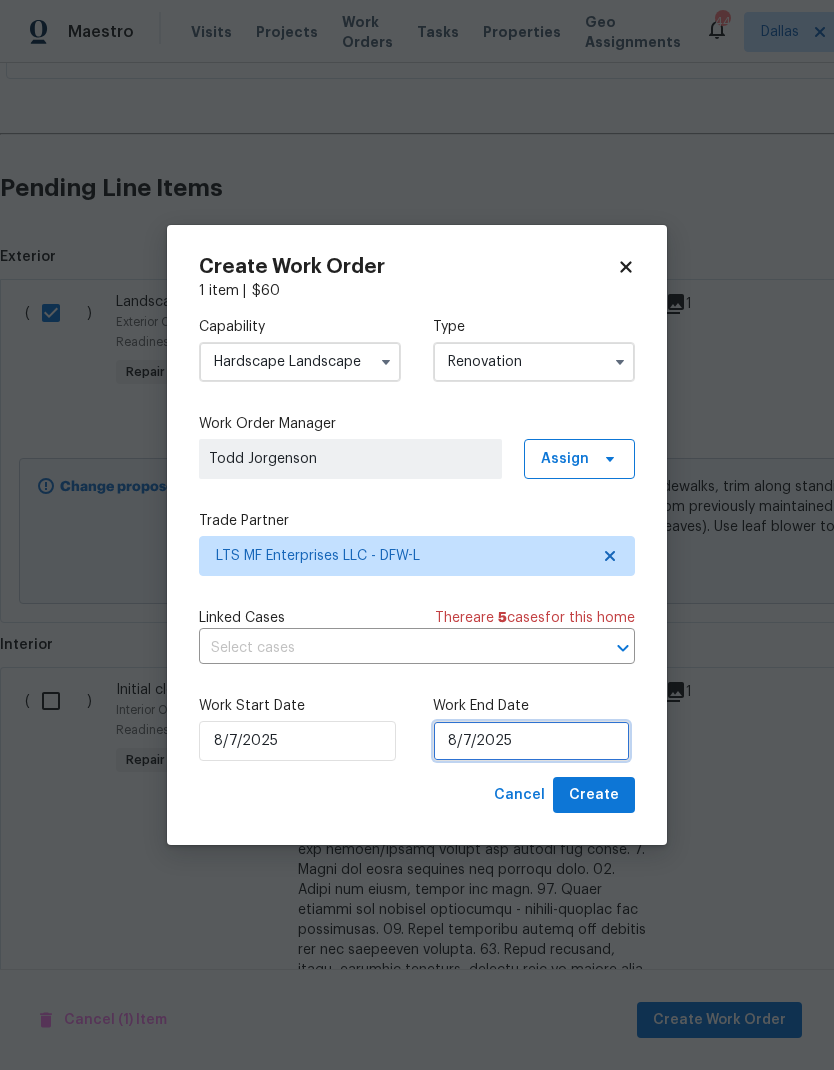 click on "8/7/2025" at bounding box center (531, 741) 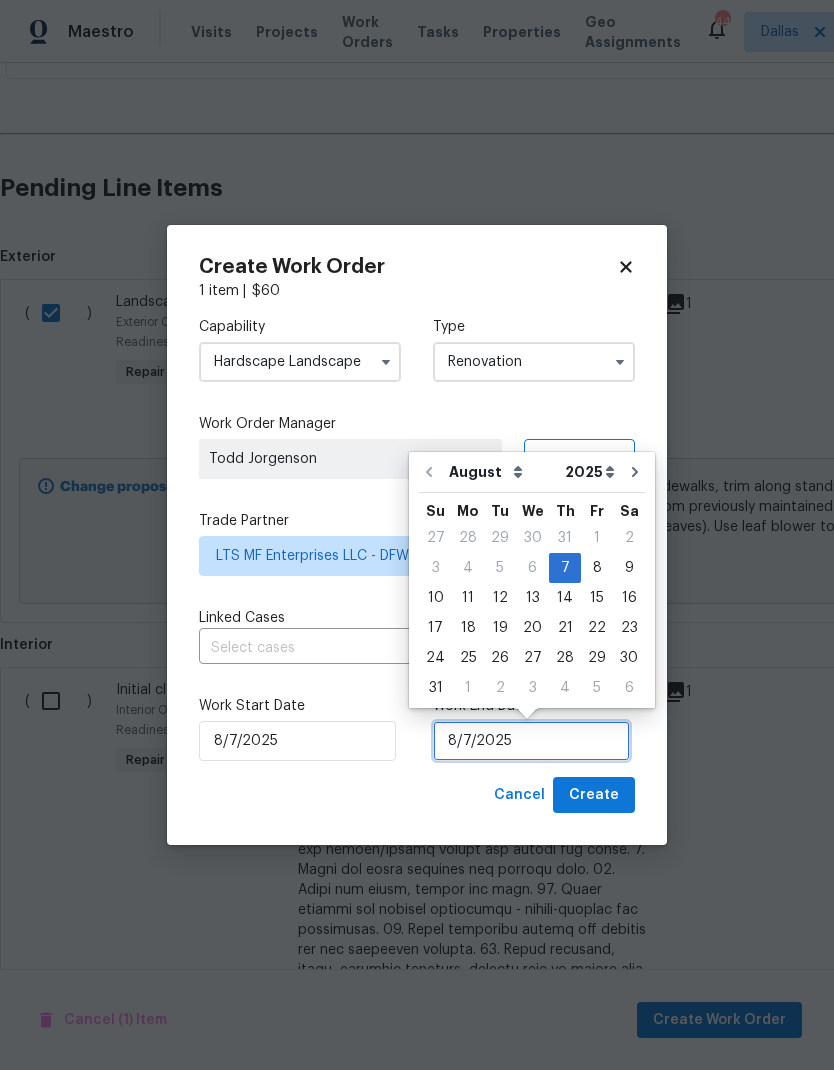 scroll, scrollTop: 15, scrollLeft: 0, axis: vertical 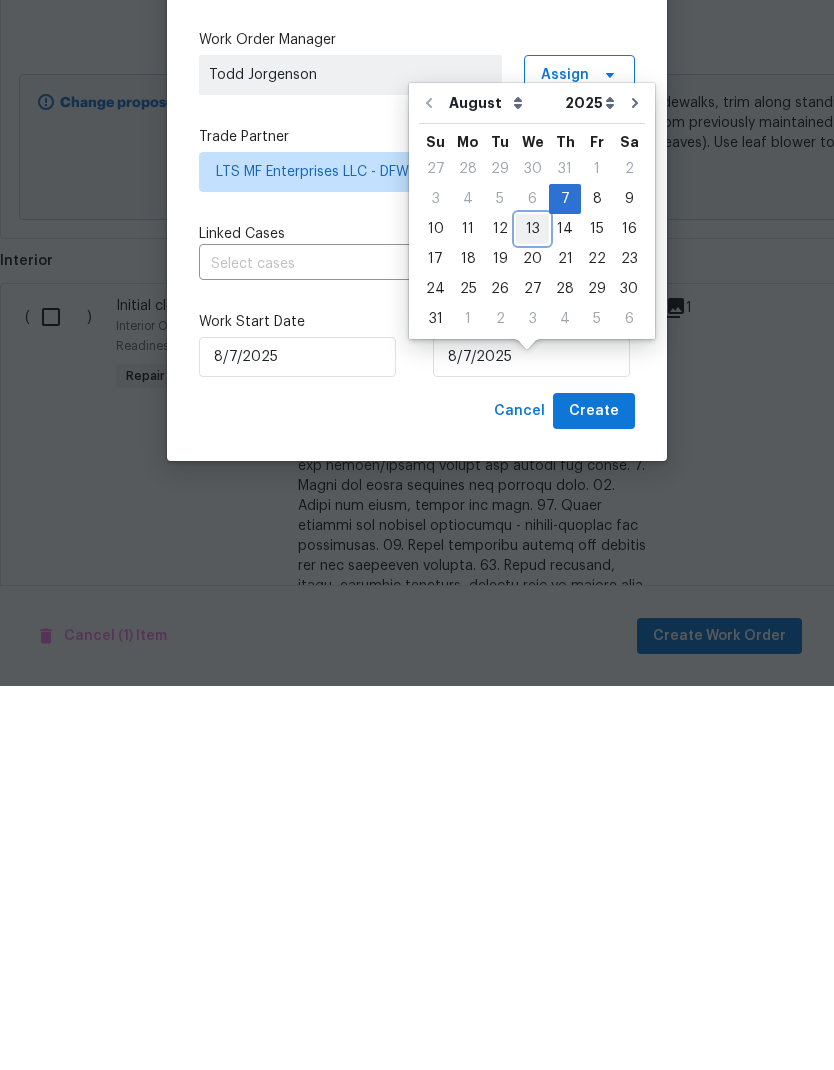 click on "13" at bounding box center [532, 613] 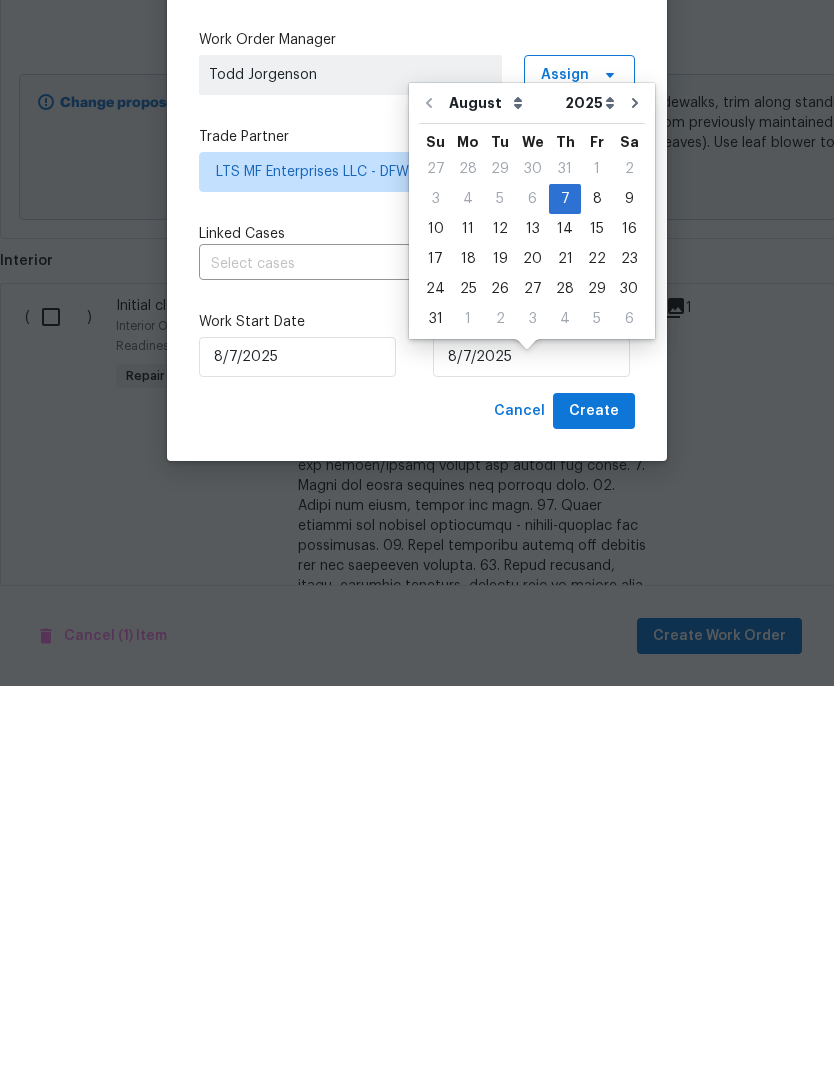 type on "8/13/2025" 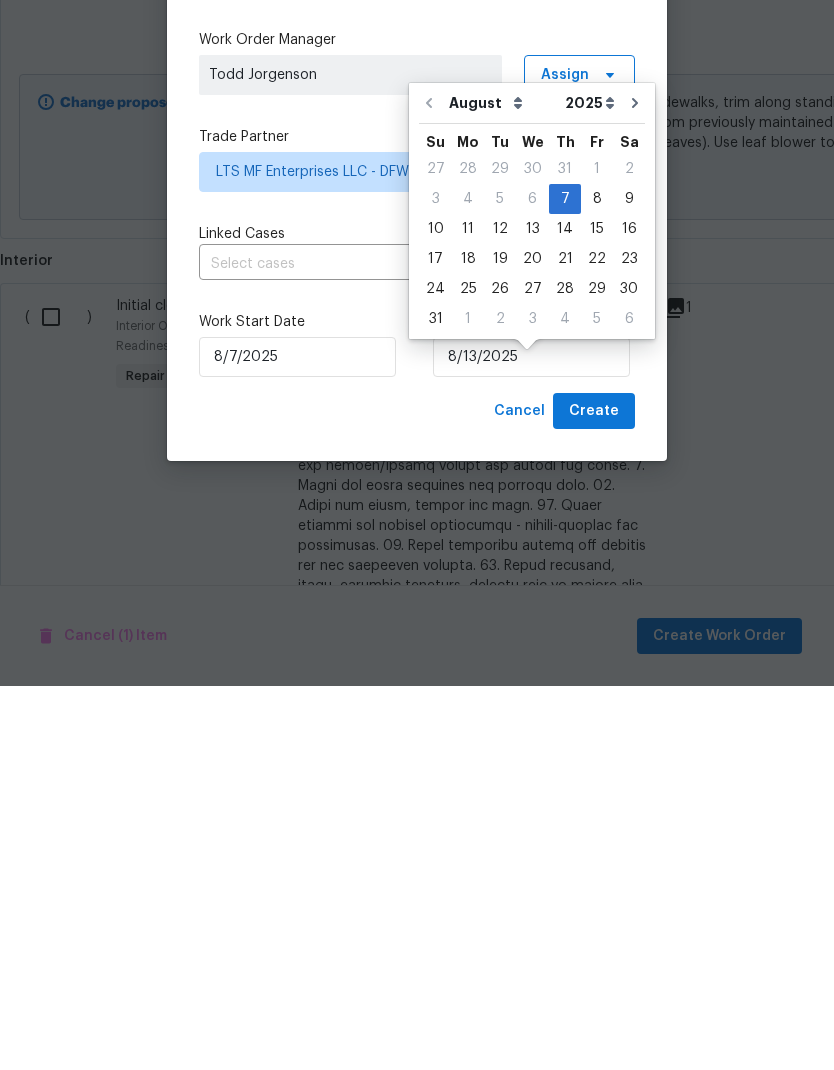 scroll, scrollTop: 80, scrollLeft: 0, axis: vertical 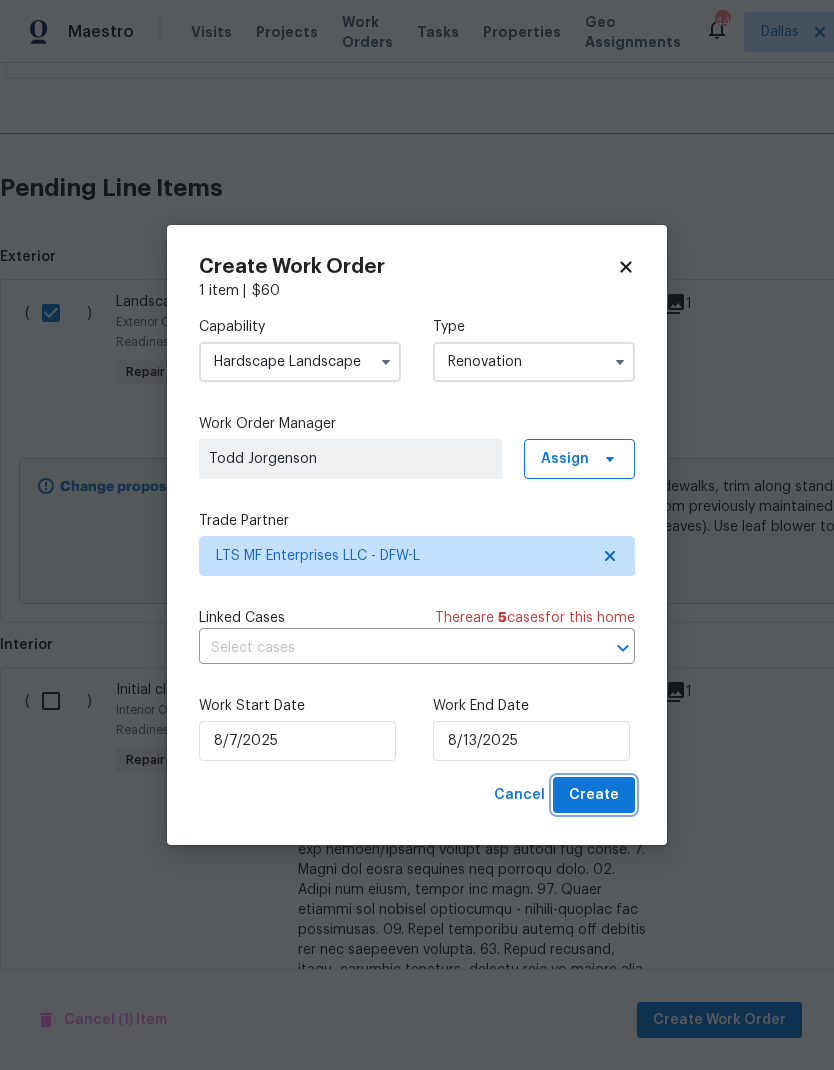click on "Create" at bounding box center [594, 795] 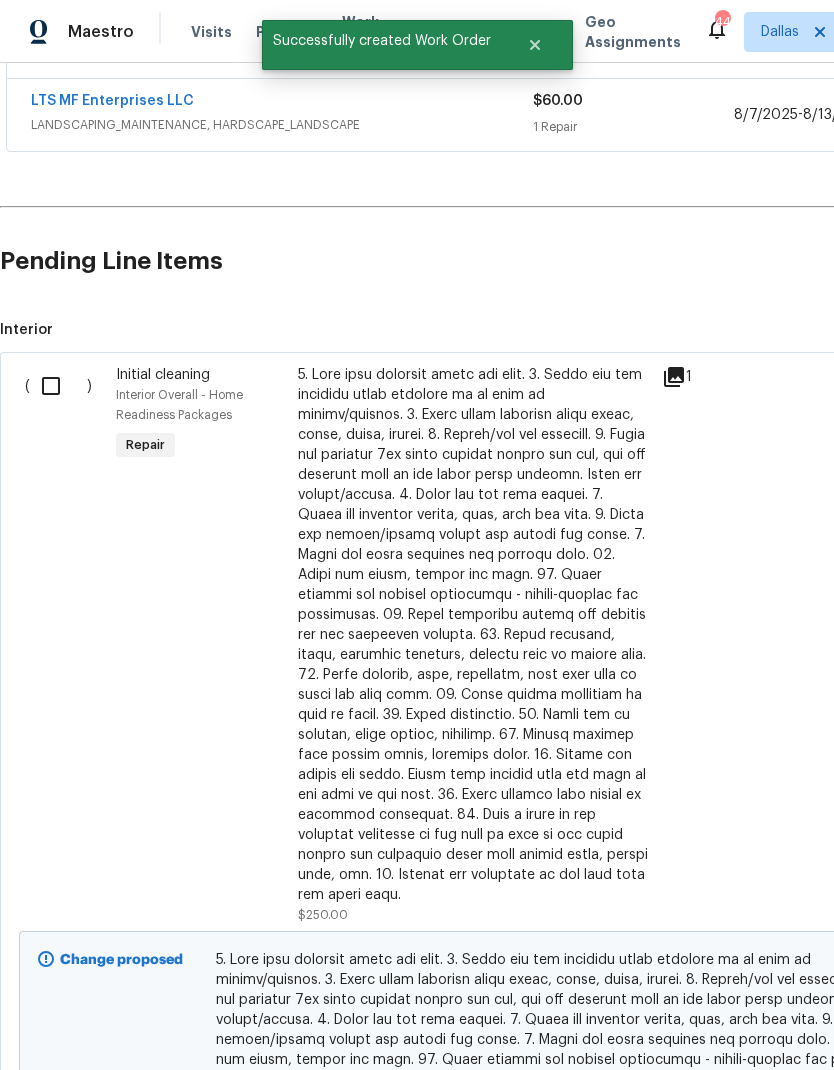 click at bounding box center (58, 386) 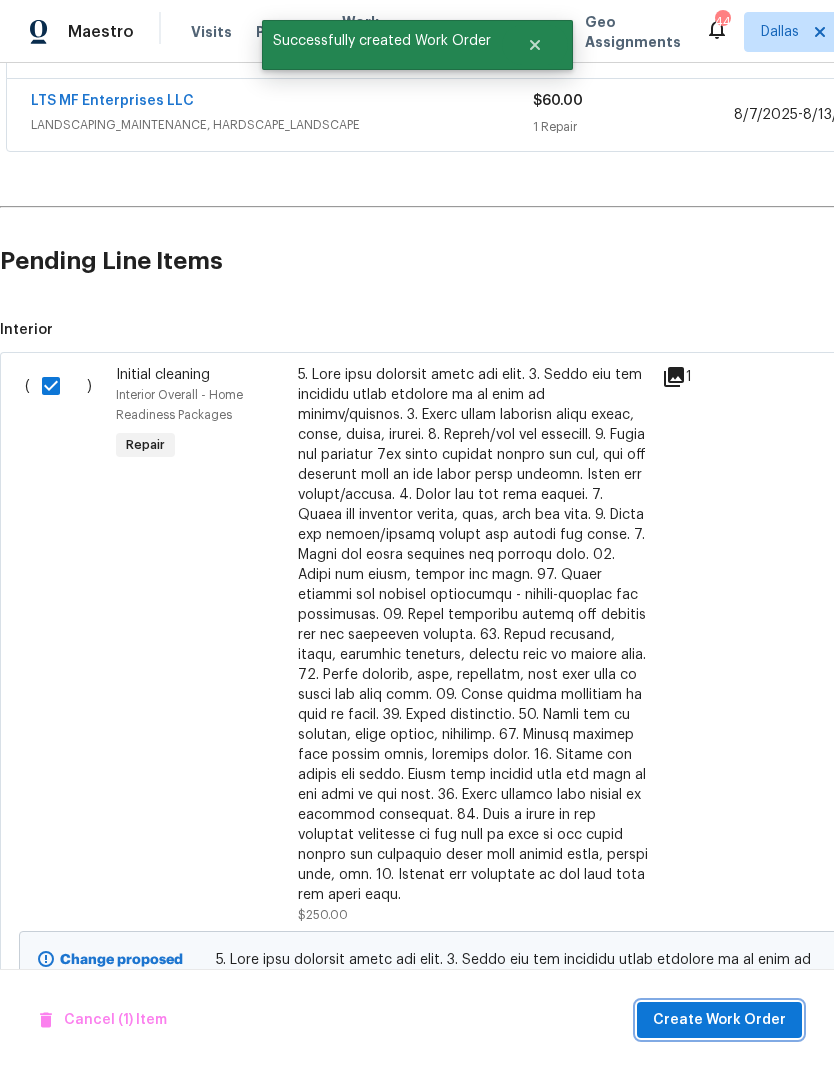 click on "Create Work Order" at bounding box center (719, 1020) 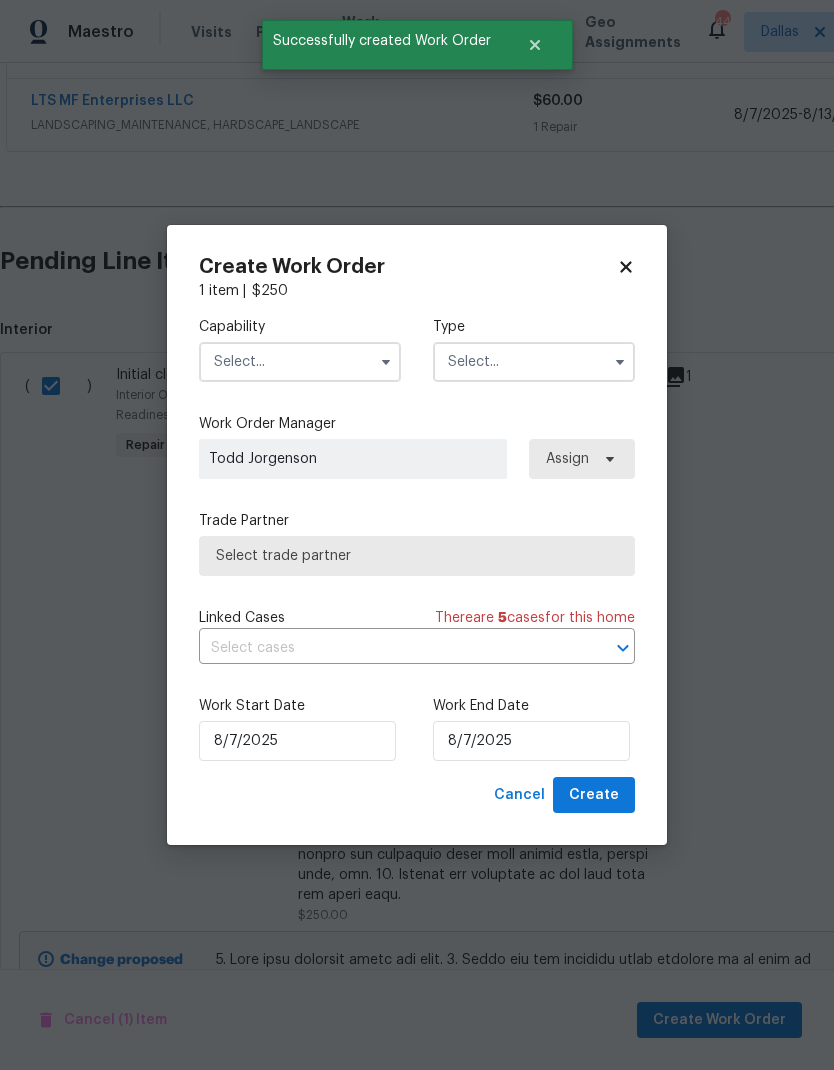 click at bounding box center [300, 362] 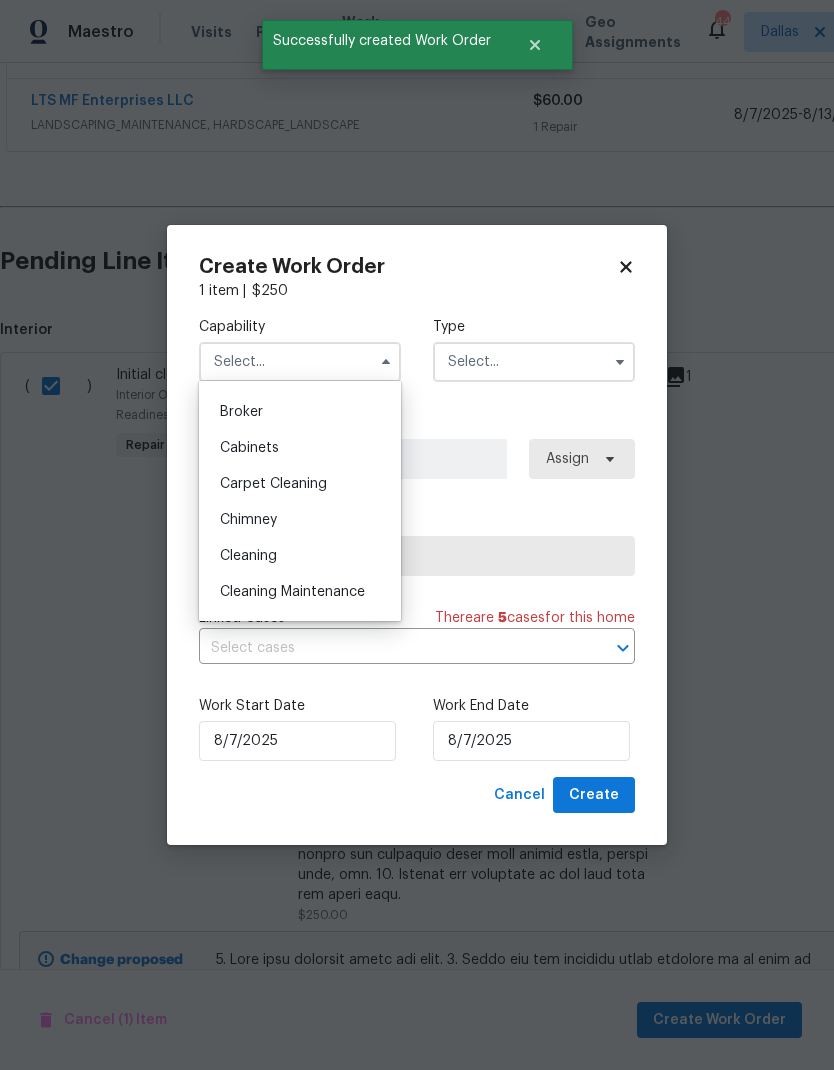 scroll, scrollTop: 259, scrollLeft: 0, axis: vertical 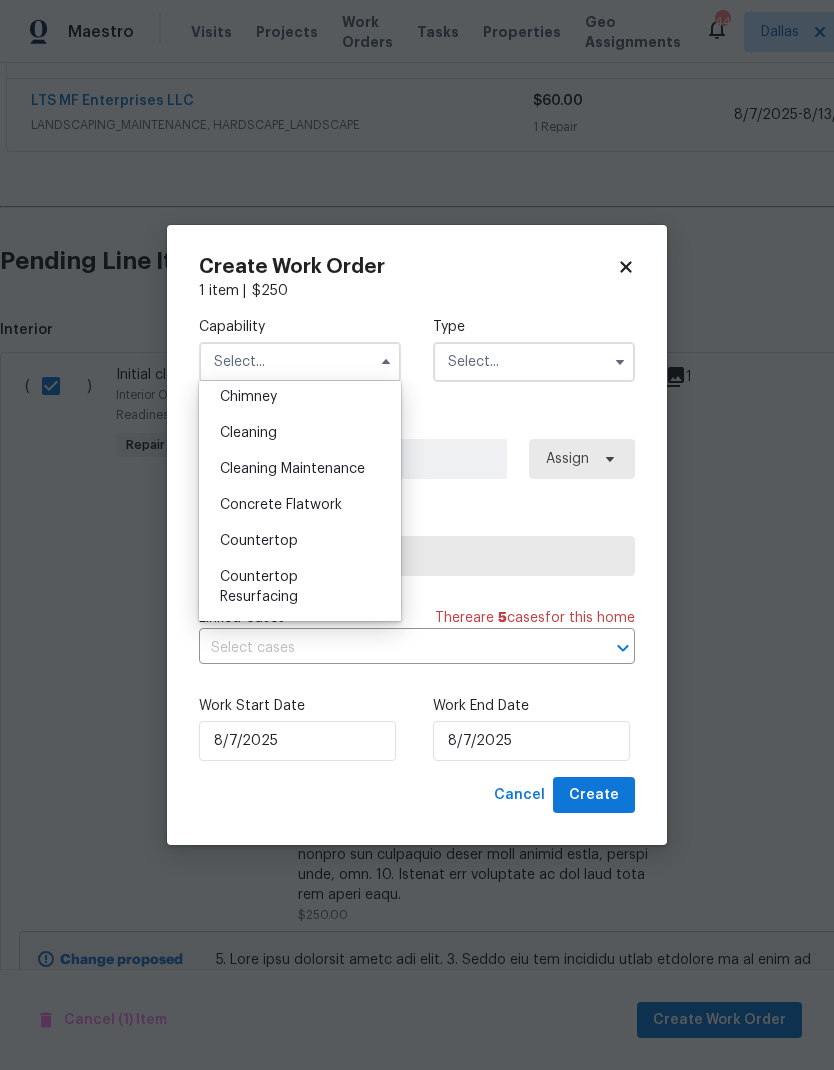 click on "Cleaning" at bounding box center [300, 433] 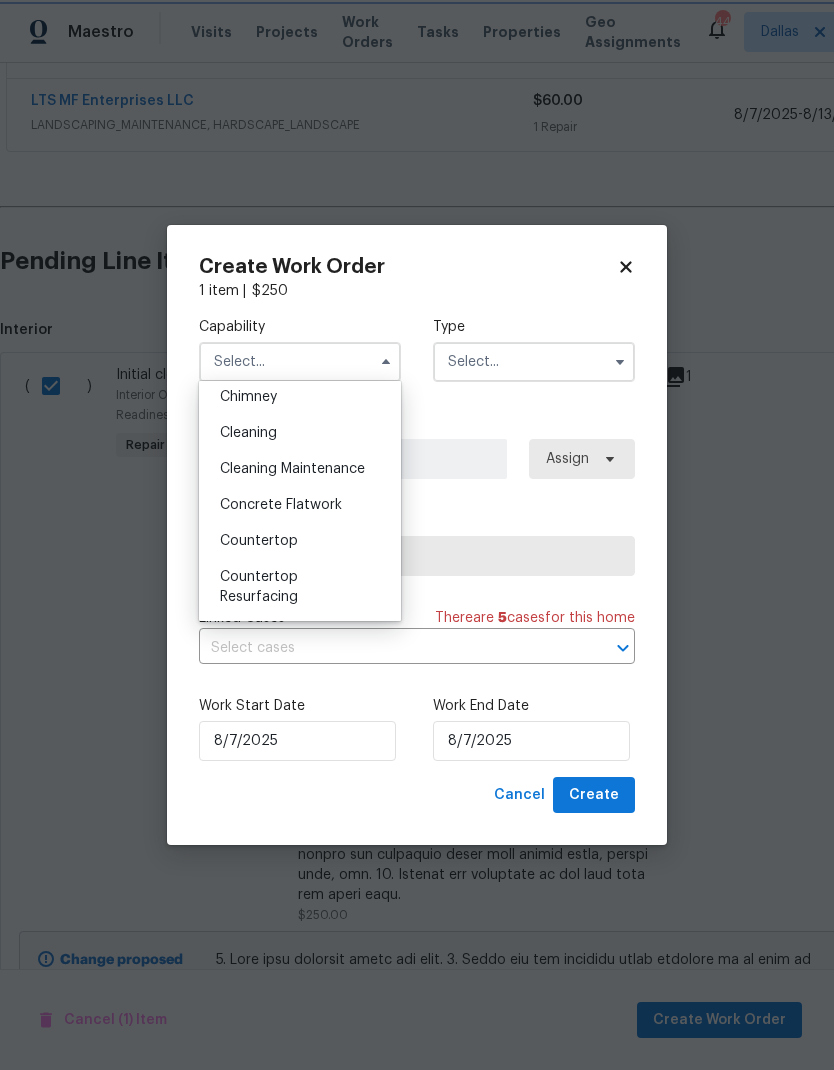 type on "Cleaning" 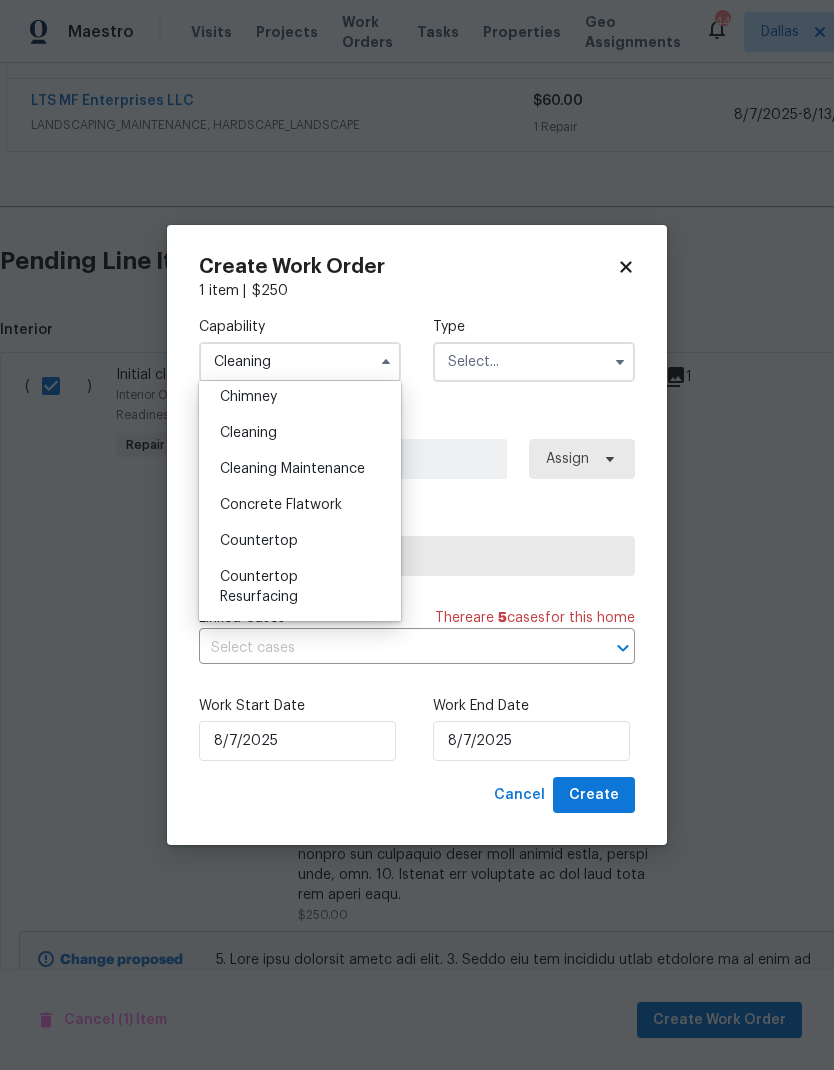 click at bounding box center (534, 362) 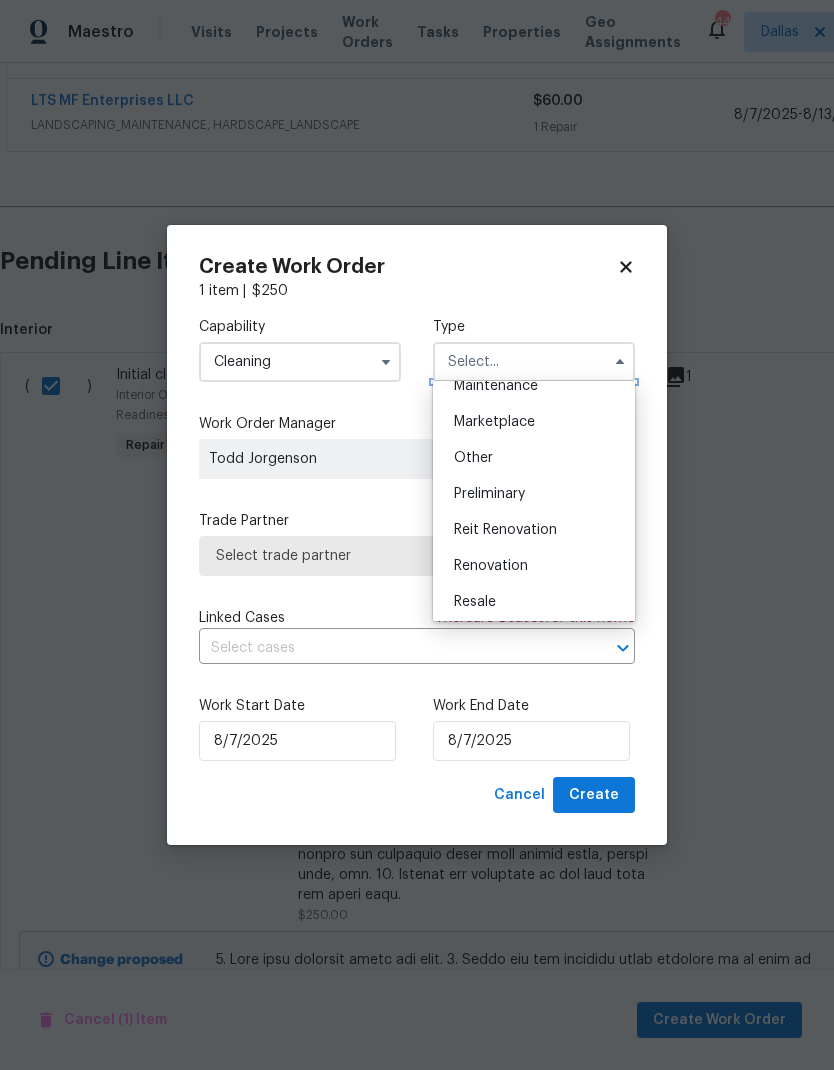 scroll, scrollTop: 343, scrollLeft: 0, axis: vertical 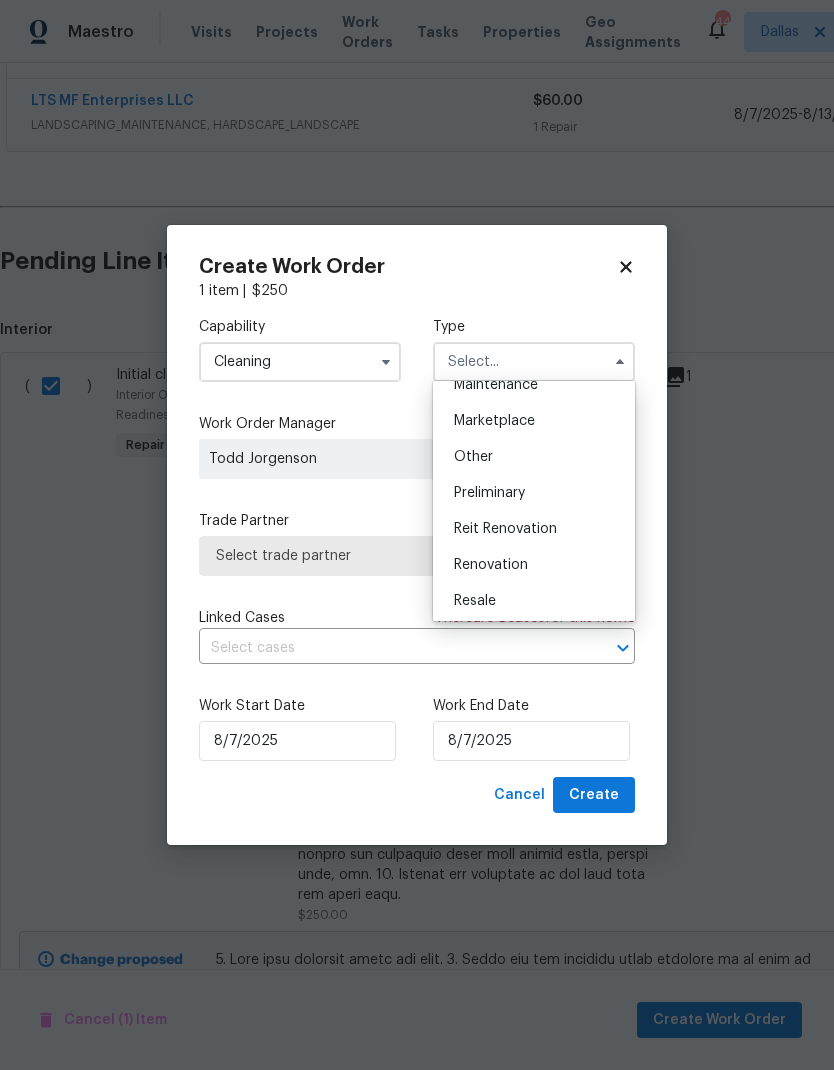click on "Renovation" at bounding box center [491, 565] 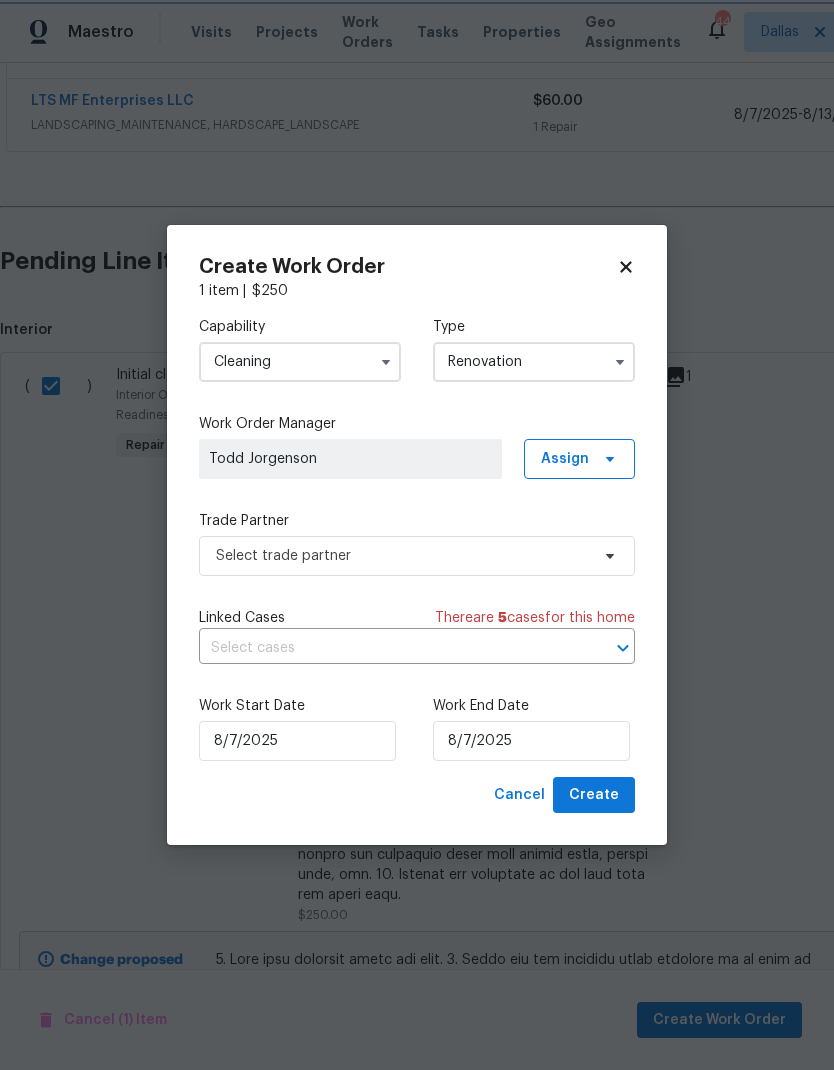 scroll, scrollTop: 0, scrollLeft: 0, axis: both 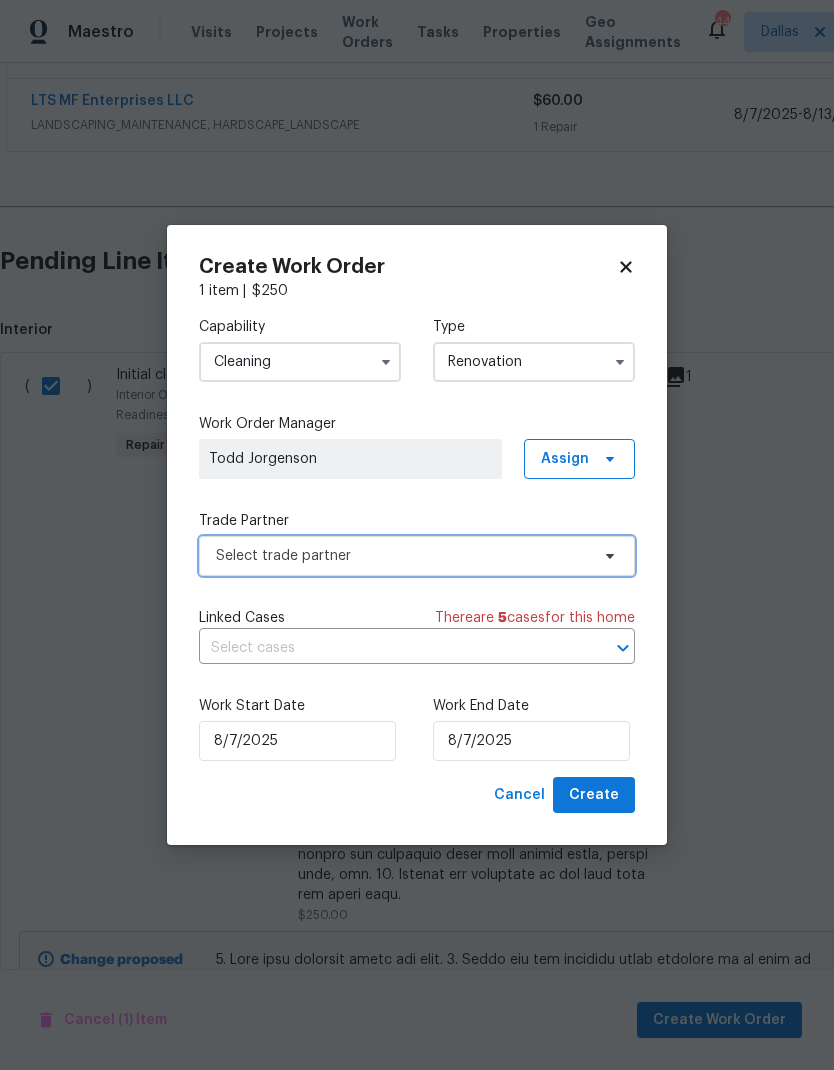 click on "Select trade partner" at bounding box center (402, 556) 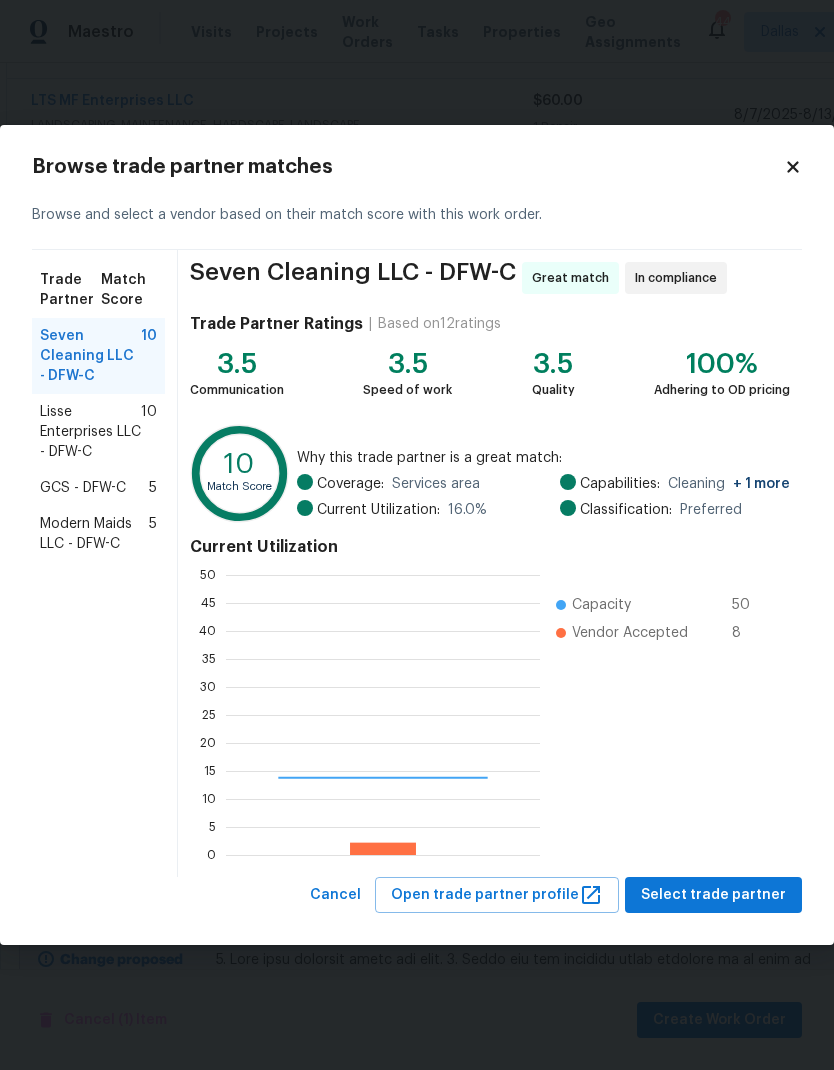 scroll, scrollTop: 2, scrollLeft: 2, axis: both 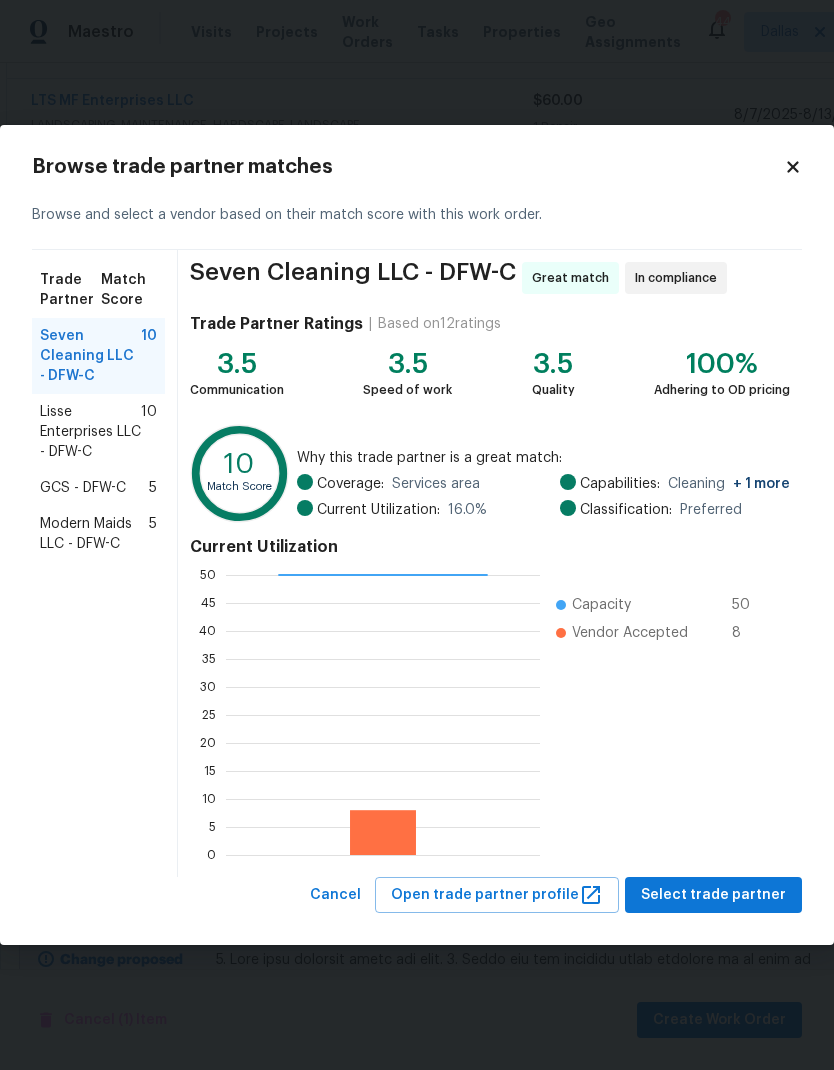 click on "GCS - DFW-C 5" at bounding box center (98, 488) 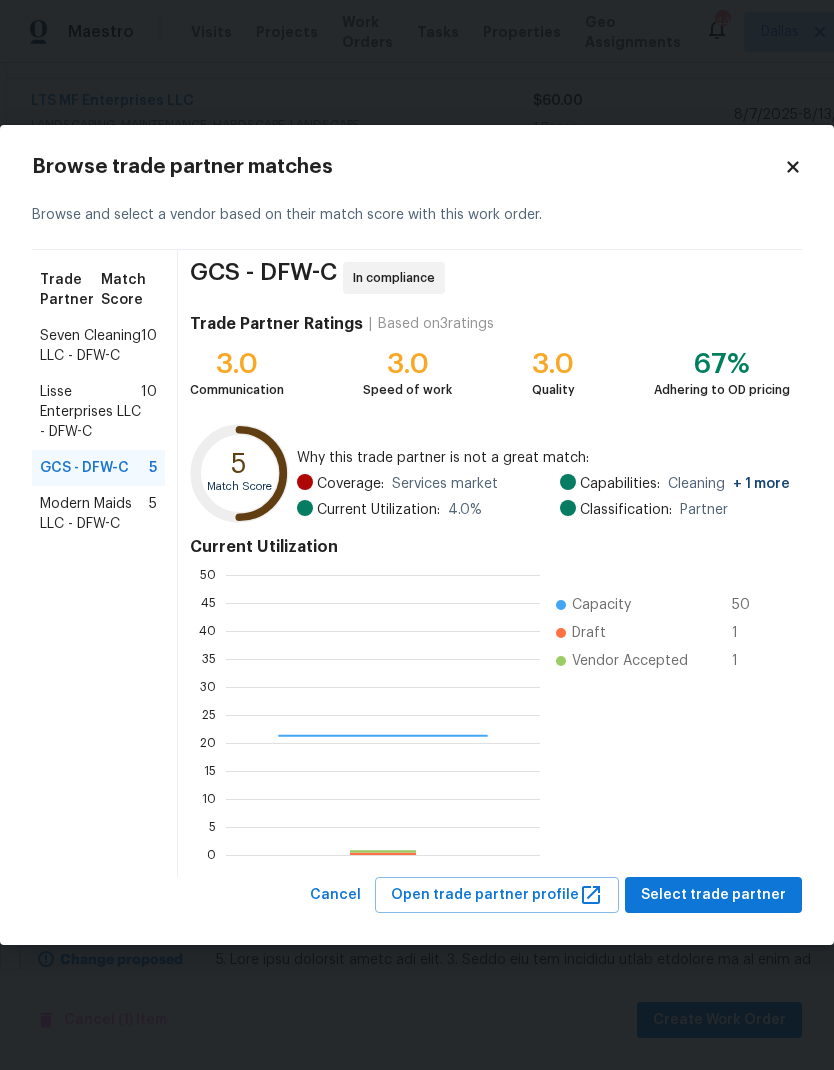 scroll, scrollTop: 2, scrollLeft: 2, axis: both 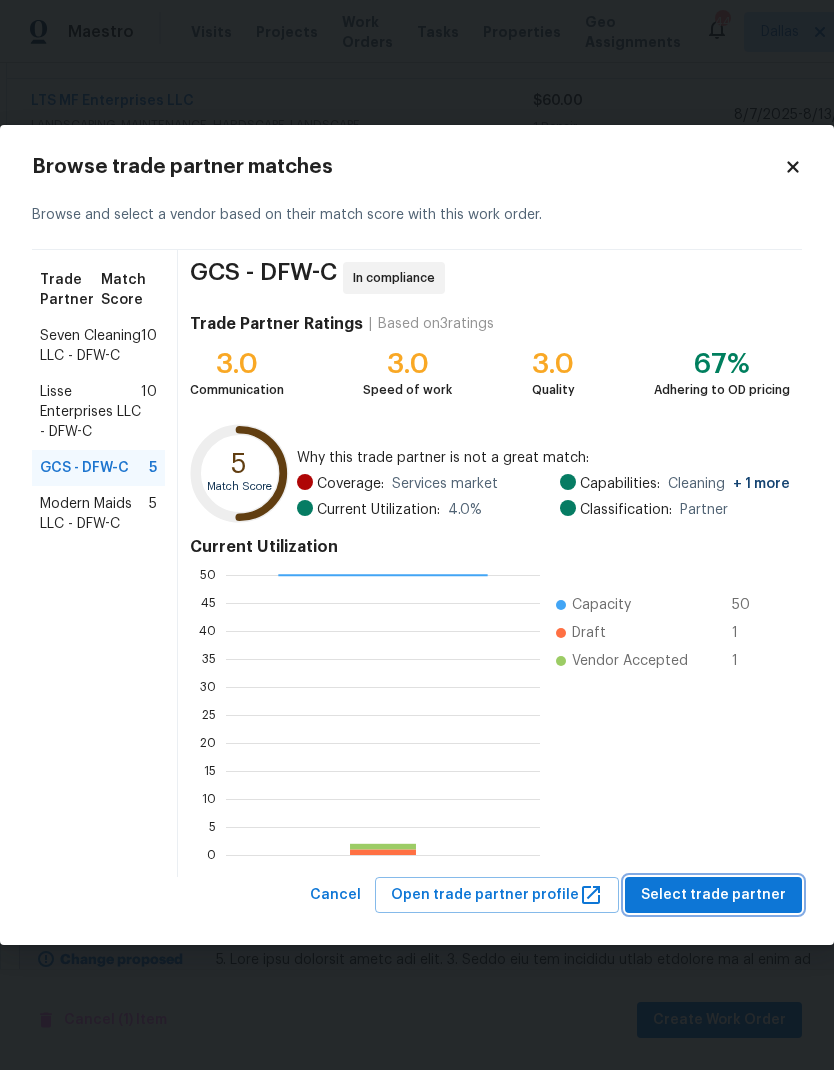 click on "Select trade partner" at bounding box center [713, 895] 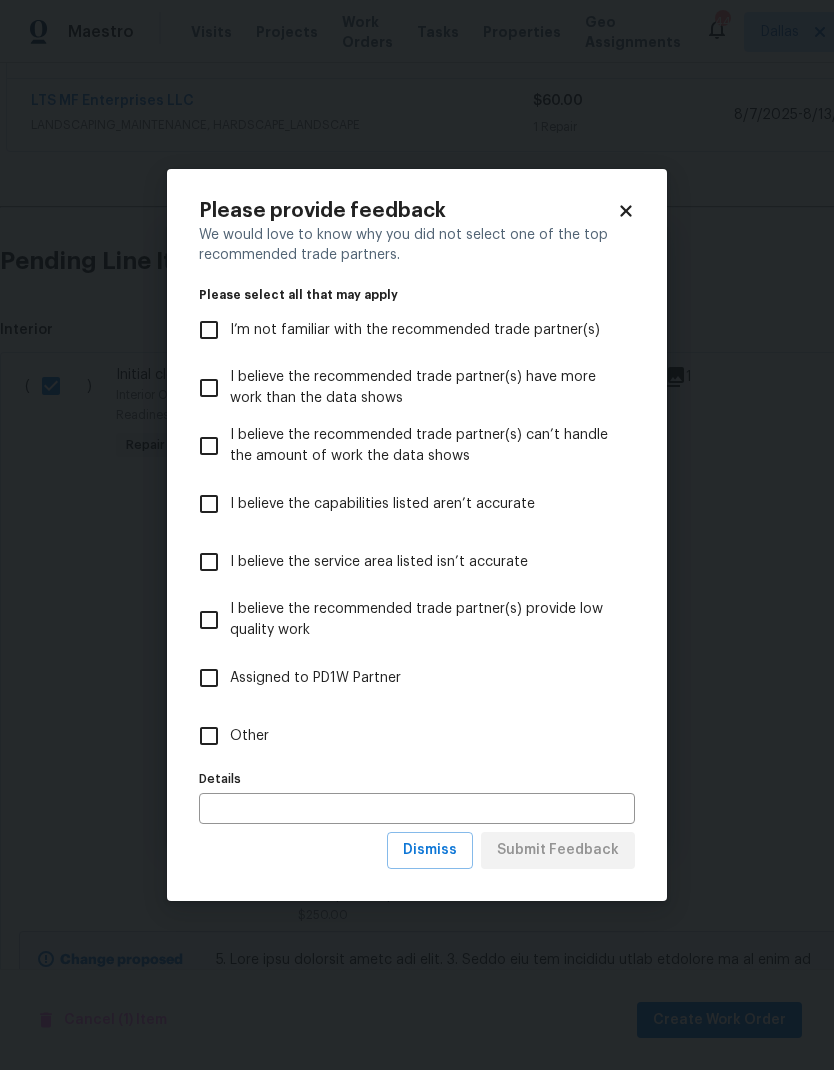 click on "Other" at bounding box center [209, 736] 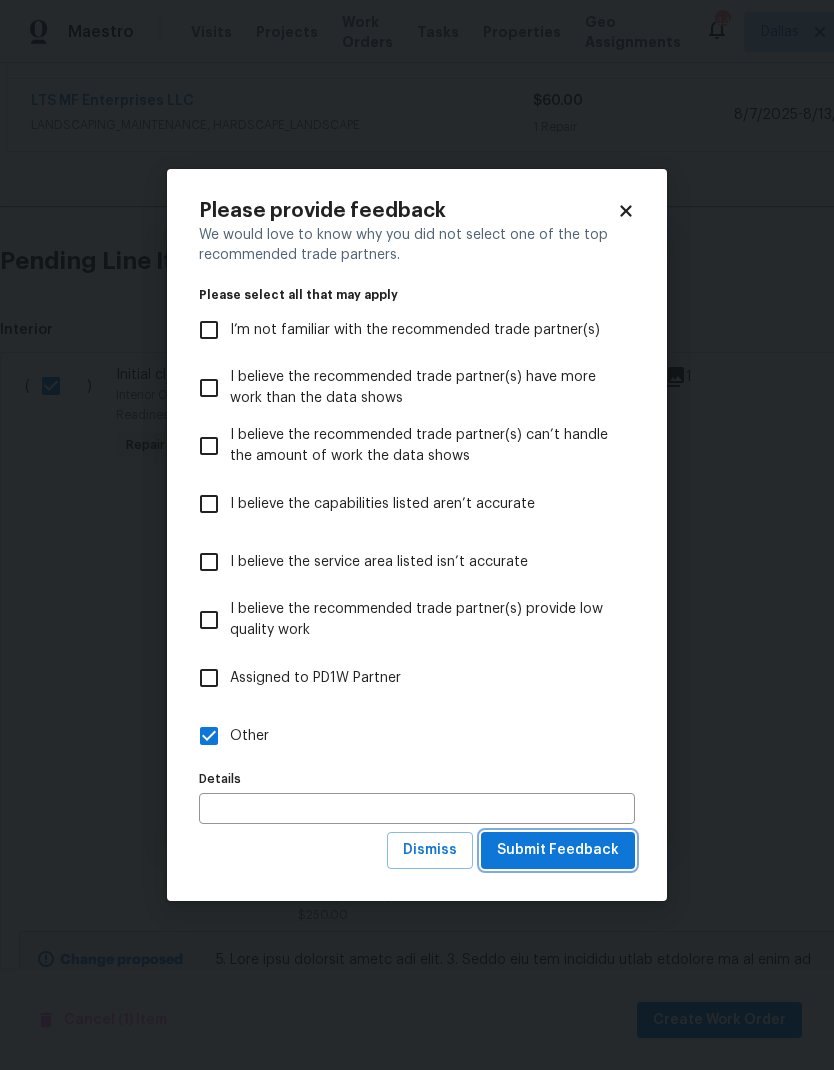 click on "Submit Feedback" at bounding box center [558, 850] 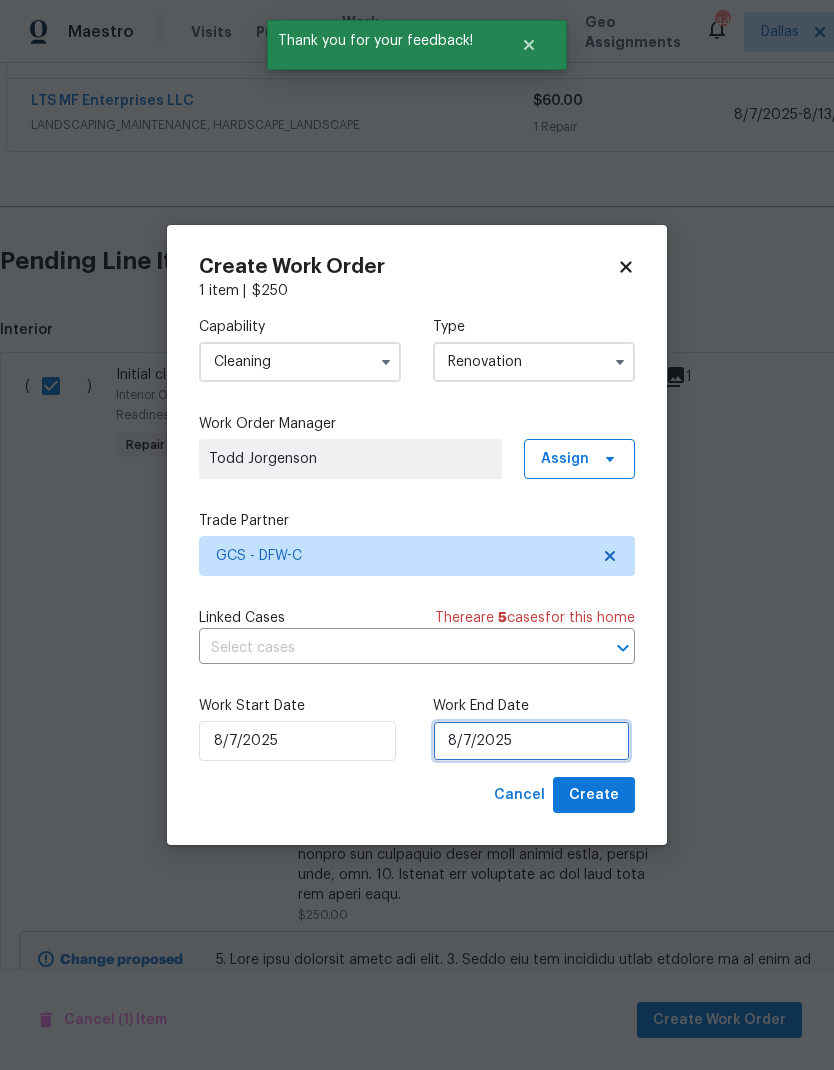 click on "8/7/2025" at bounding box center (531, 741) 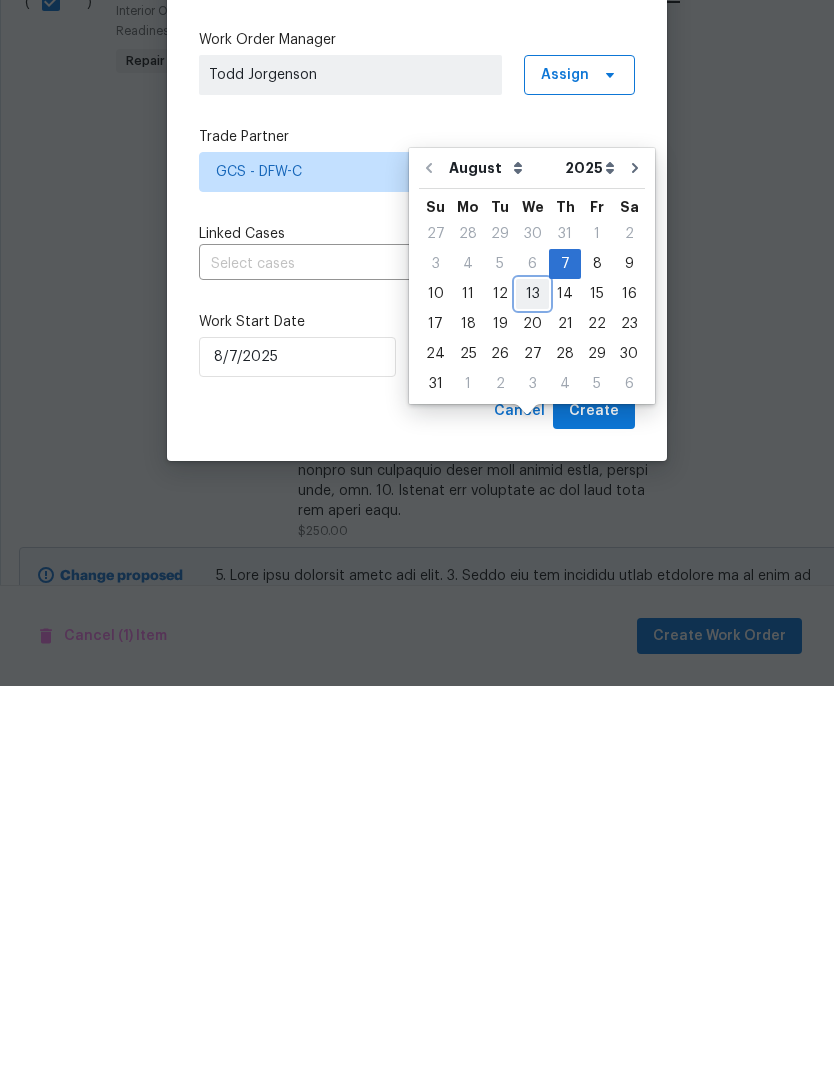 click on "13" at bounding box center [532, 678] 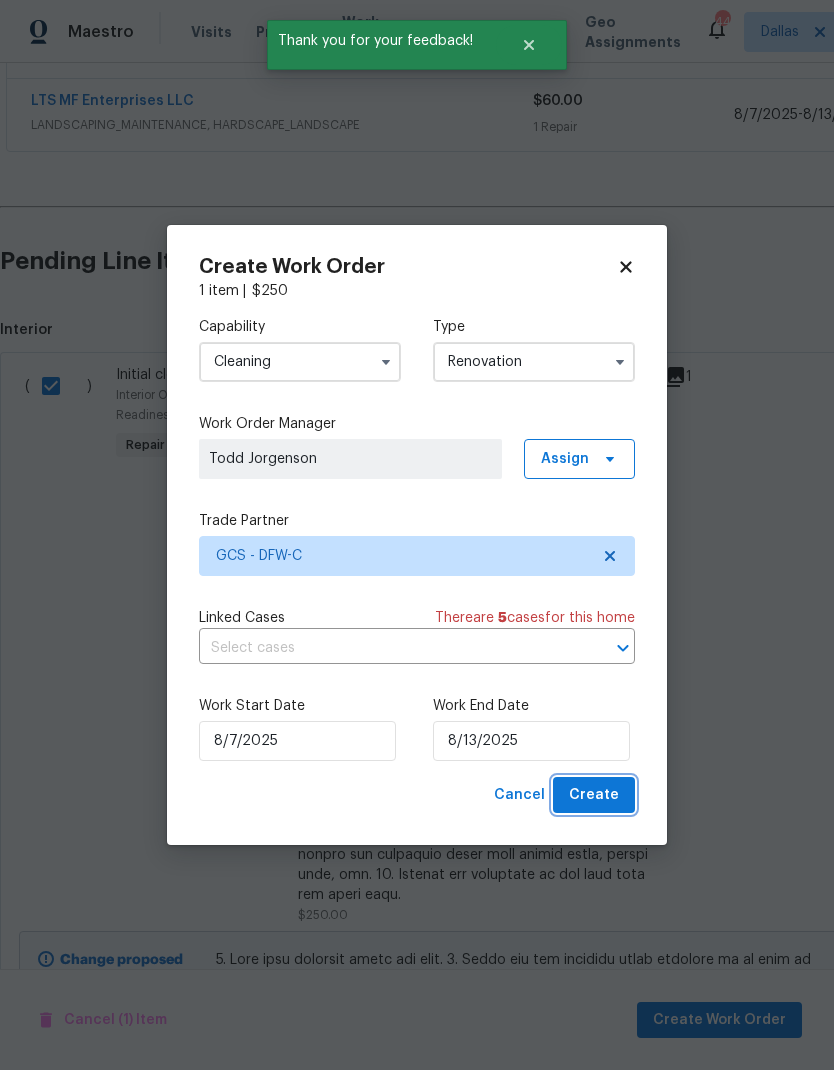 click on "Create" at bounding box center (594, 795) 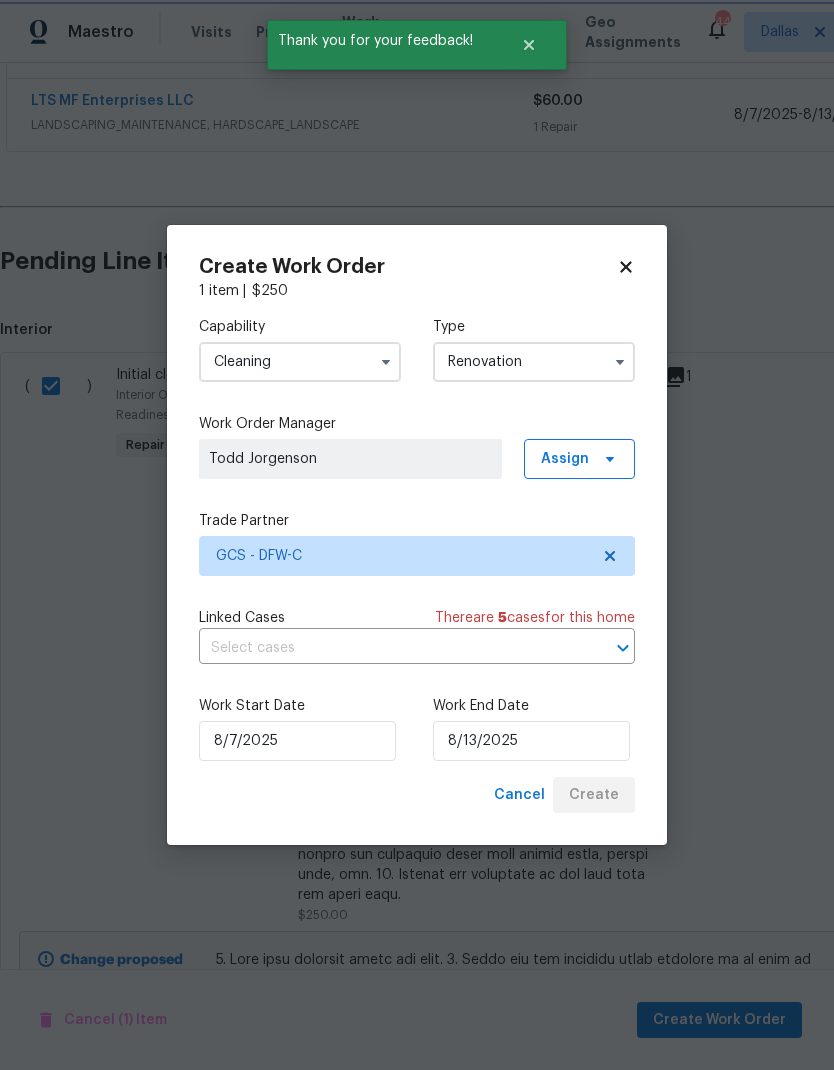 scroll, scrollTop: 0, scrollLeft: 0, axis: both 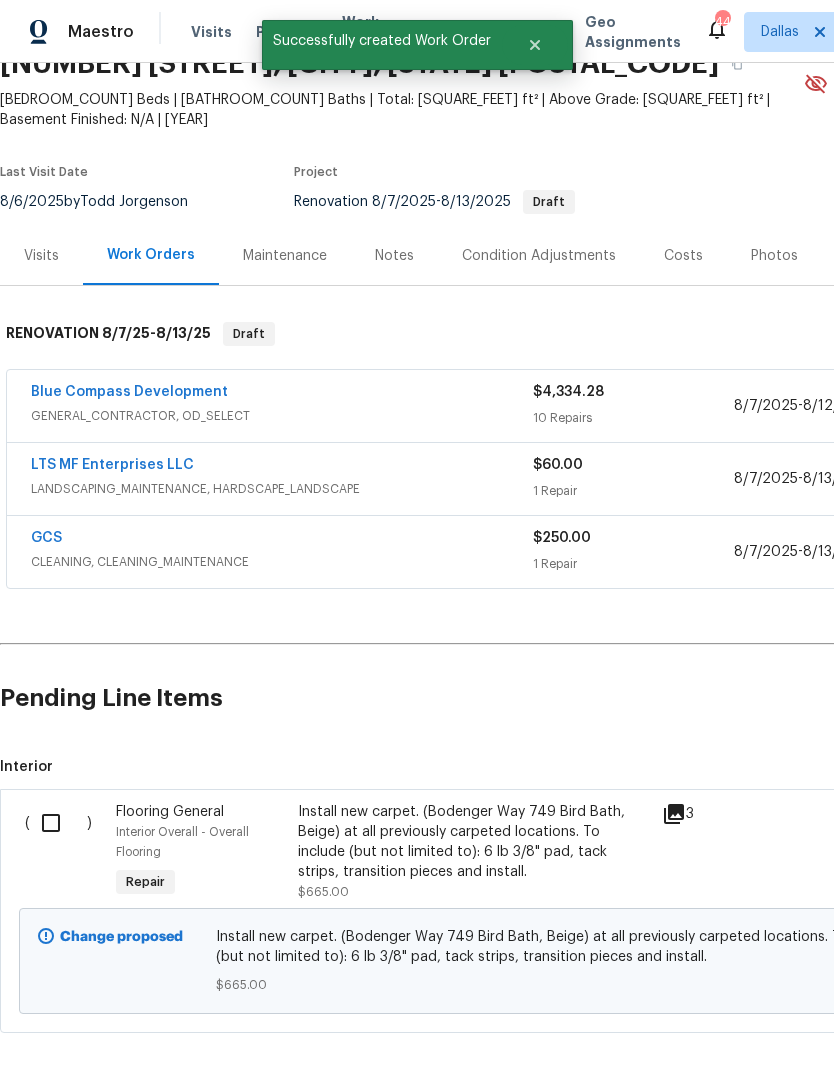 click at bounding box center [58, 823] 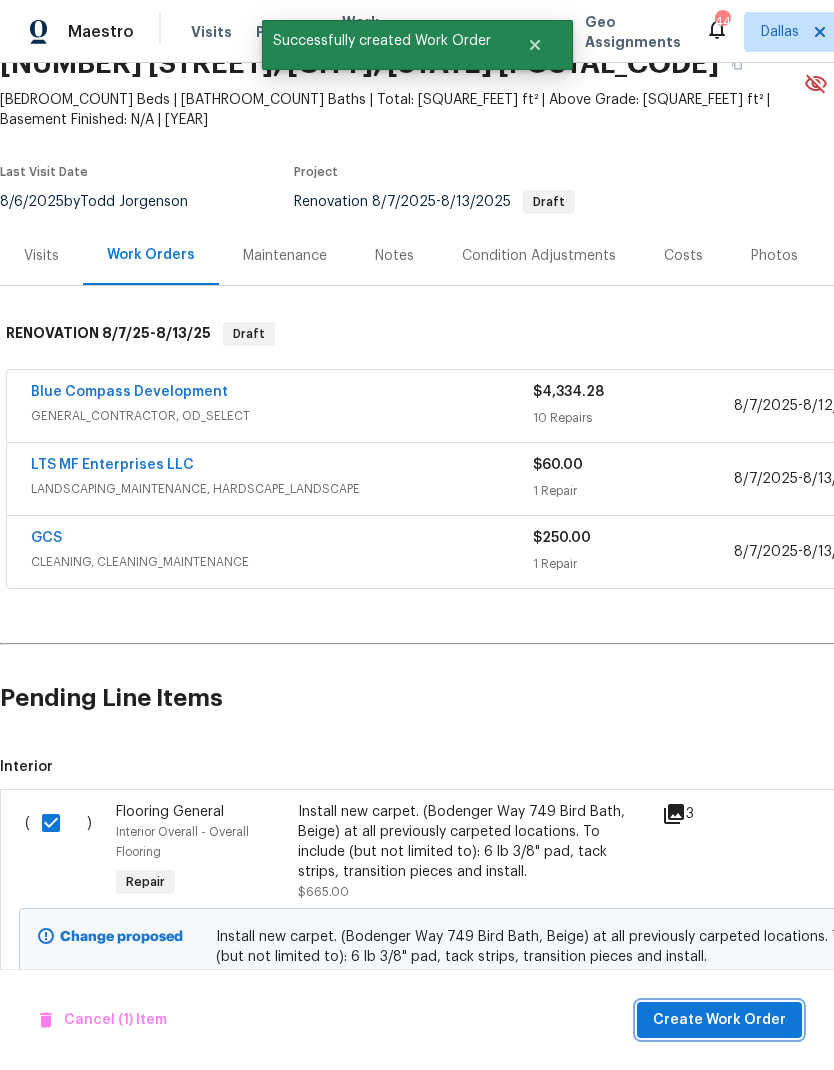 click on "Create Work Order" at bounding box center [719, 1020] 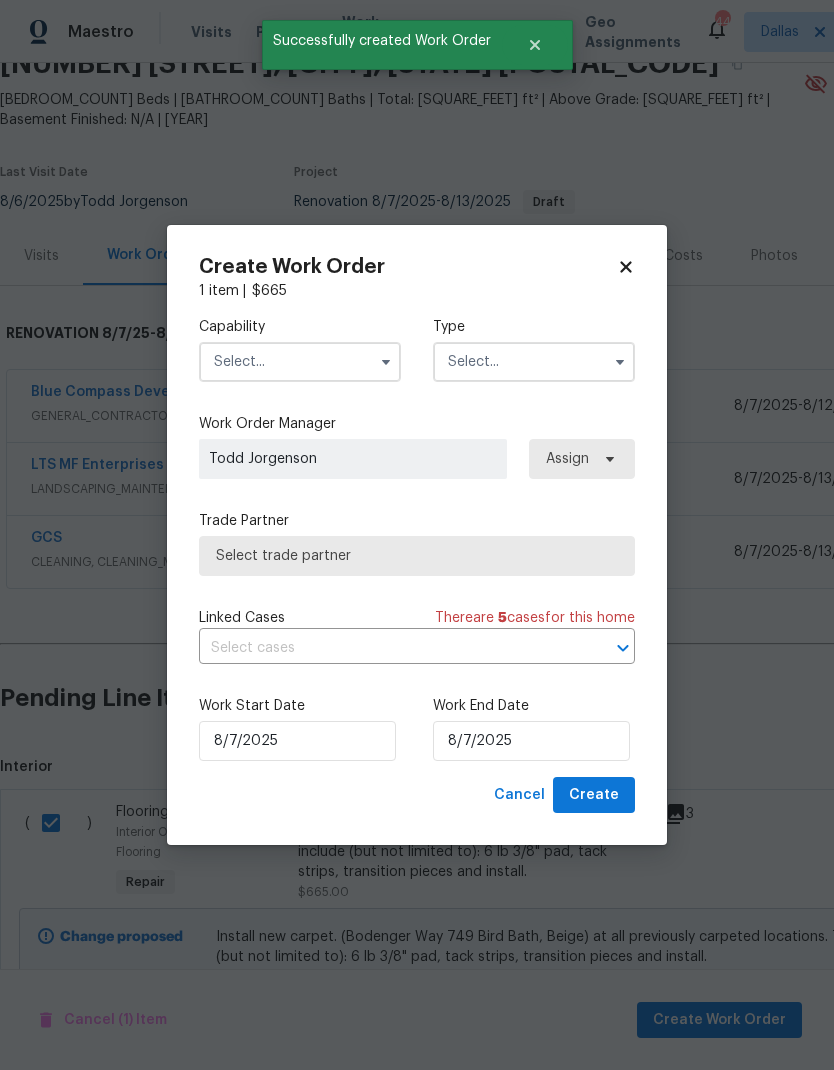 click at bounding box center (300, 362) 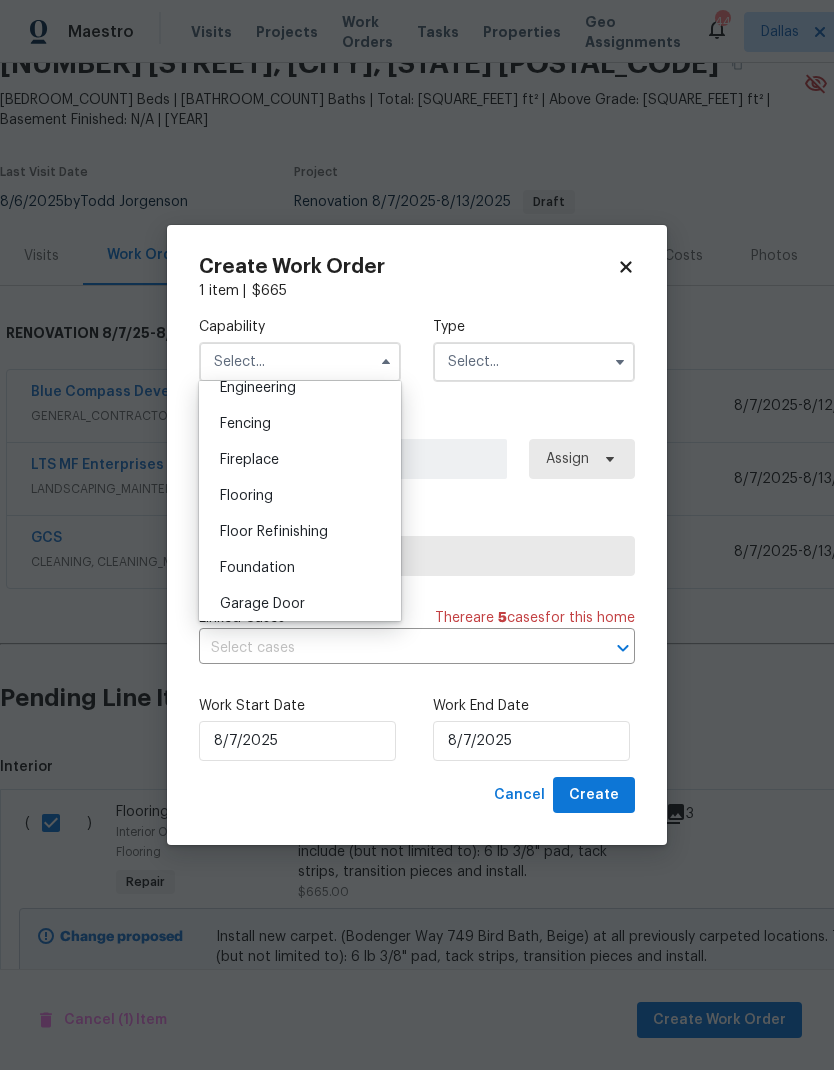 scroll, scrollTop: 716, scrollLeft: 0, axis: vertical 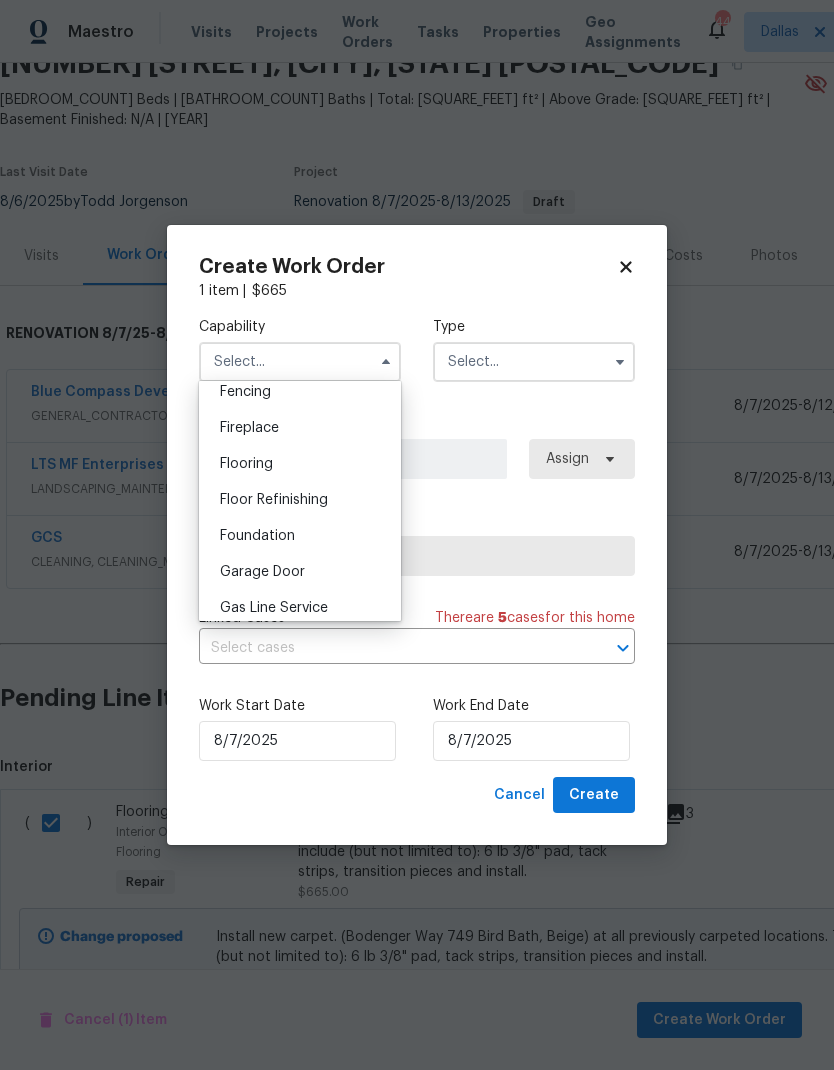 click on "Flooring" at bounding box center (300, 464) 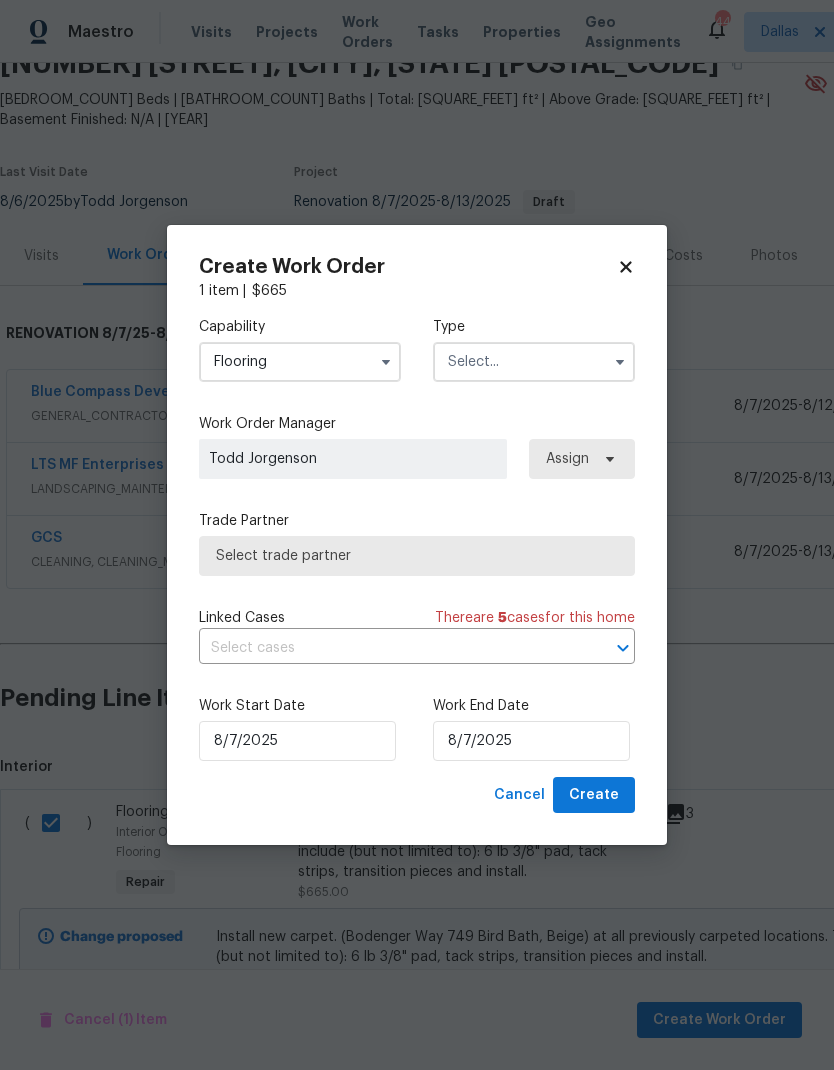 click at bounding box center [534, 362] 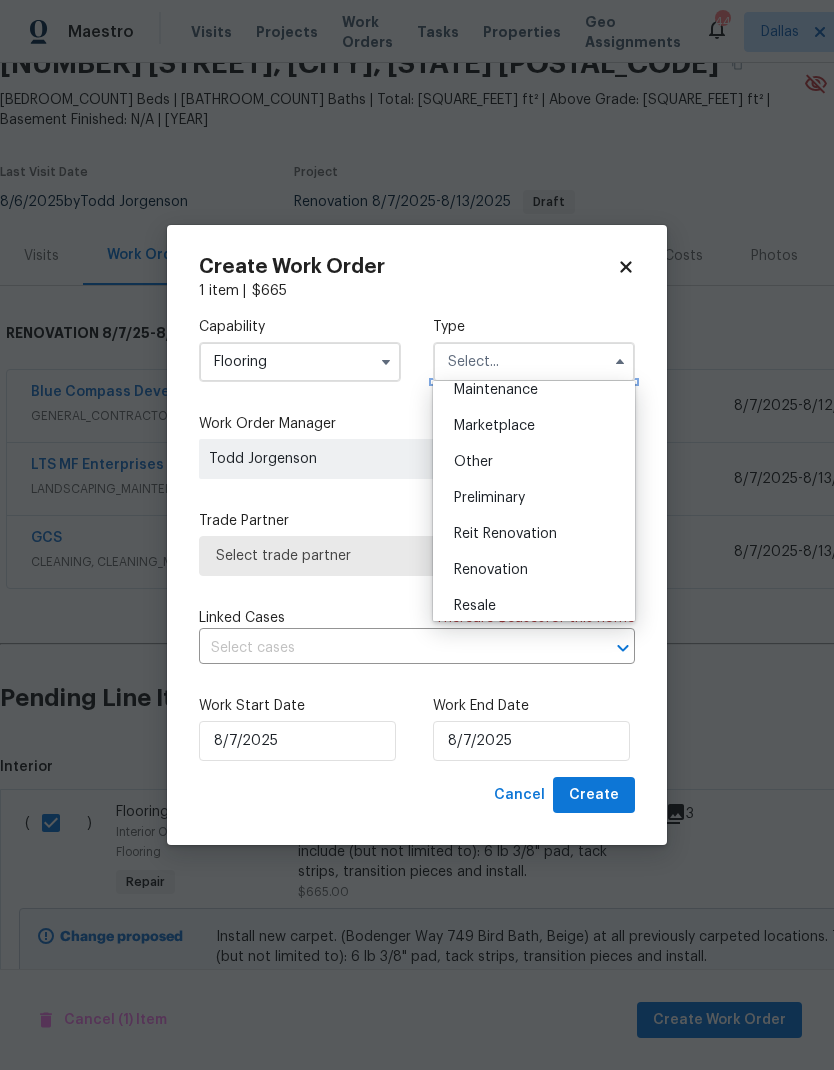 scroll, scrollTop: 337, scrollLeft: 0, axis: vertical 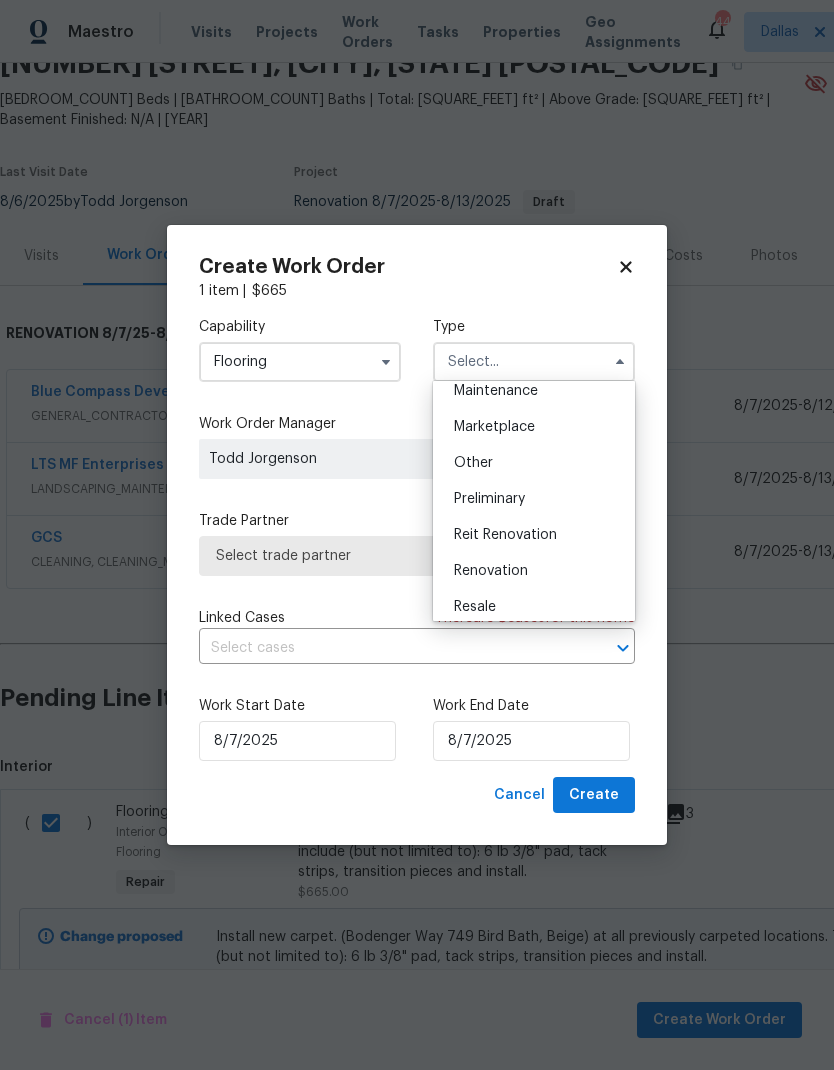 click on "Renovation" at bounding box center (534, 571) 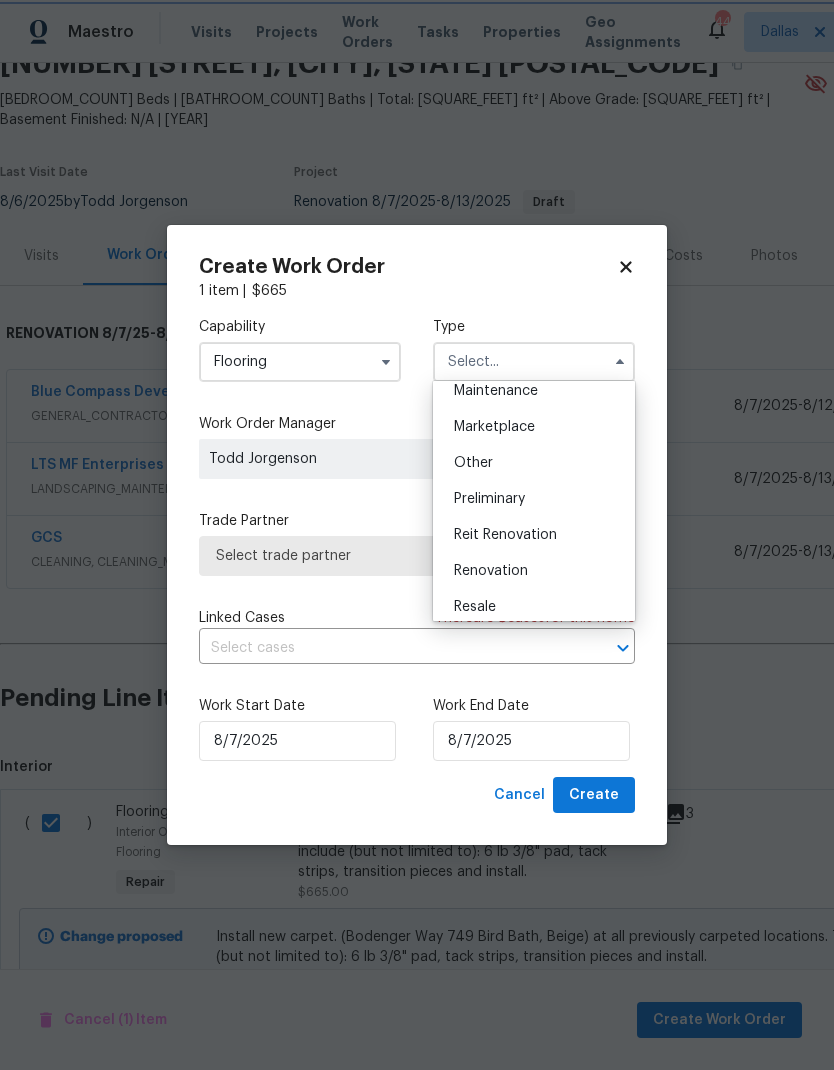 type on "Renovation" 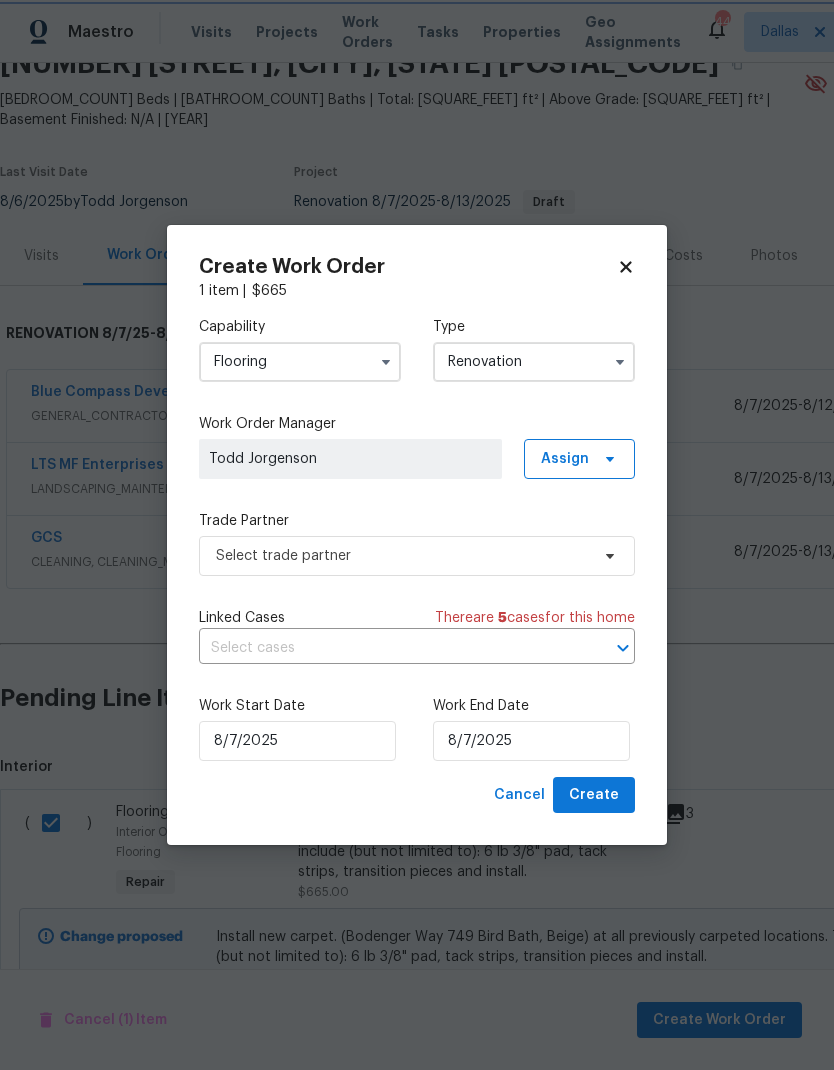 scroll, scrollTop: 0, scrollLeft: 0, axis: both 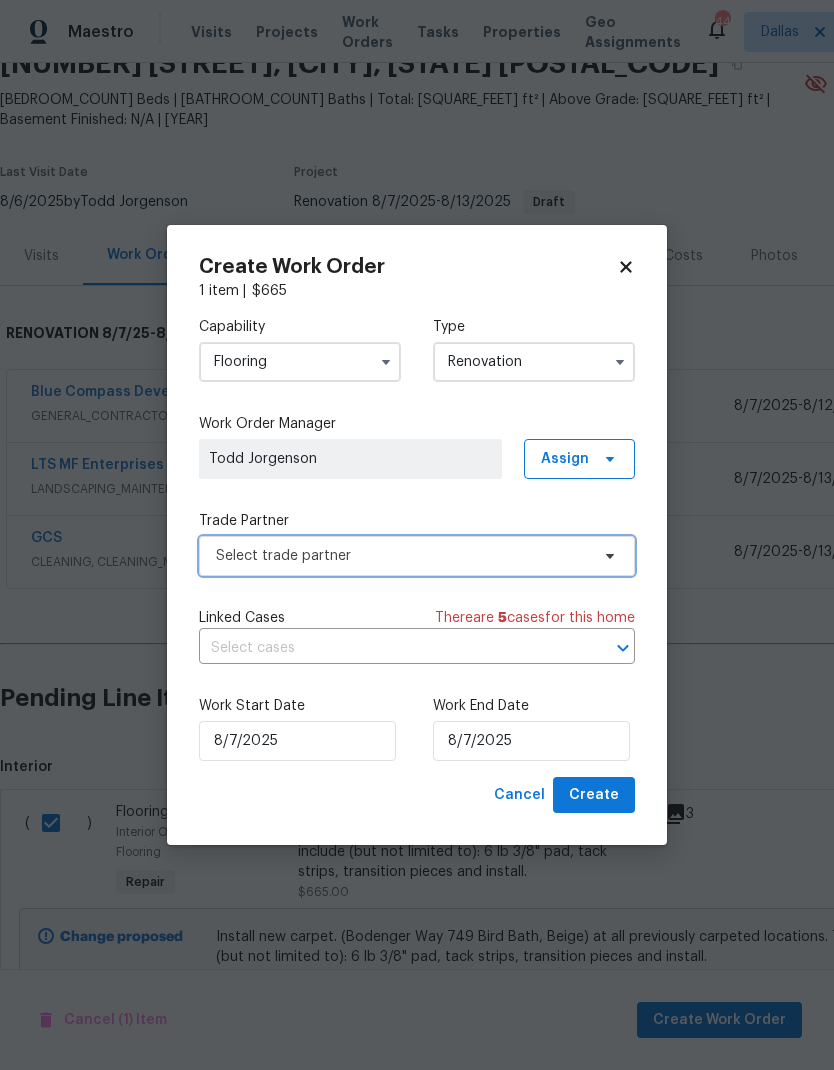 click on "Select trade partner" at bounding box center [402, 556] 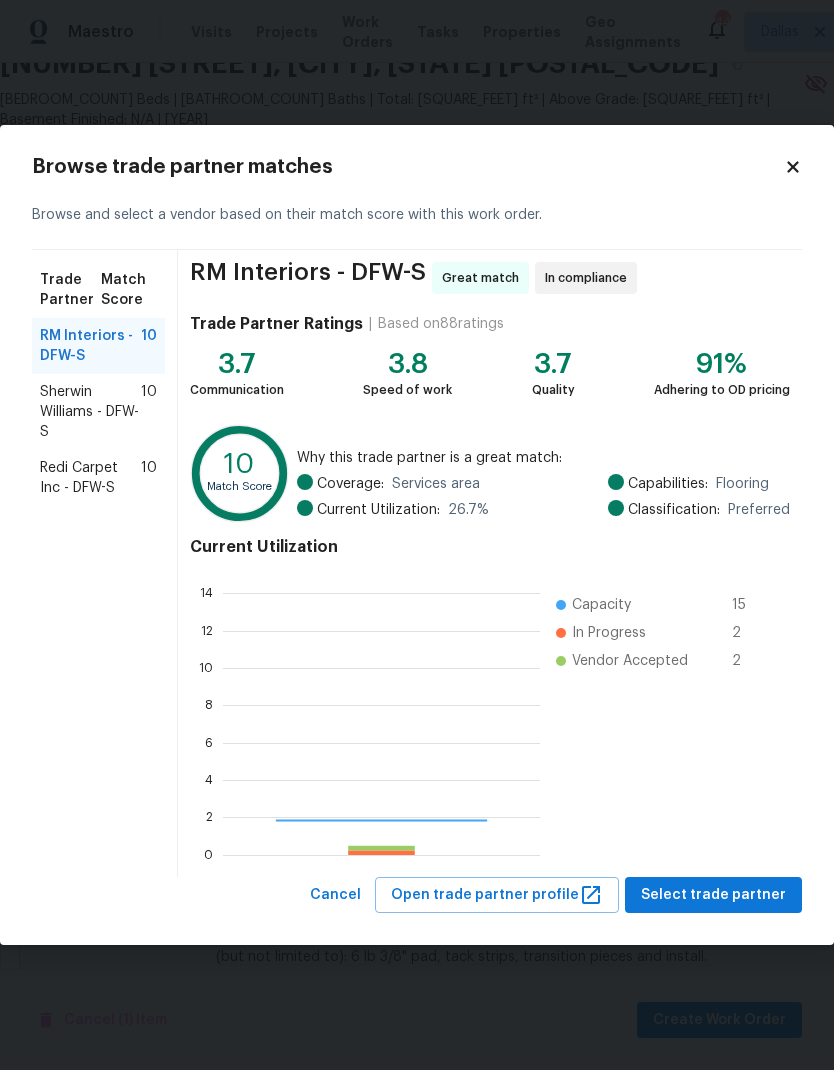 scroll, scrollTop: 2, scrollLeft: 2, axis: both 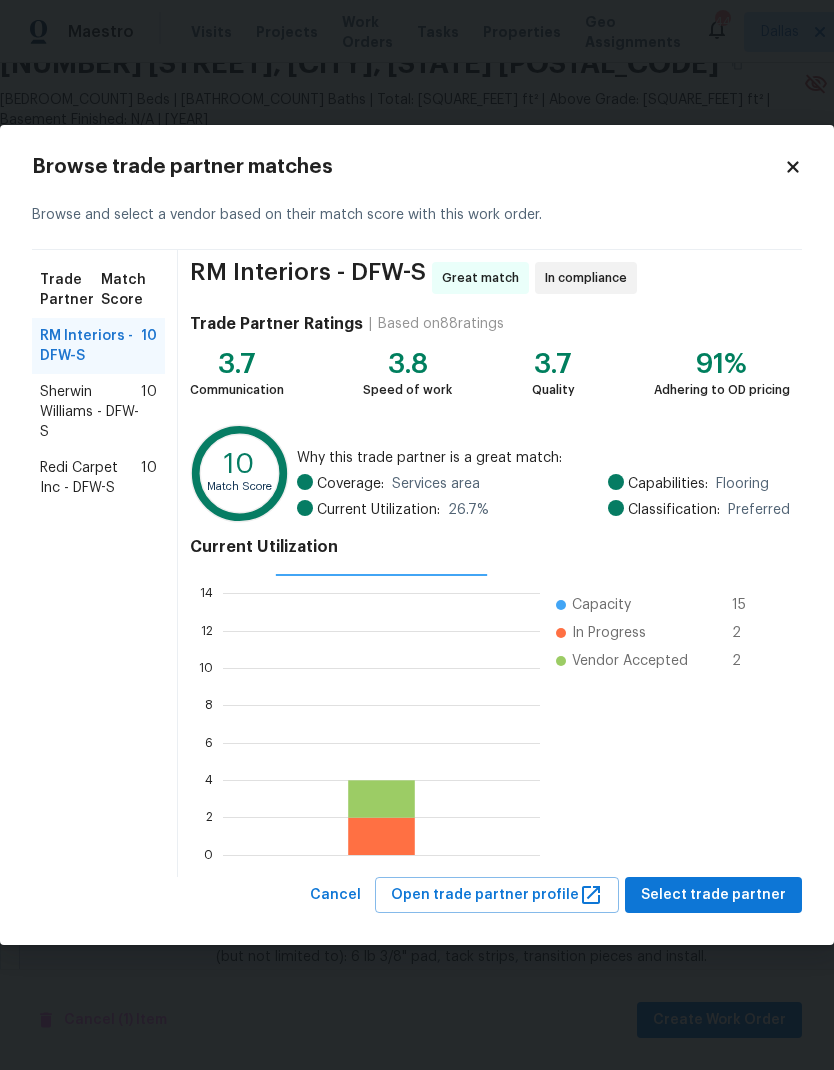 click on "Sherwin Williams - DFW-S" at bounding box center [90, 412] 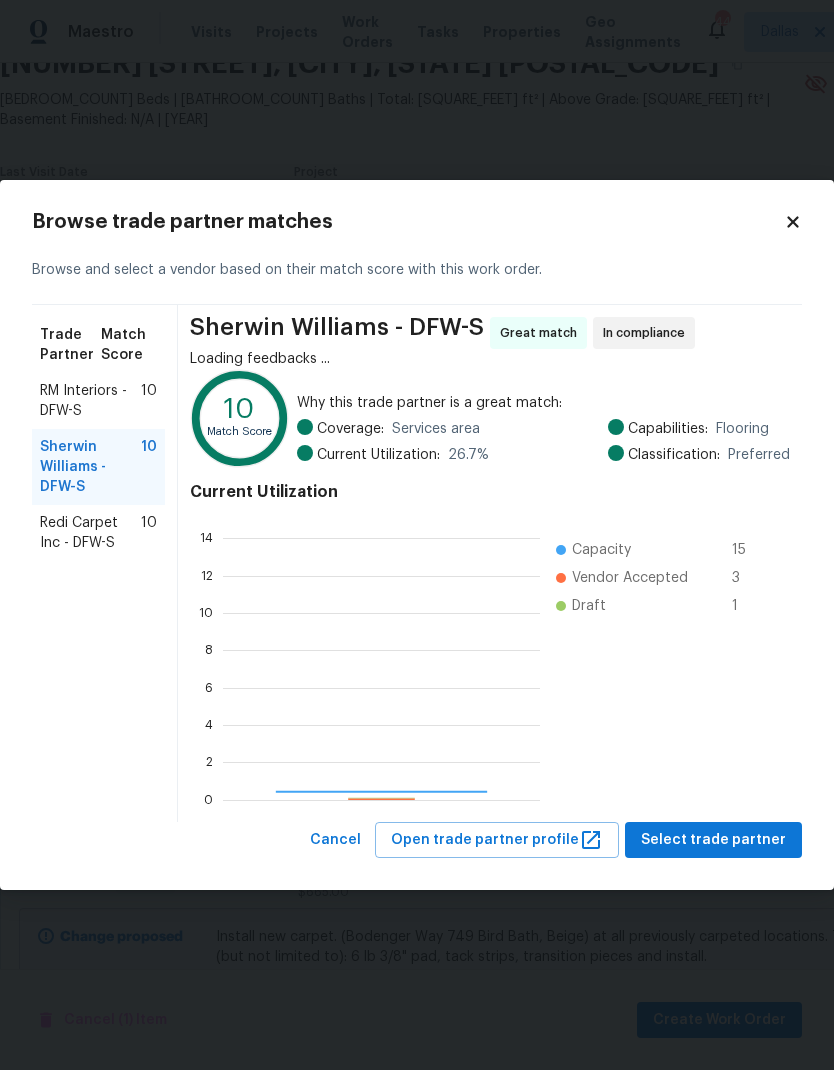 scroll, scrollTop: 2, scrollLeft: 2, axis: both 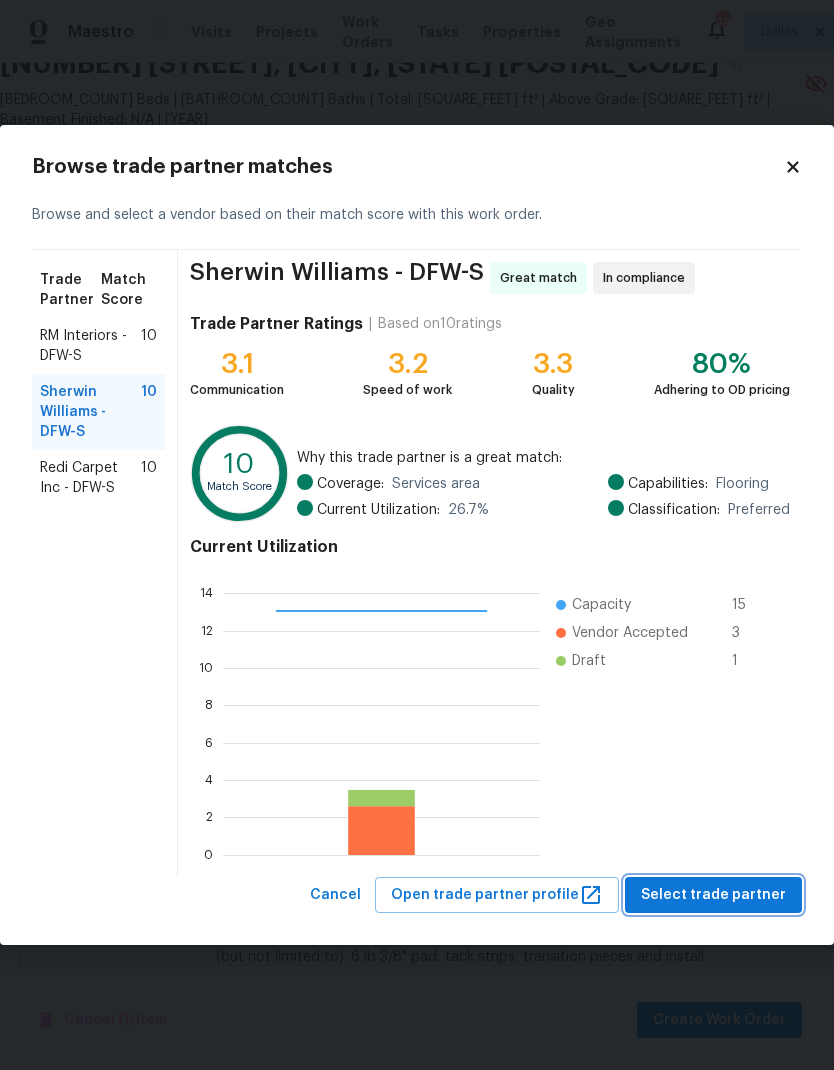 click on "Select trade partner" at bounding box center [713, 895] 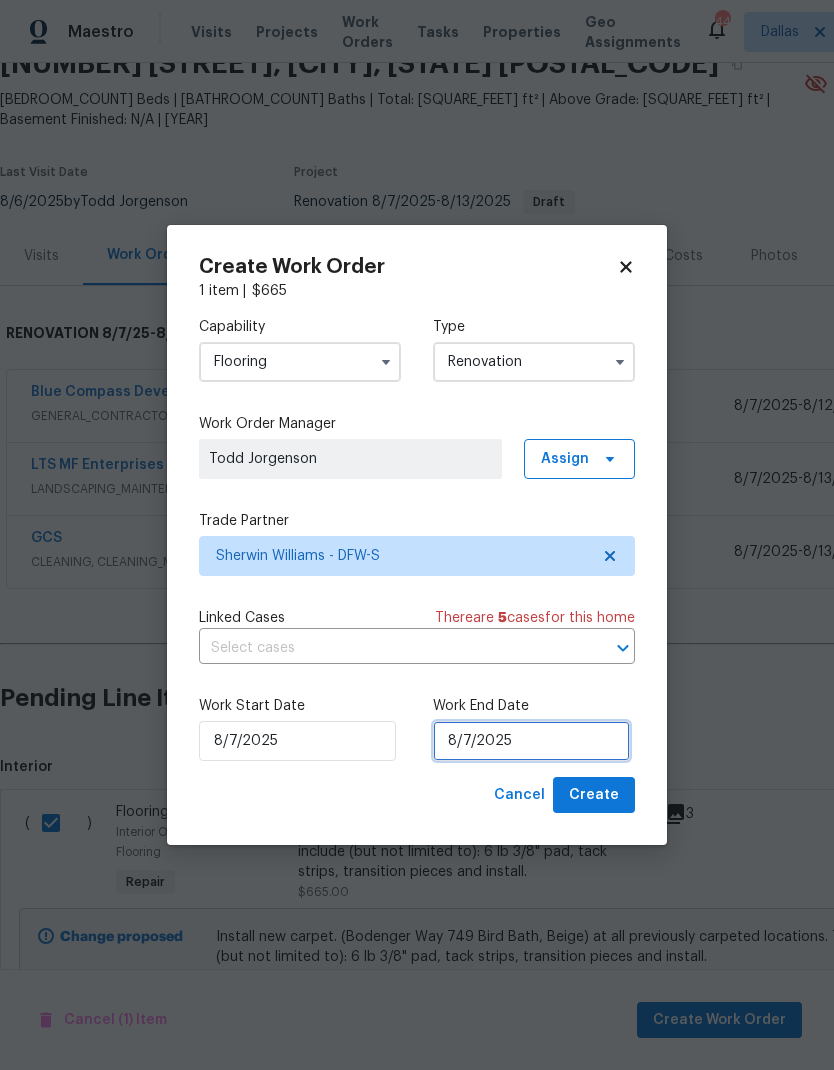click on "8/7/2025" at bounding box center [531, 741] 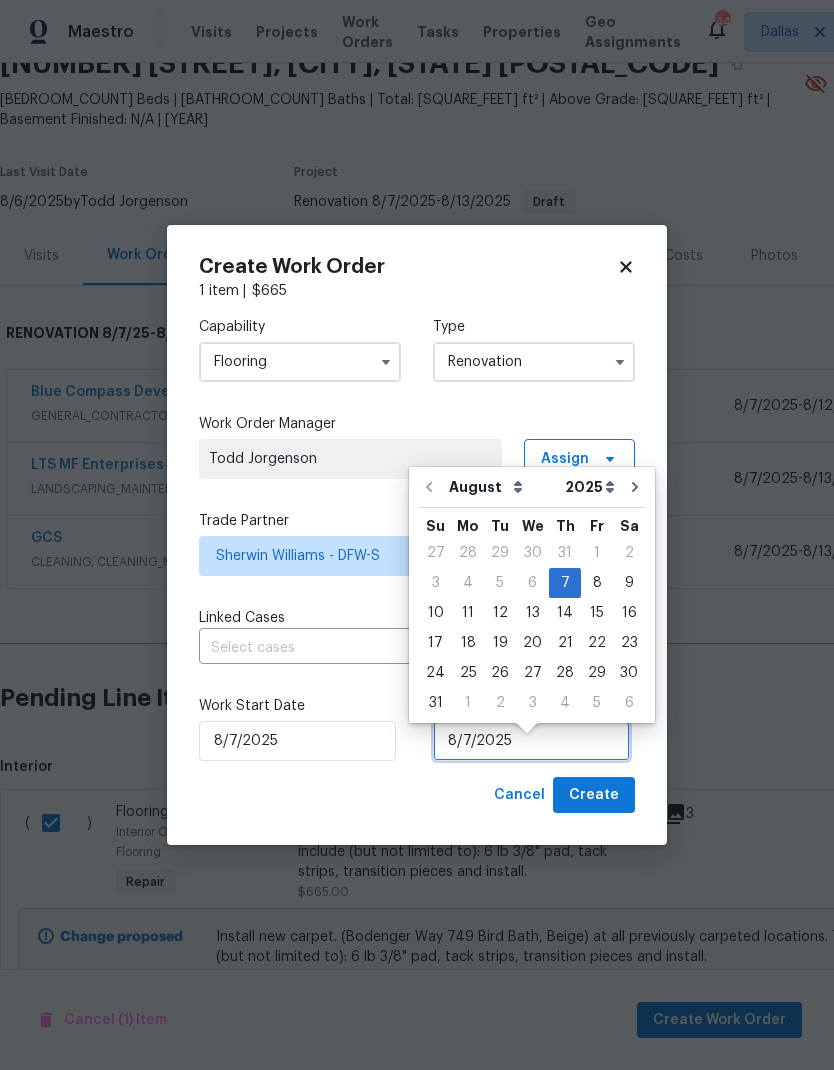 scroll, scrollTop: 15, scrollLeft: 0, axis: vertical 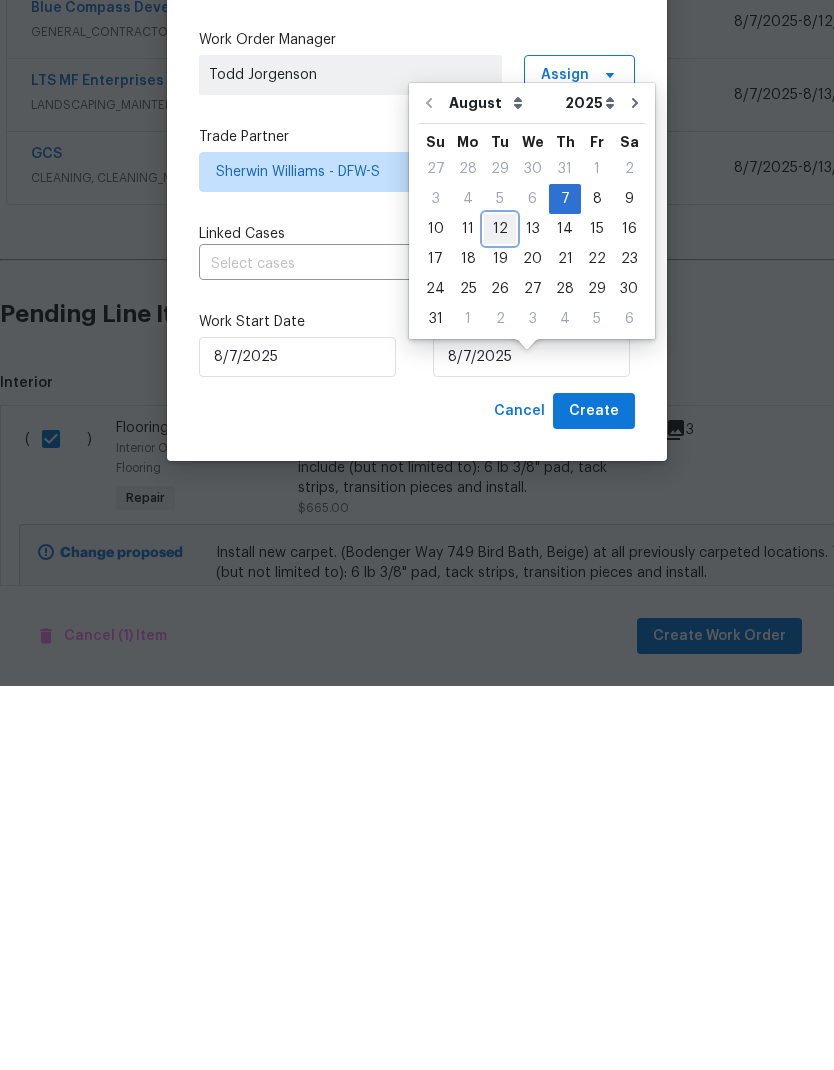 click on "12" at bounding box center [500, 613] 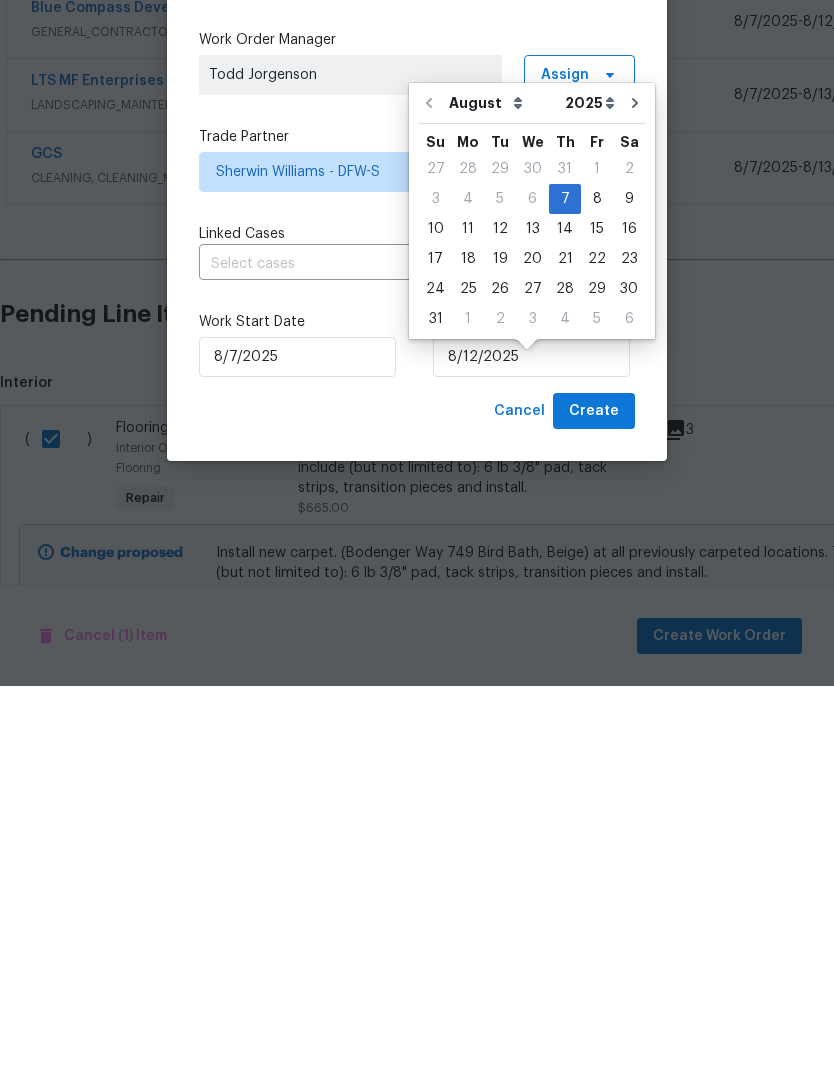 scroll, scrollTop: 80, scrollLeft: 0, axis: vertical 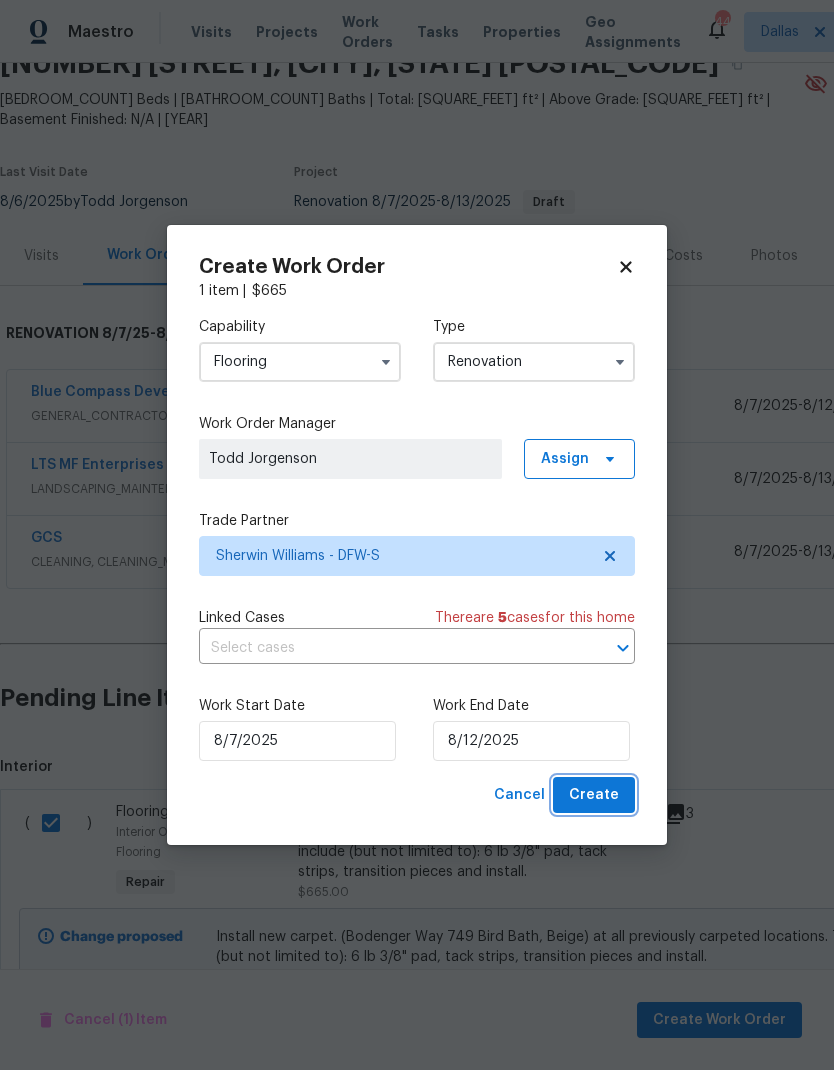 click on "Create" at bounding box center (594, 795) 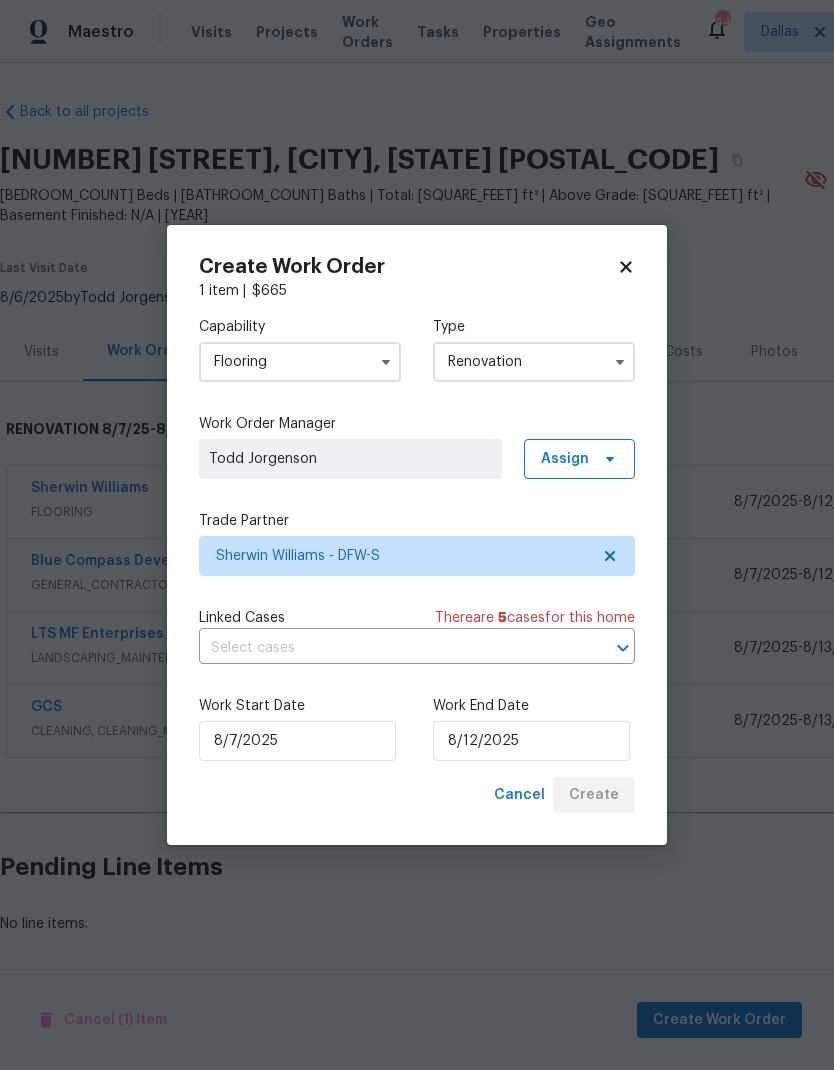 scroll, scrollTop: 0, scrollLeft: 0, axis: both 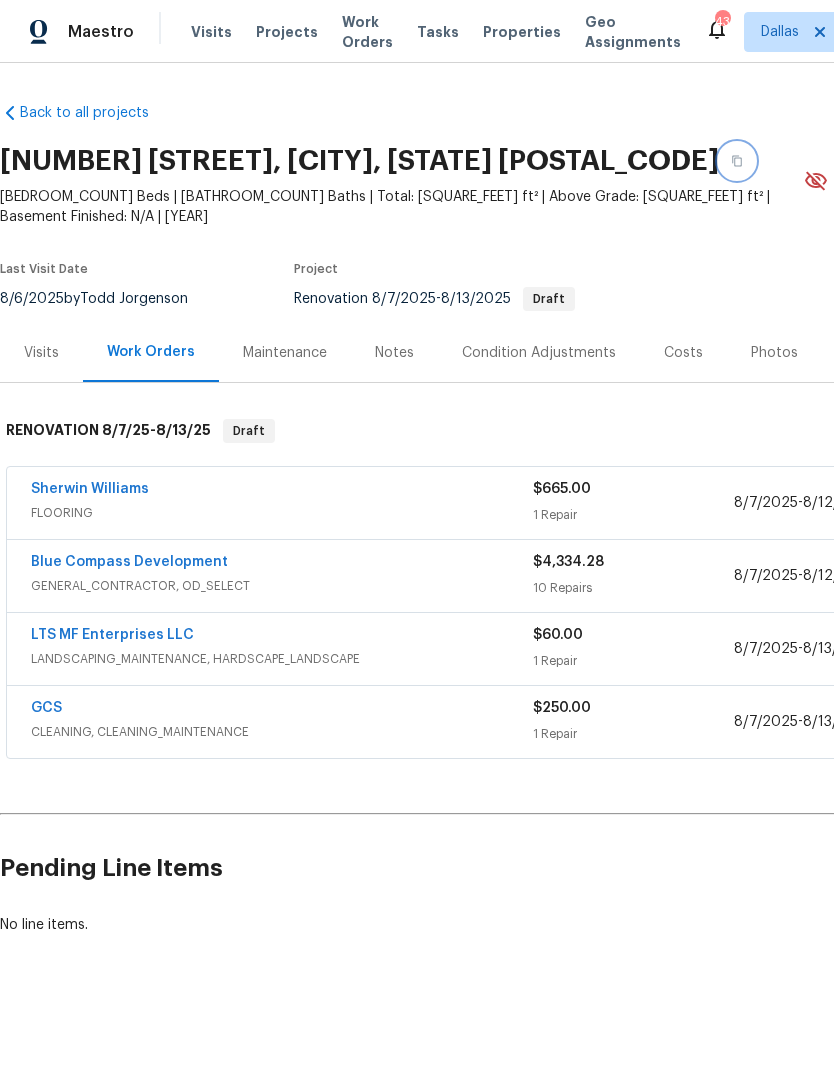 click 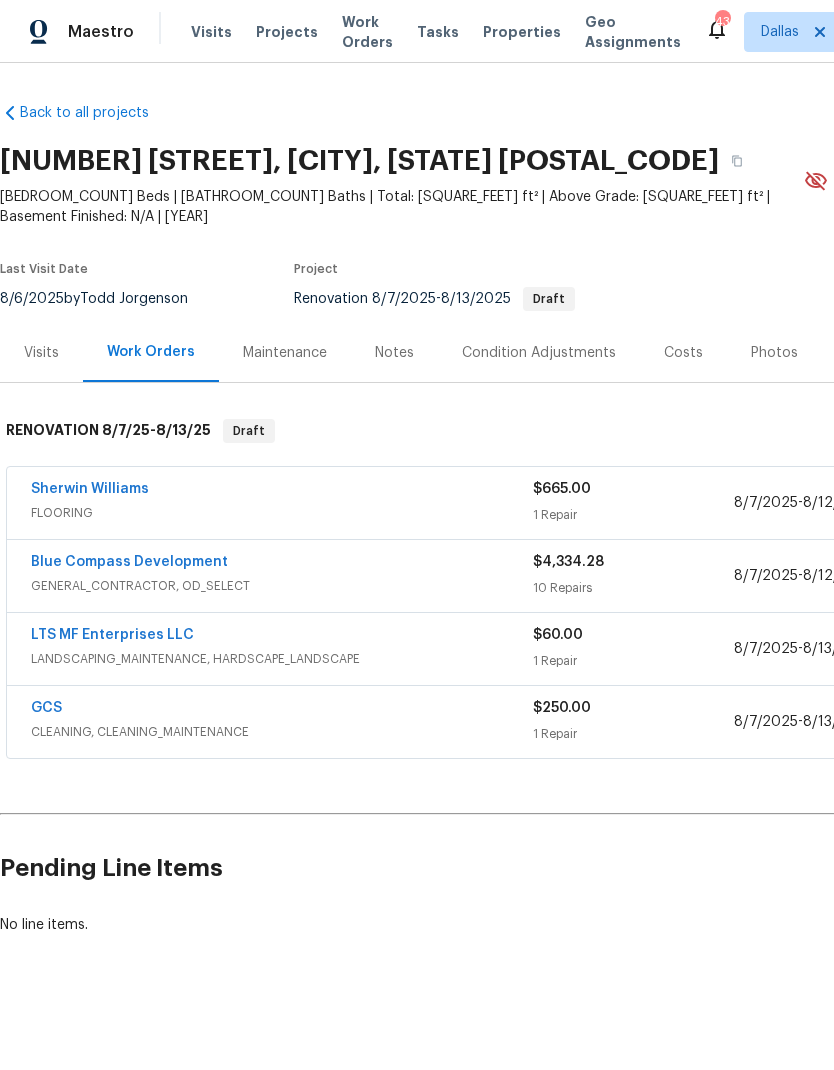 scroll, scrollTop: 0, scrollLeft: 0, axis: both 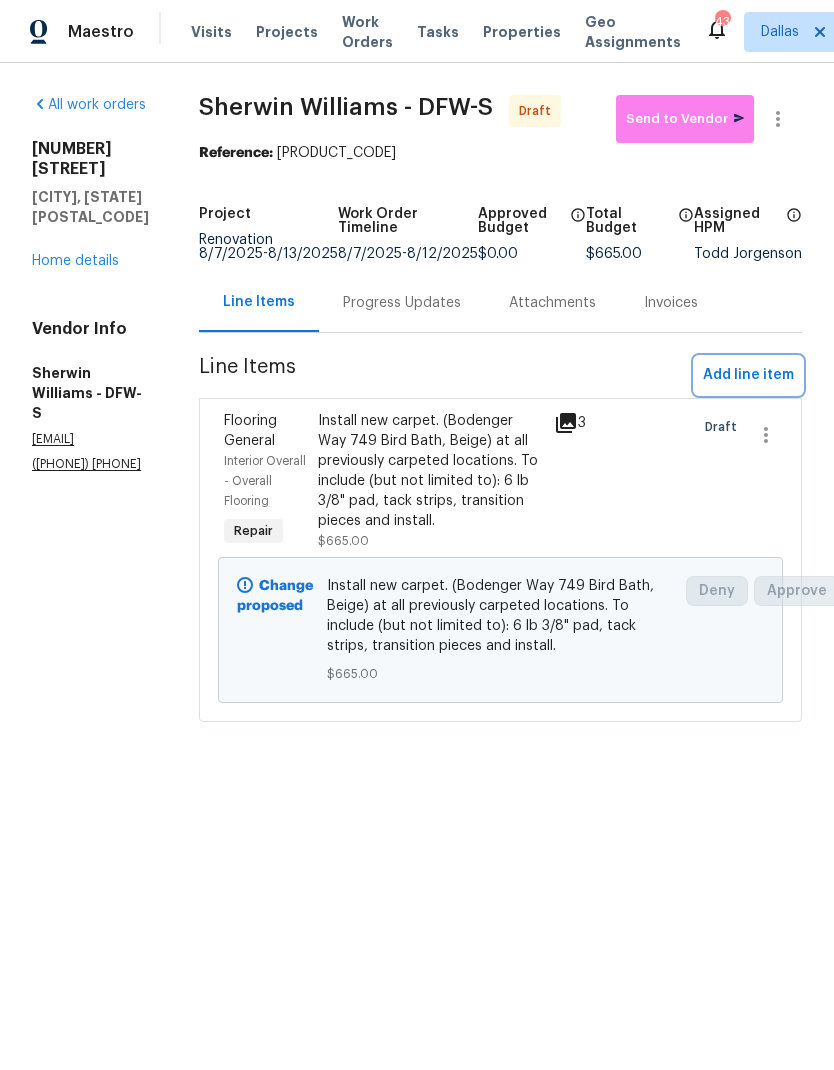 click on "Add line item" at bounding box center [748, 375] 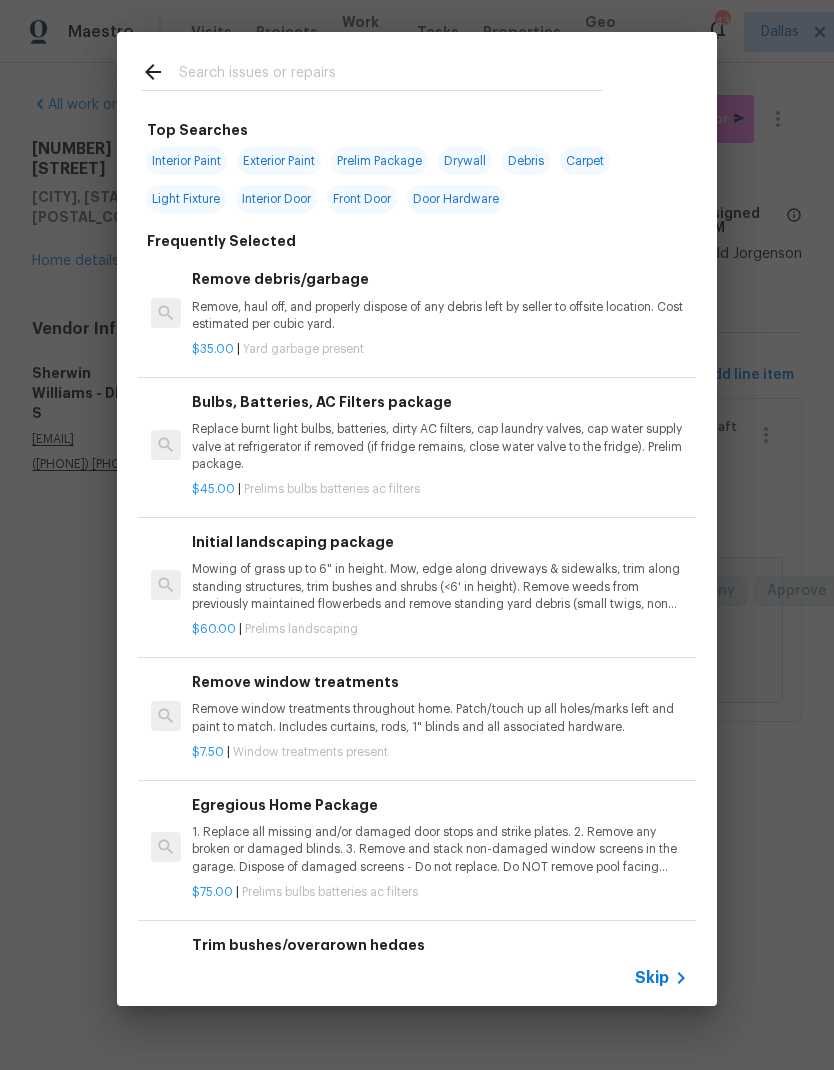 click at bounding box center (391, 75) 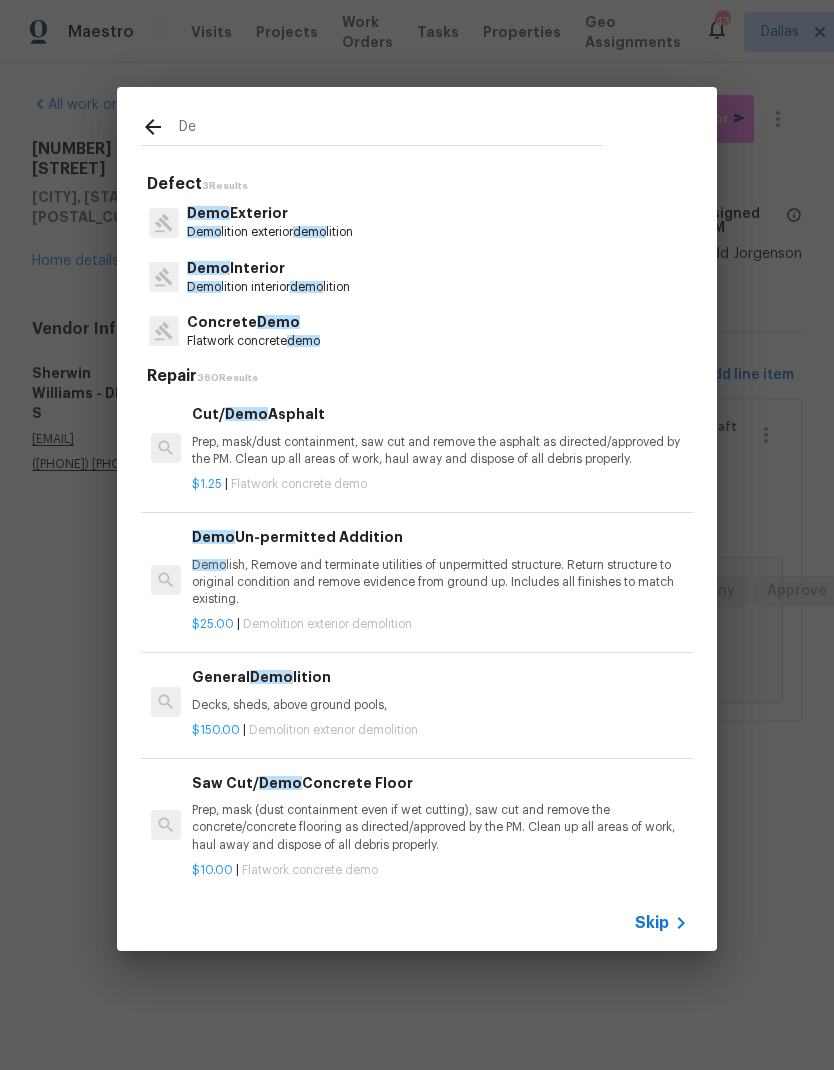 type on "D" 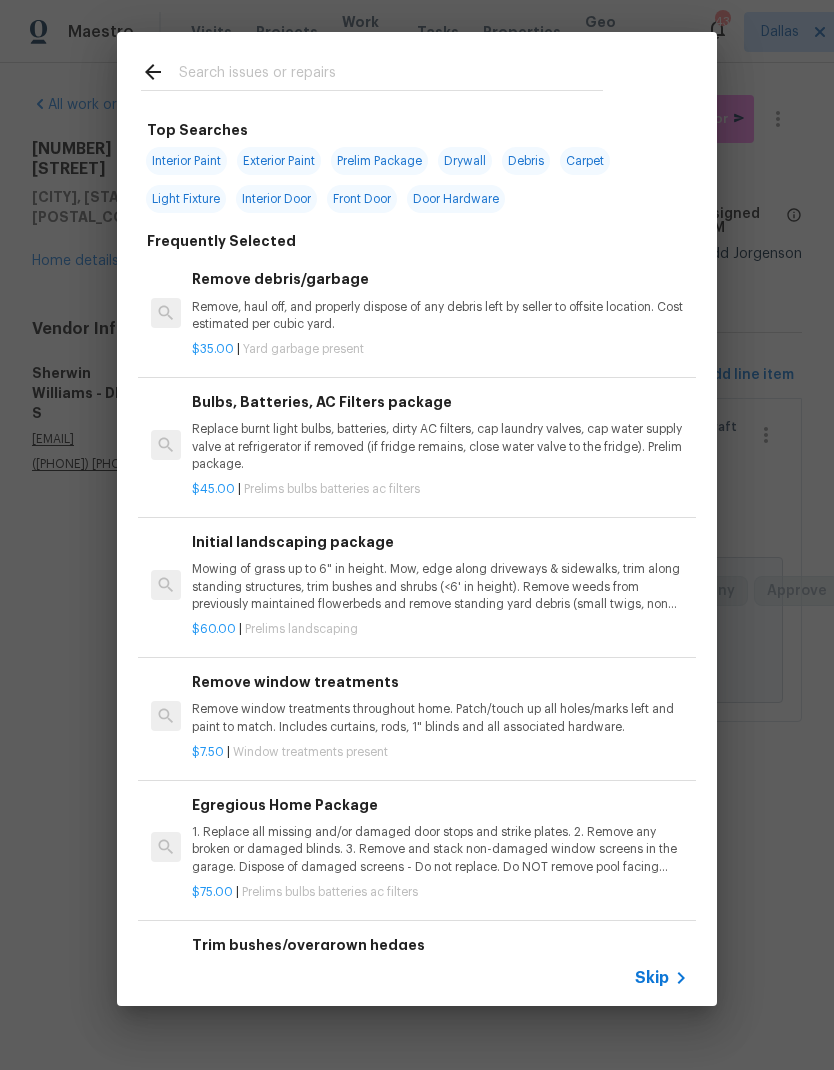 type on "L" 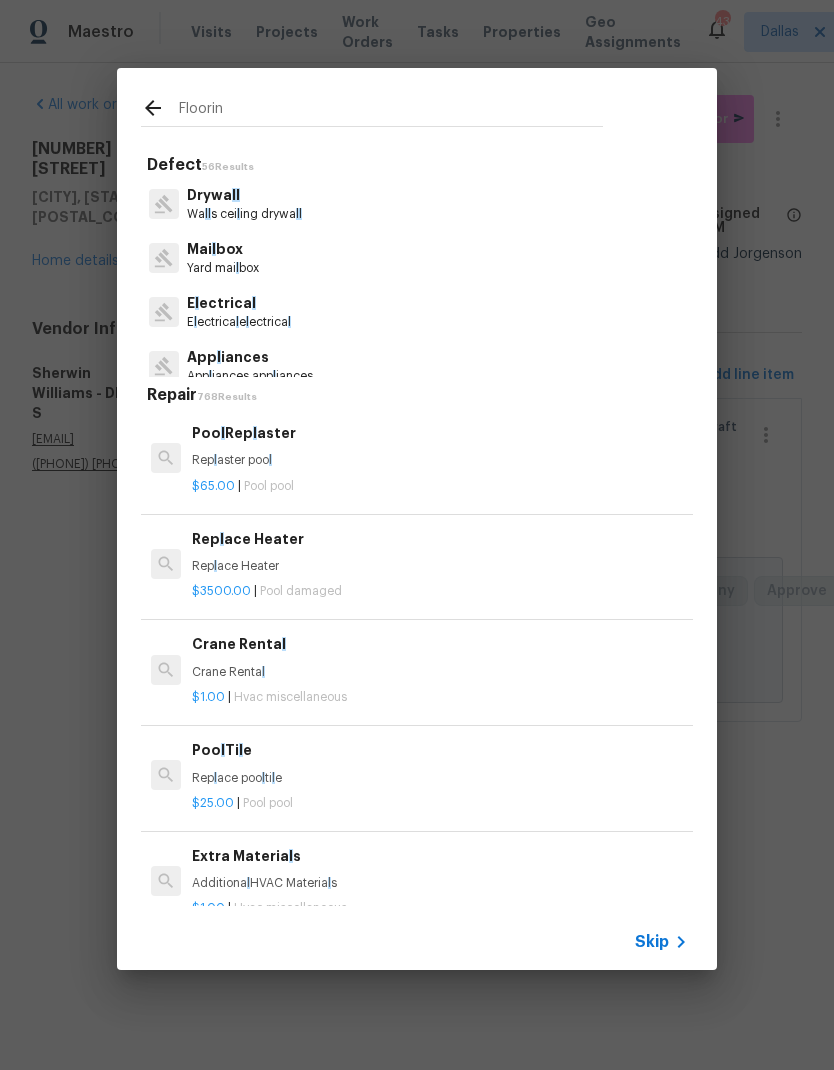 type on "Flooring" 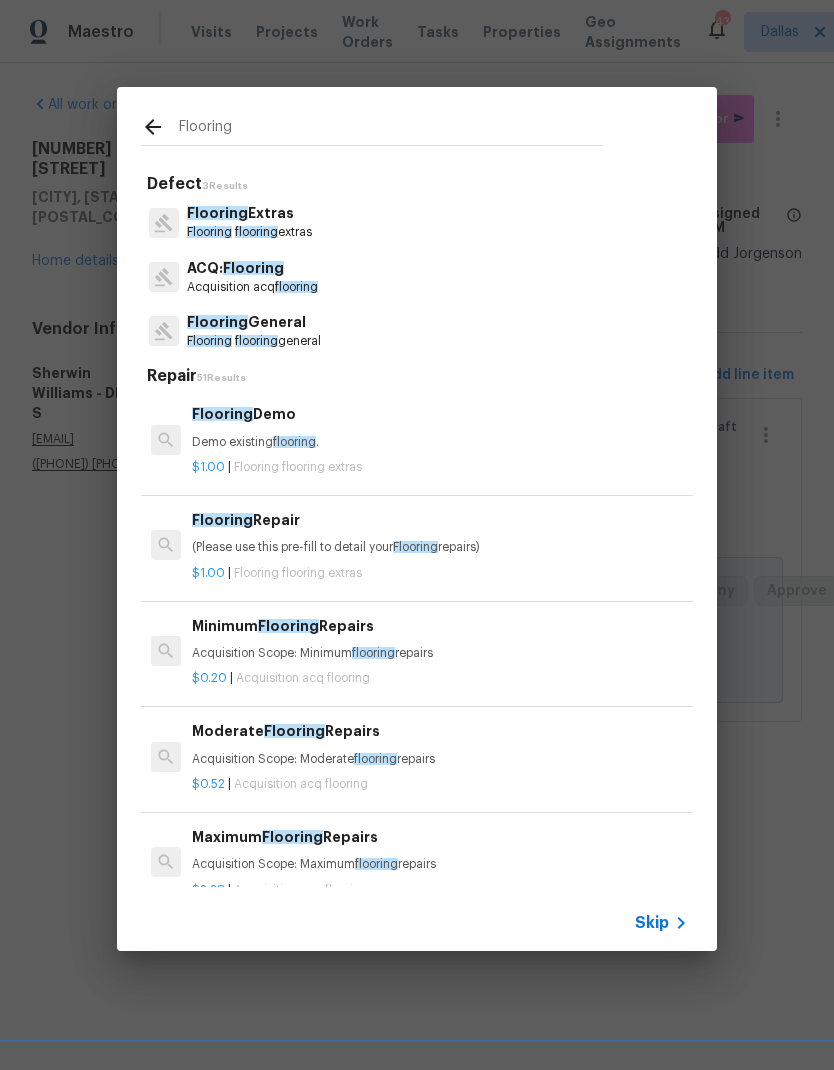 click on "Flooring  General" at bounding box center (254, 322) 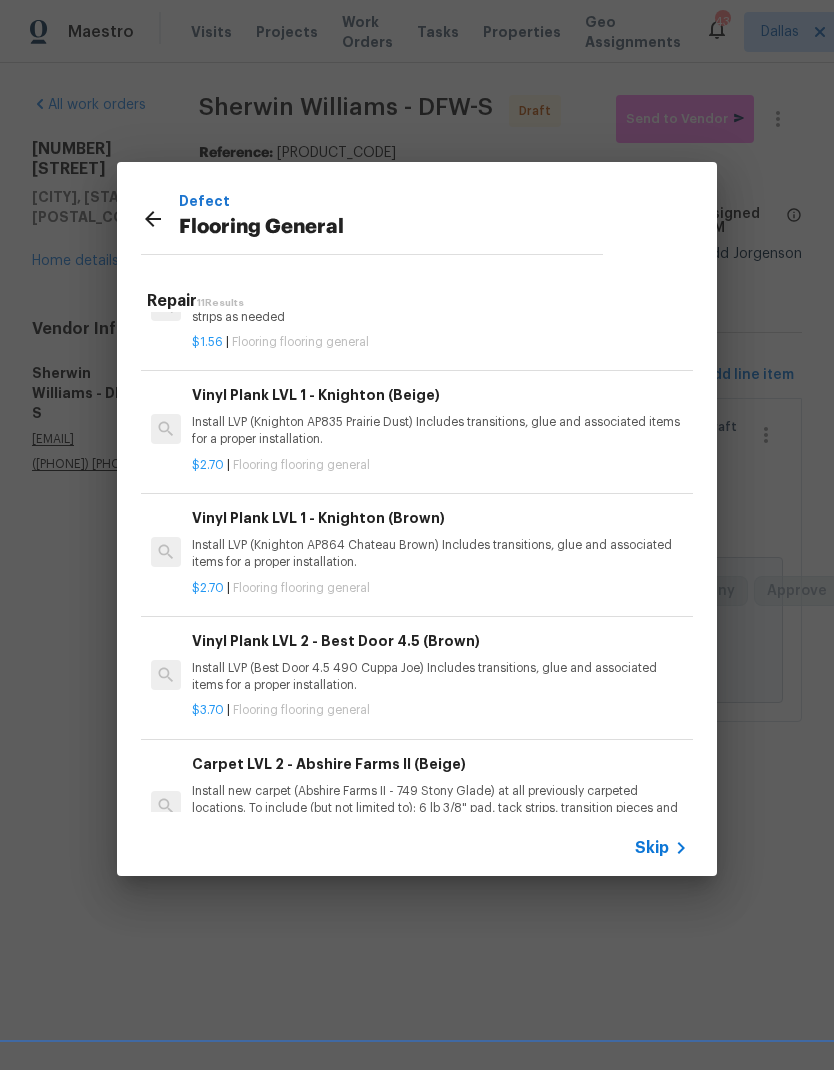 scroll, scrollTop: 312, scrollLeft: 0, axis: vertical 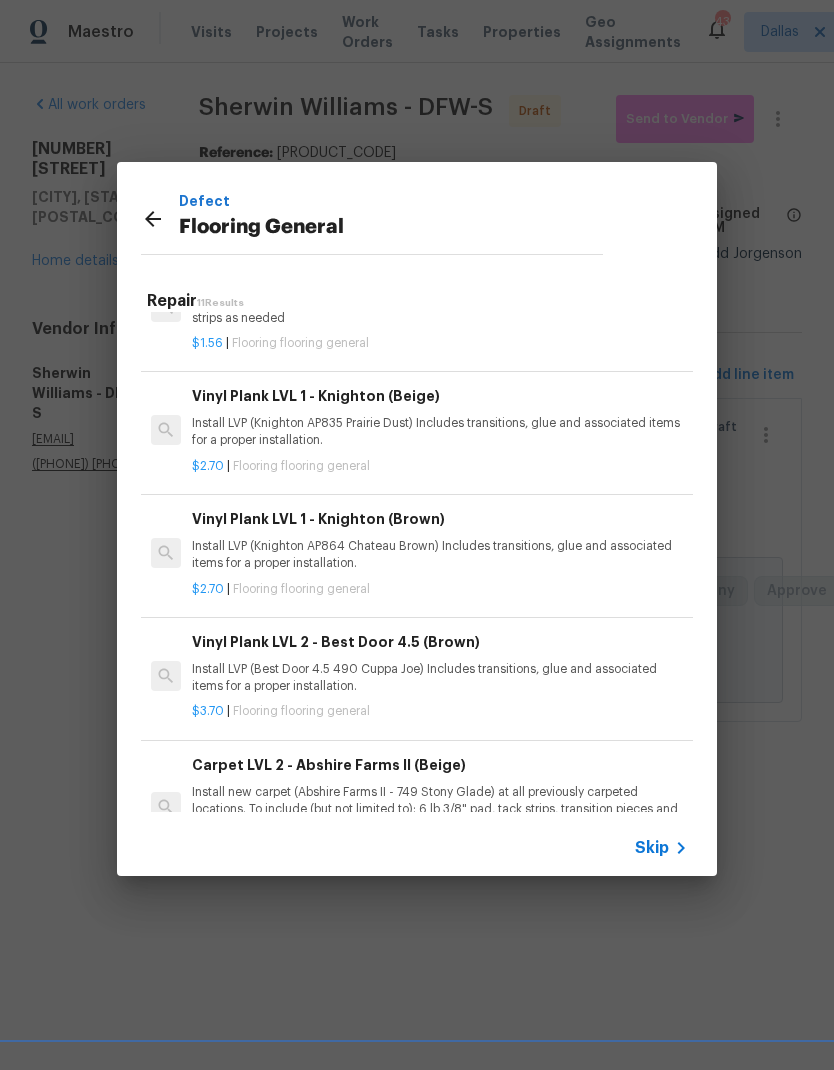 click on "Install LVP (Knighton AP835 Prairie Dust) Includes transitions, glue and associated items for a proper installation." at bounding box center (440, 432) 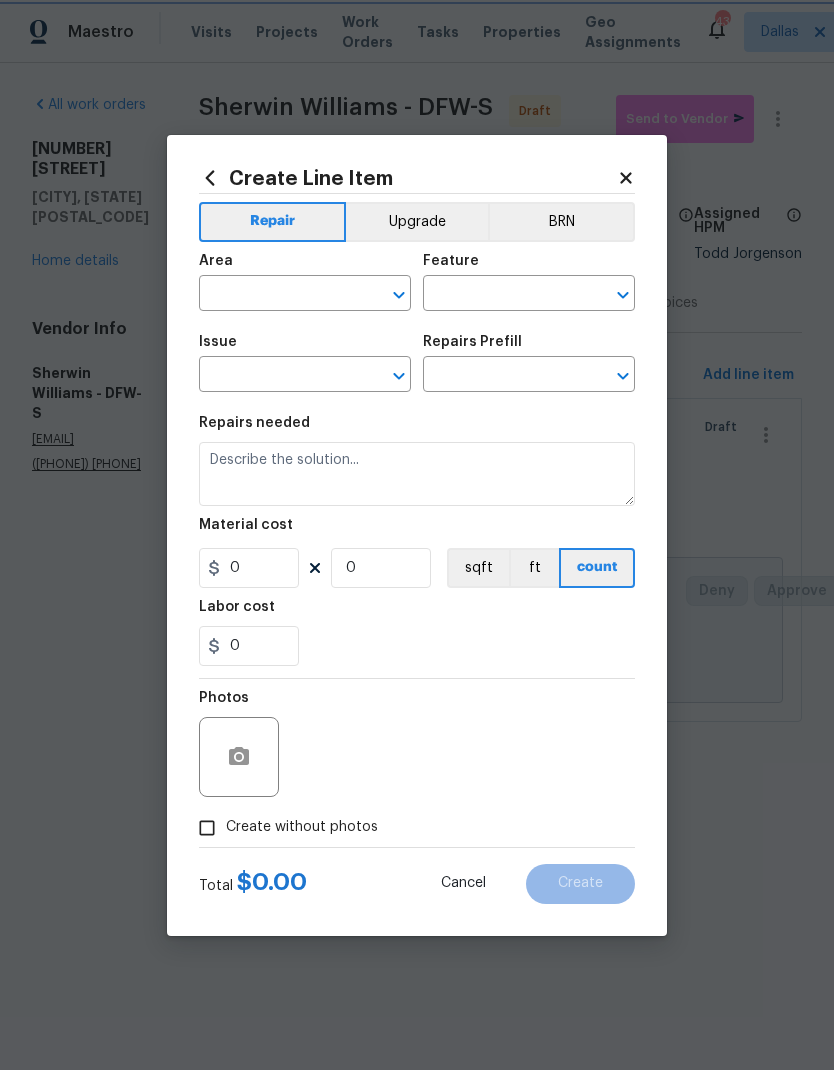 type on "Overall Flooring" 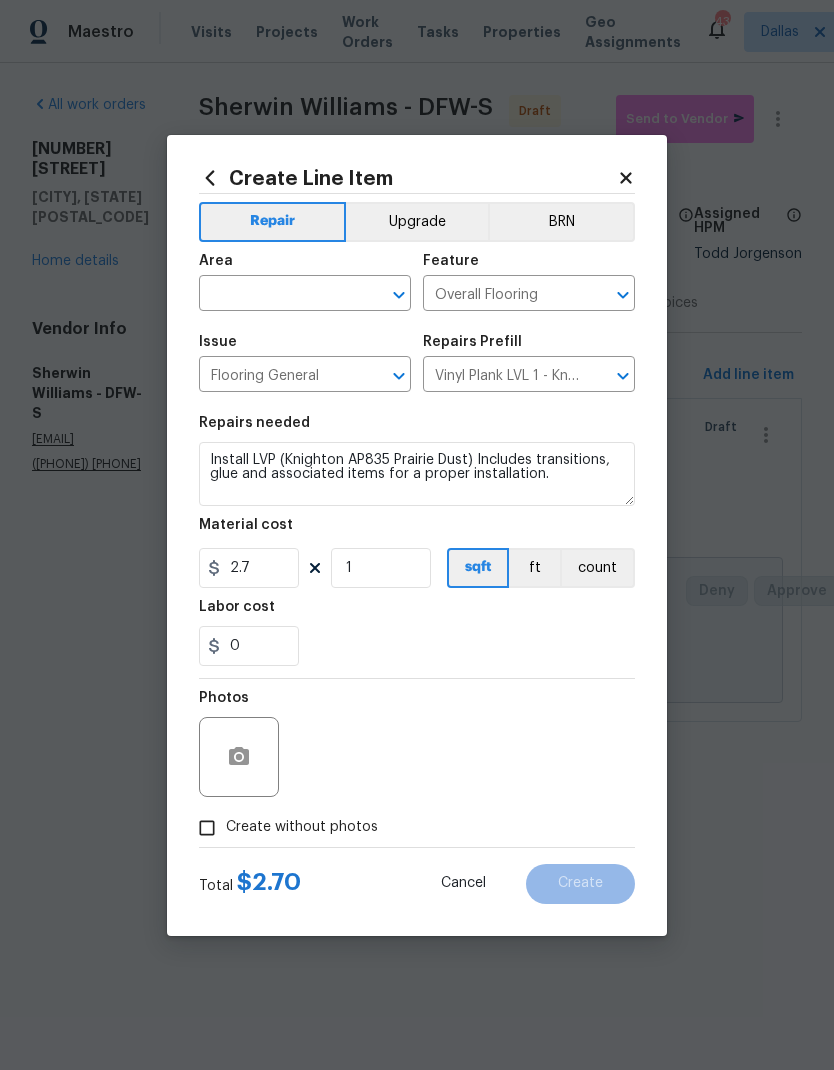 click at bounding box center (277, 295) 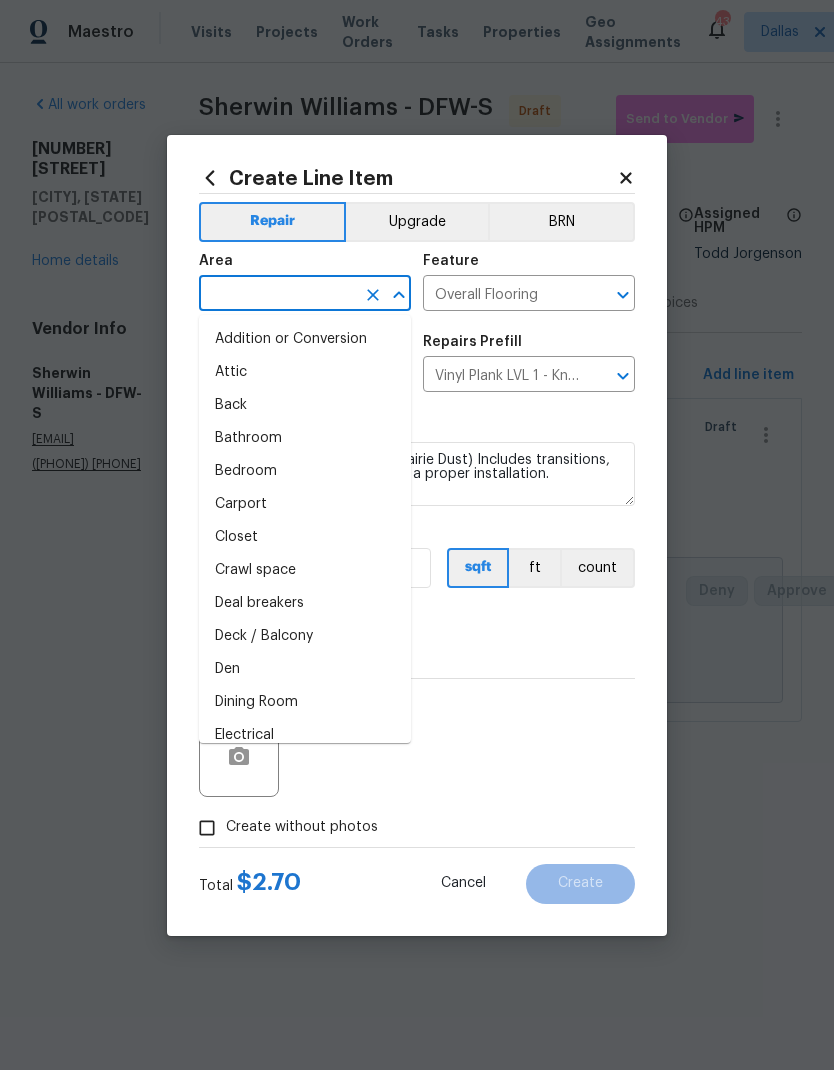 click on "0" at bounding box center (417, 646) 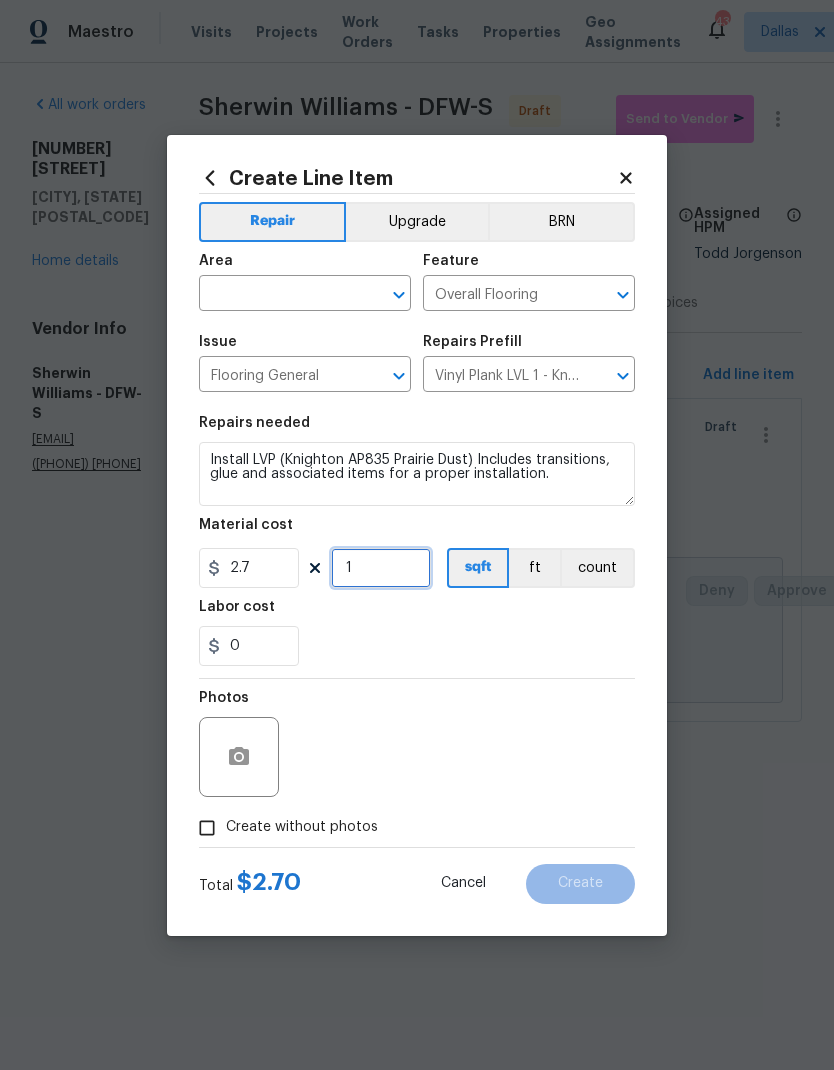 click on "1" at bounding box center (381, 568) 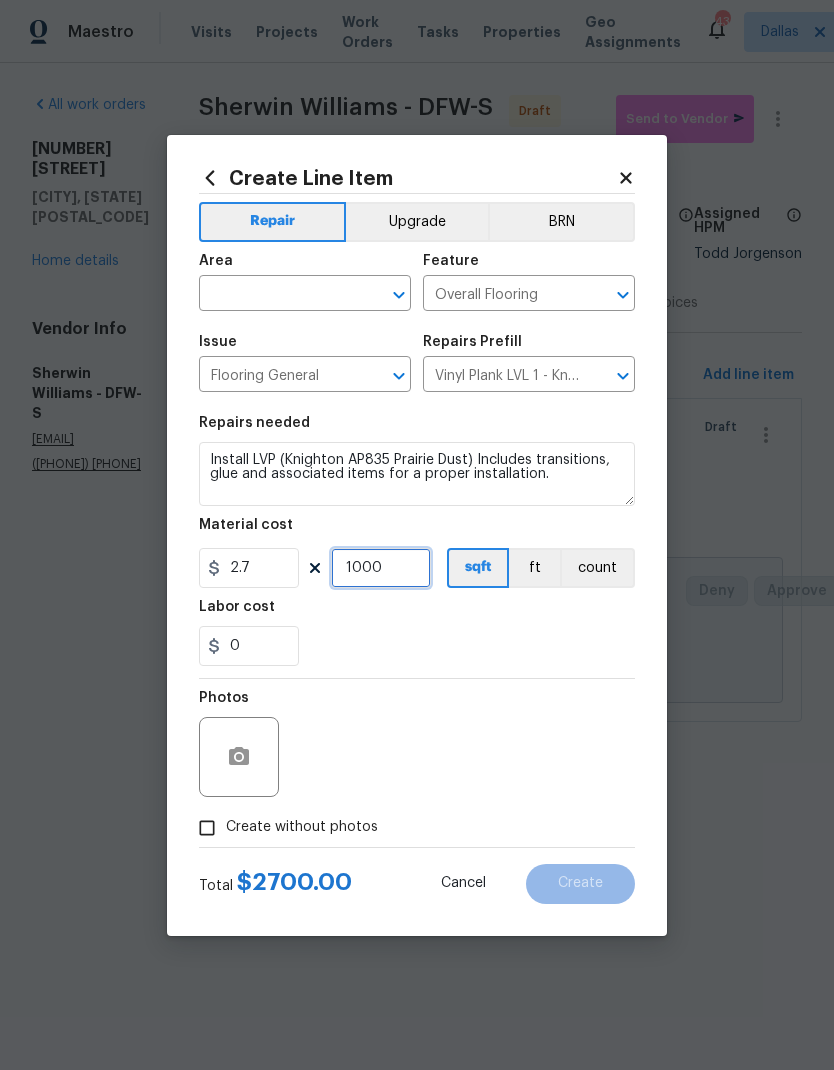 type on "1000" 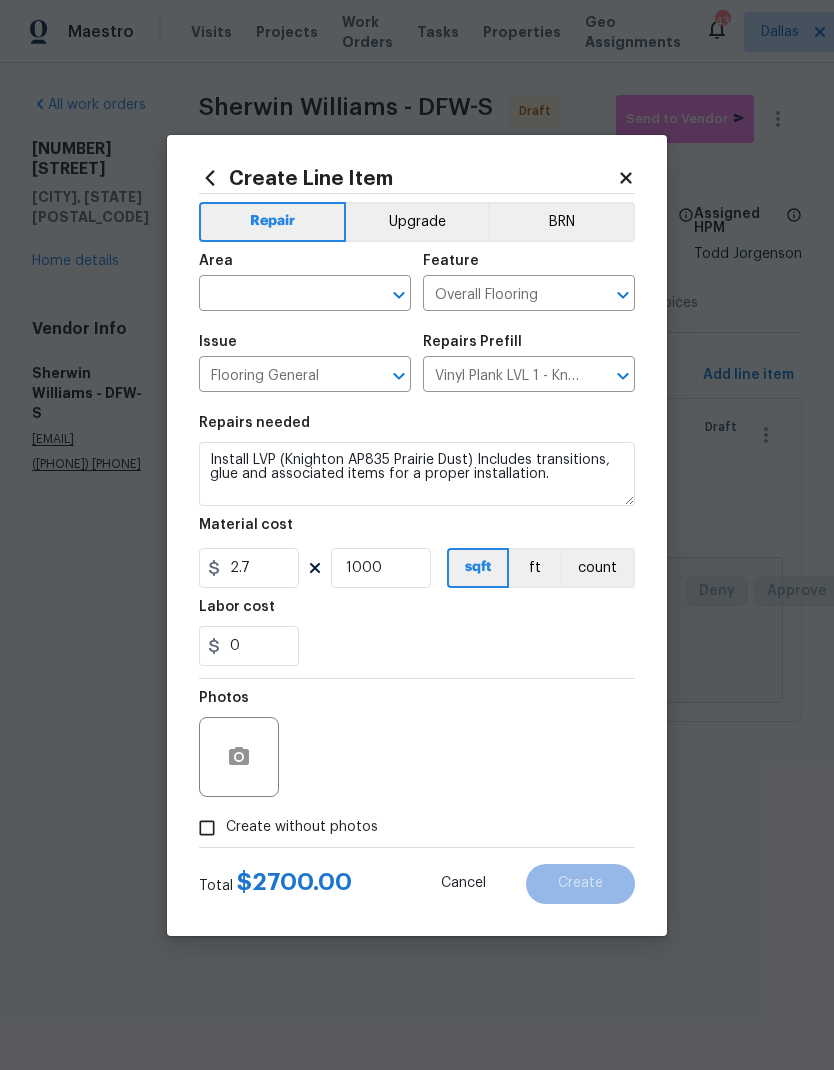 click on "0" at bounding box center (417, 646) 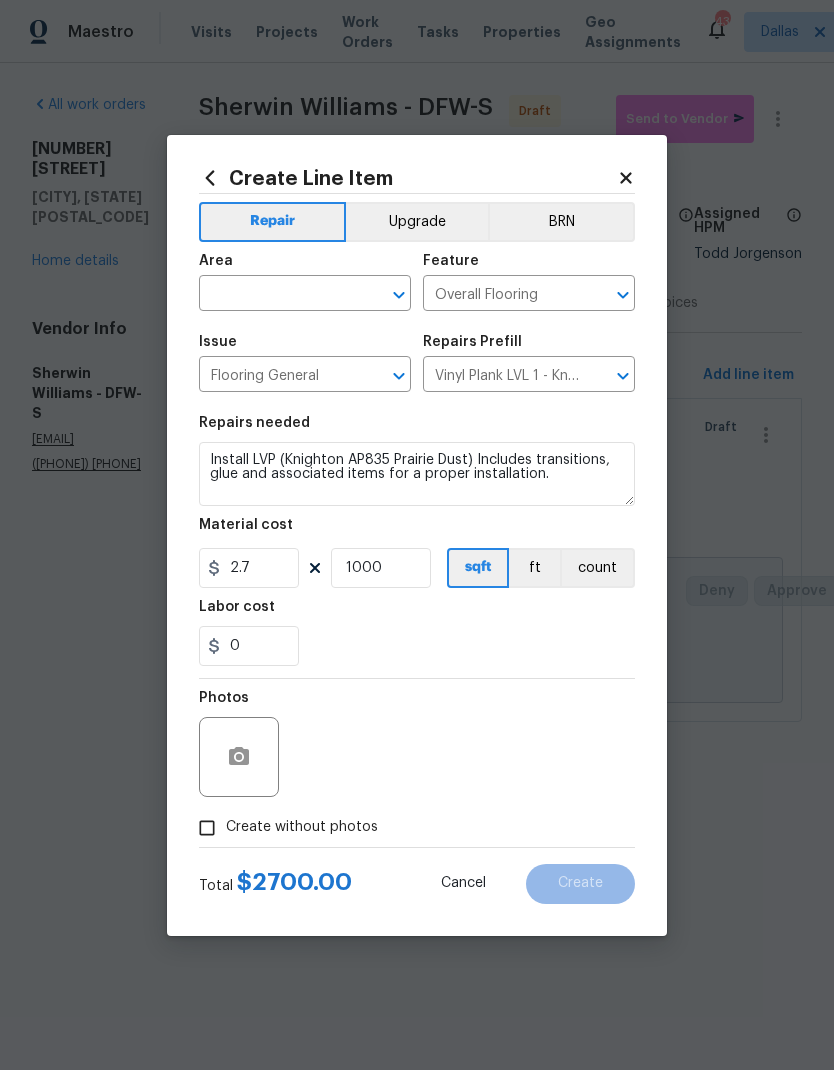 click at bounding box center (277, 295) 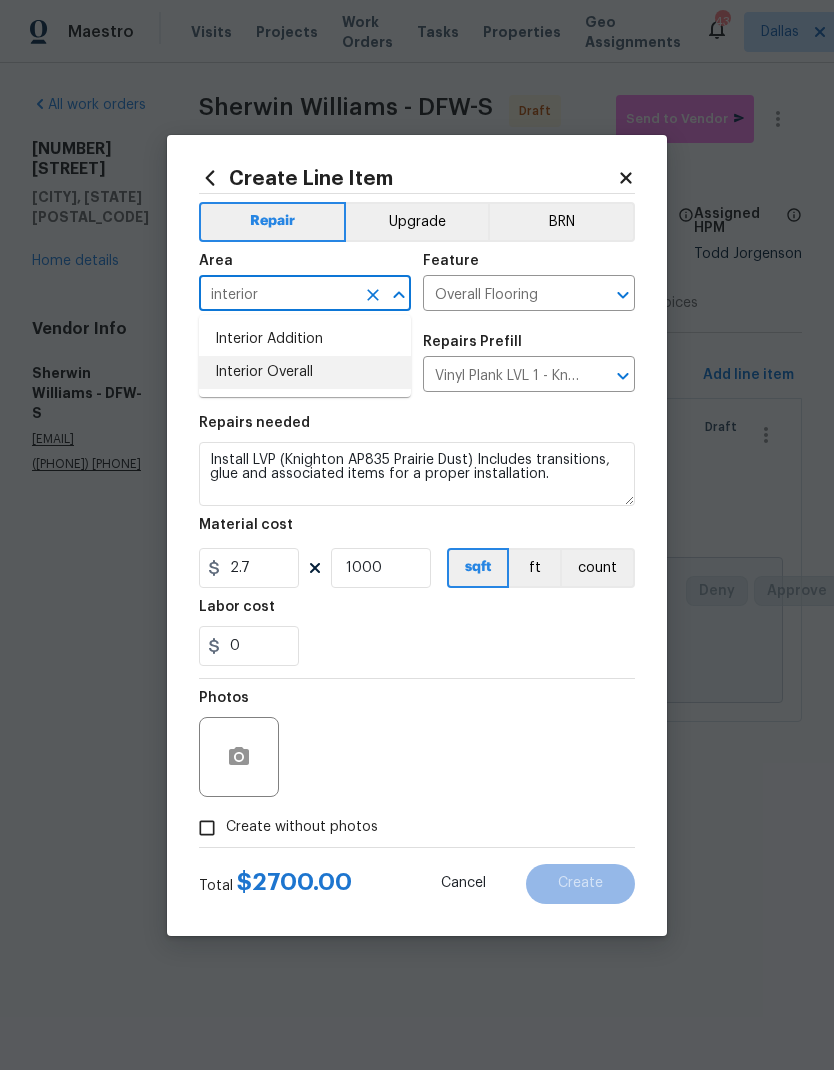 click on "Interior Overall" at bounding box center [305, 372] 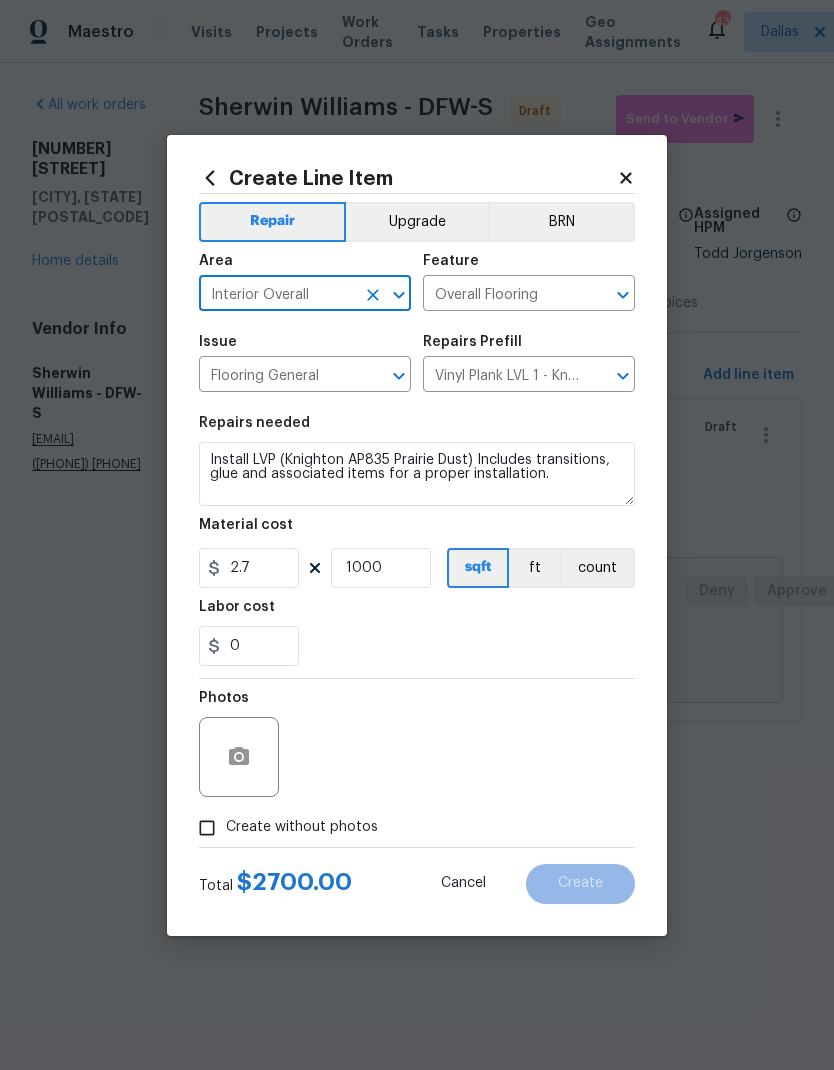 click on "Flooring General" at bounding box center [277, 376] 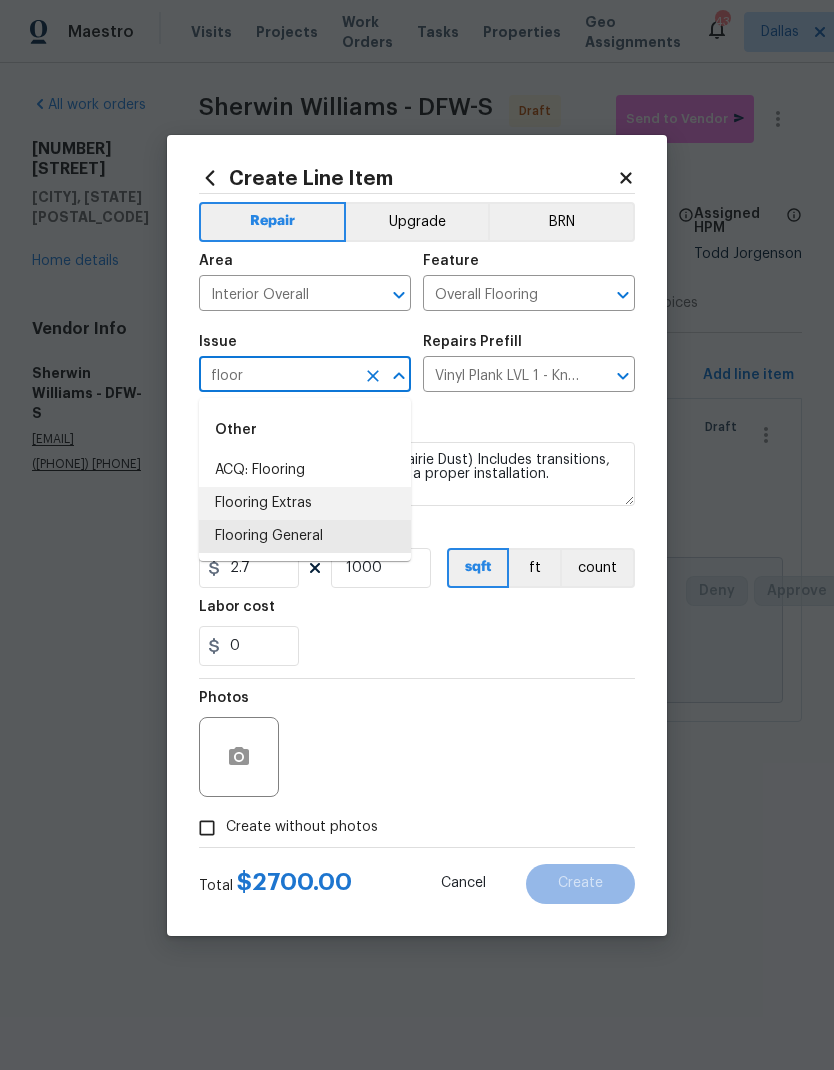 click on "Flooring Extras" at bounding box center (305, 503) 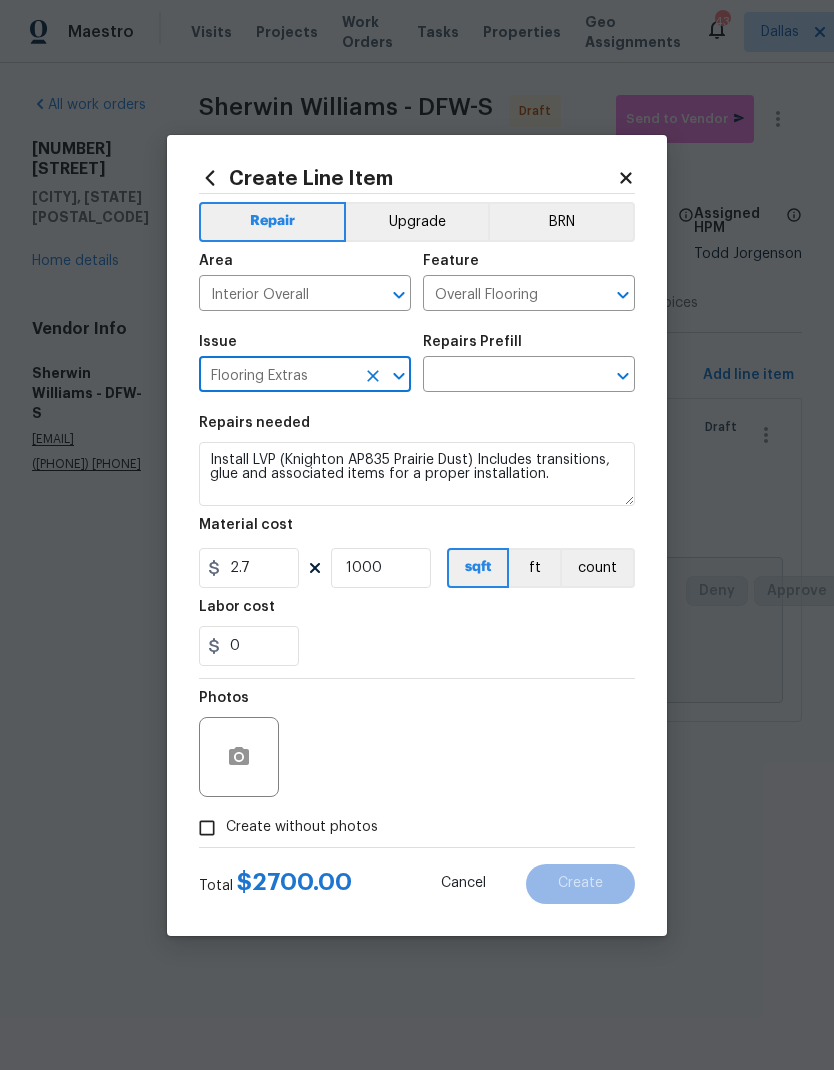 click at bounding box center [501, 376] 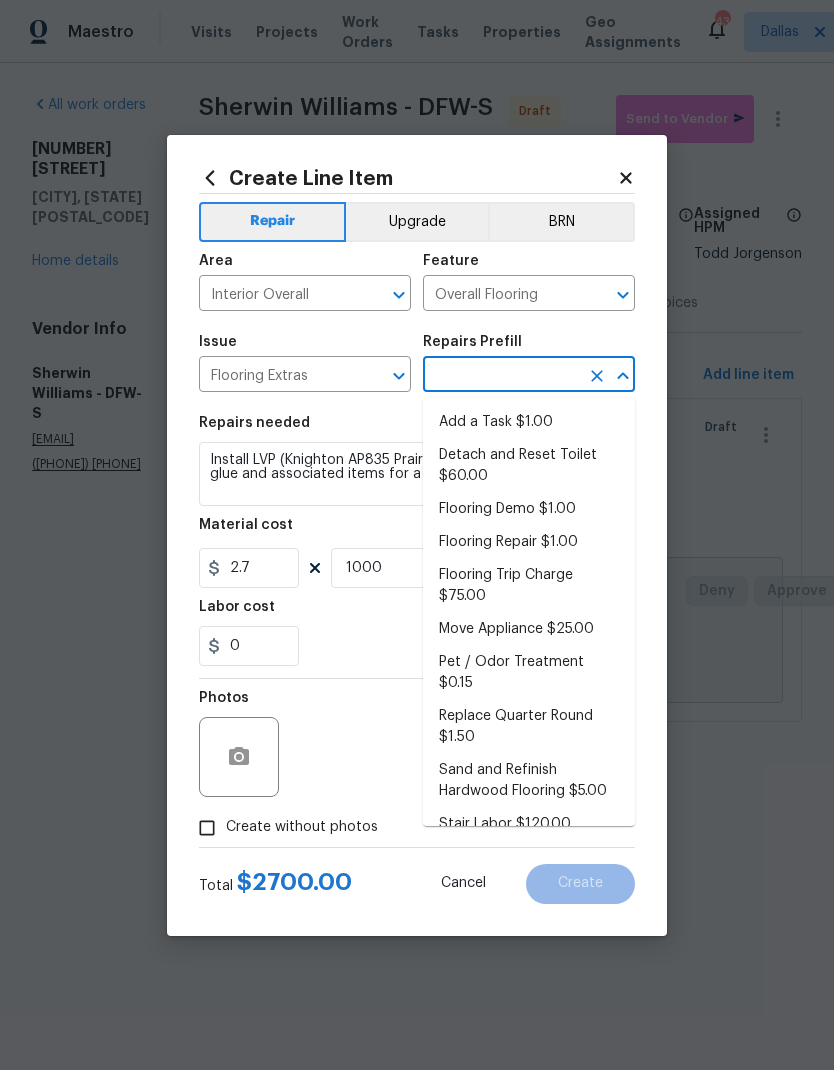 click on "Flooring Demo $1.00" at bounding box center (529, 509) 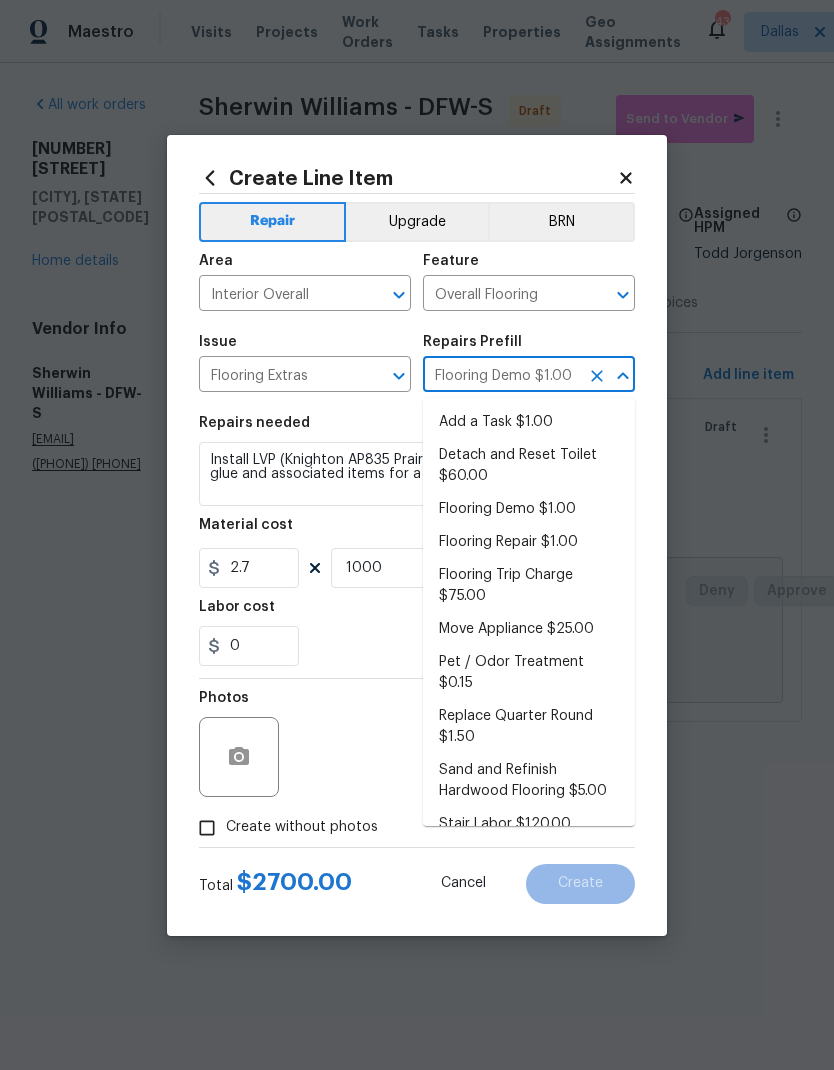 type 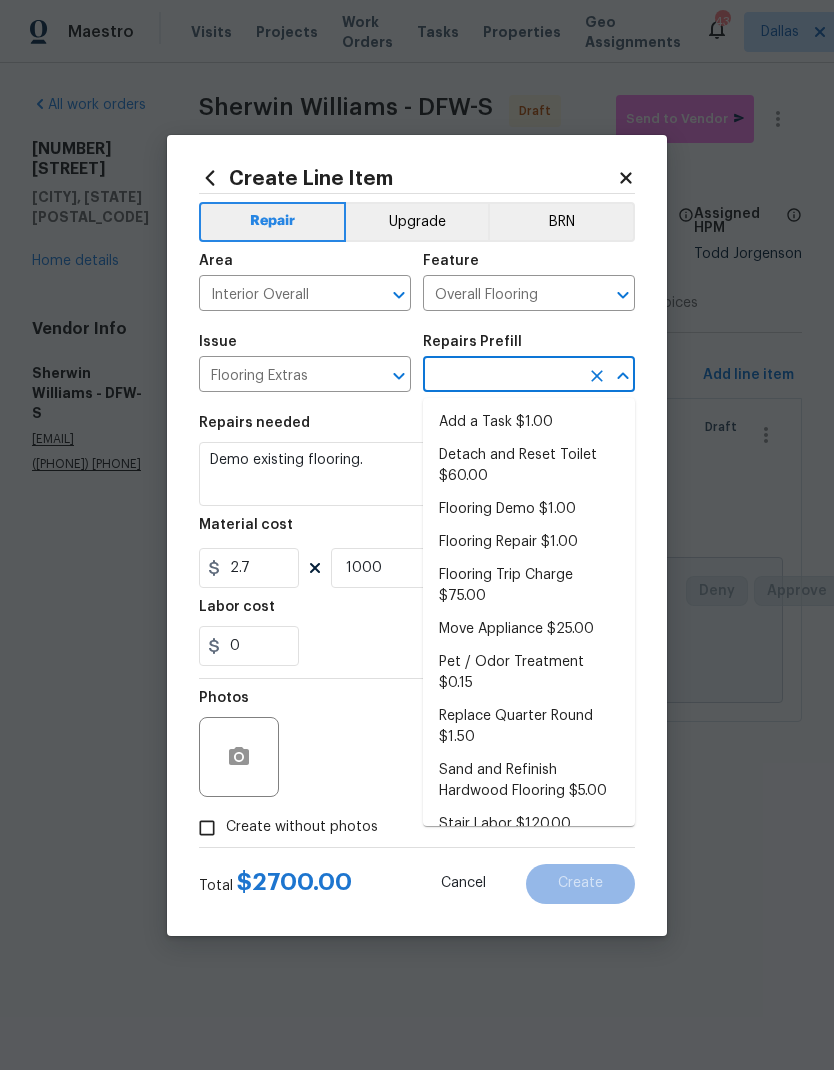 type on "Flooring Demo $1.00" 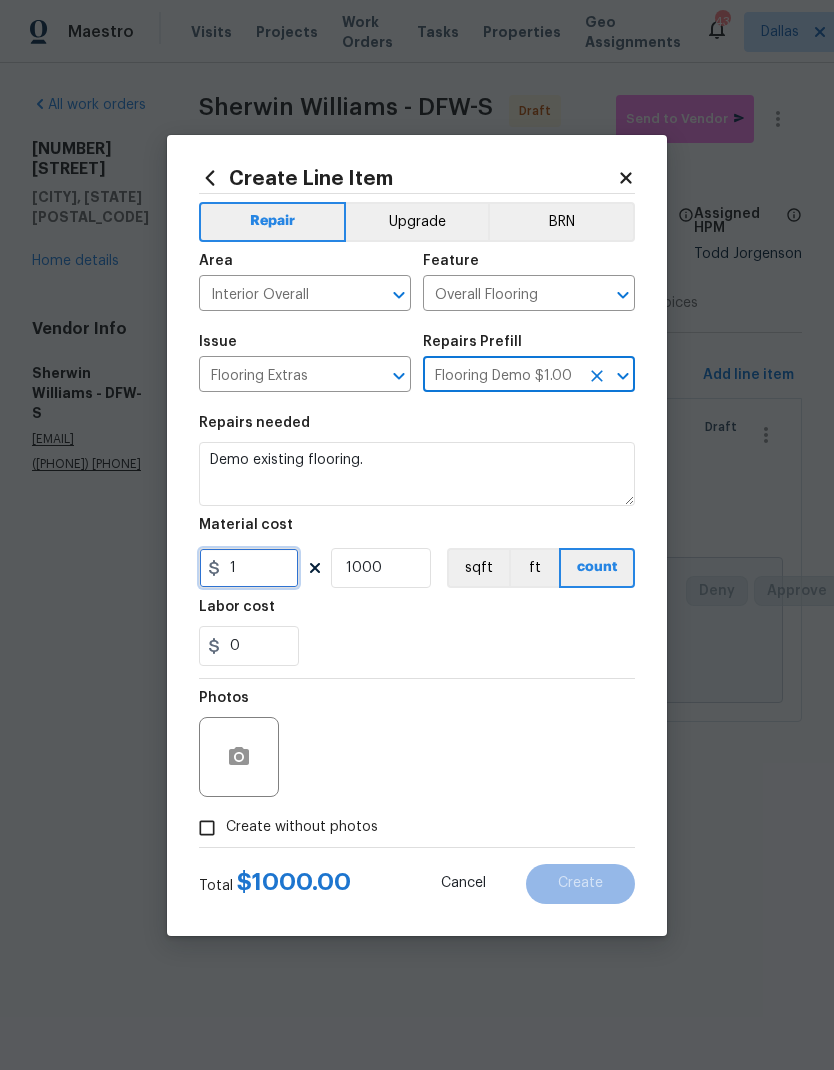 click on "1" at bounding box center (249, 568) 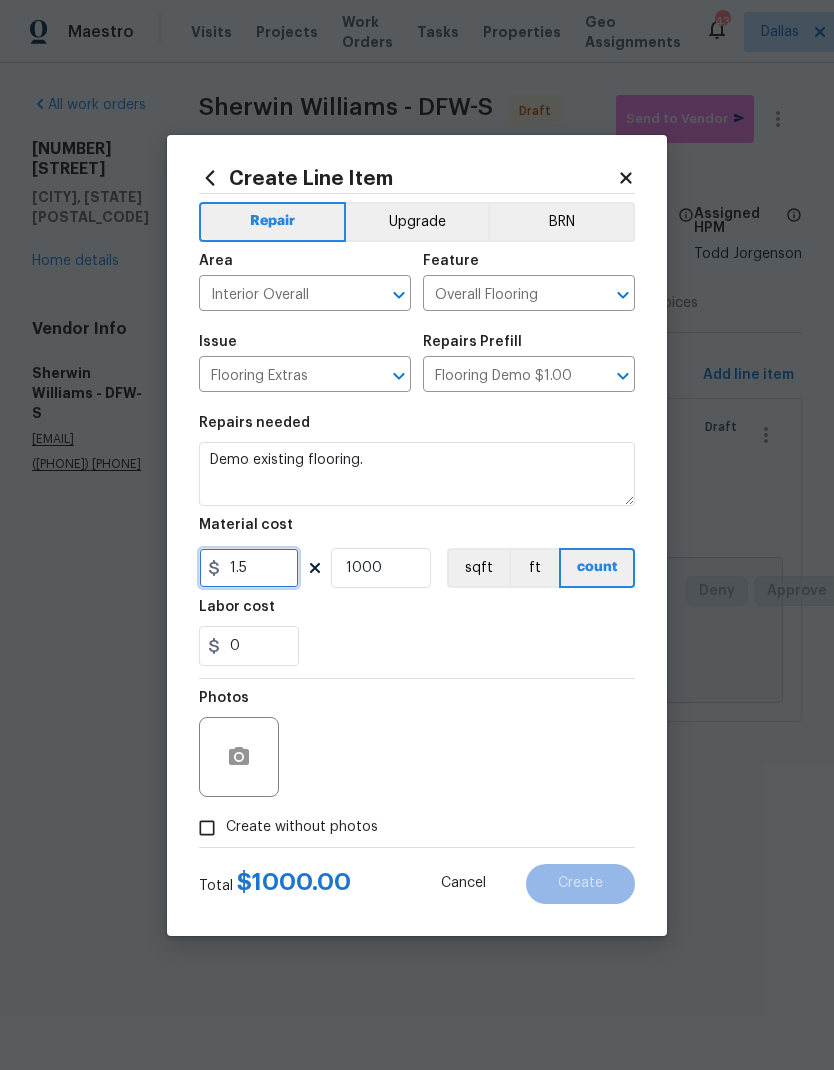 type on "1.5" 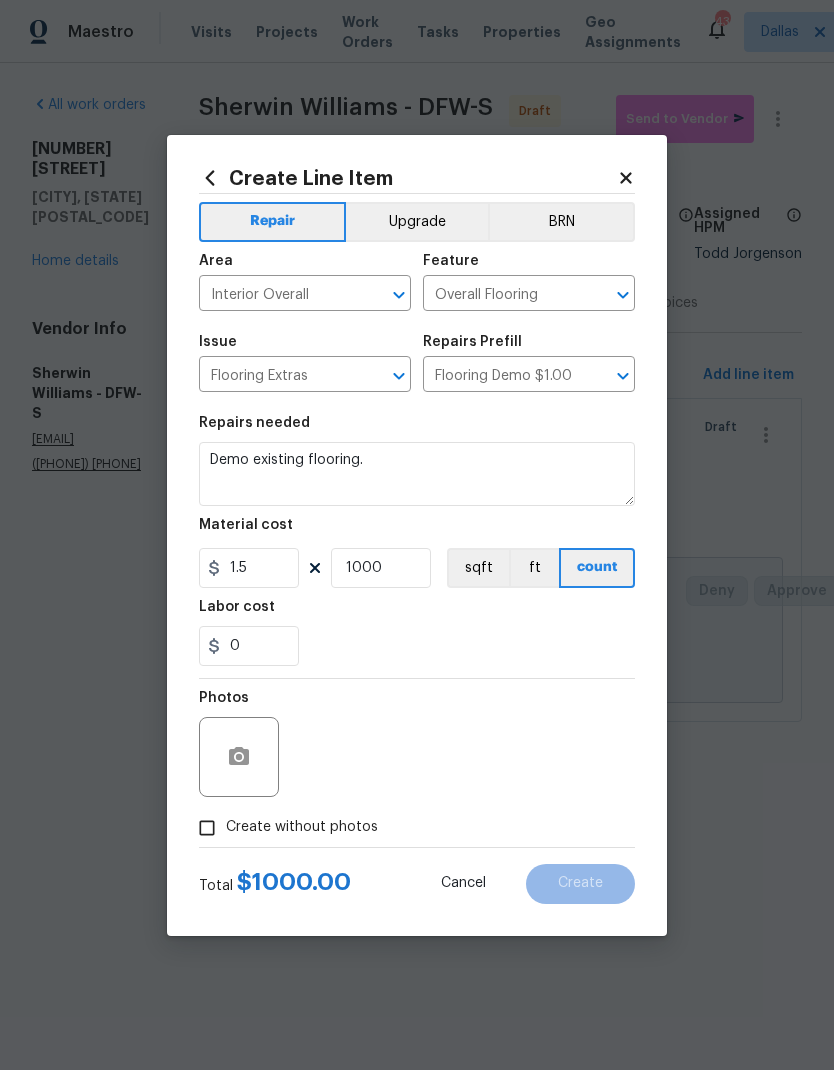 click on "0" at bounding box center (417, 646) 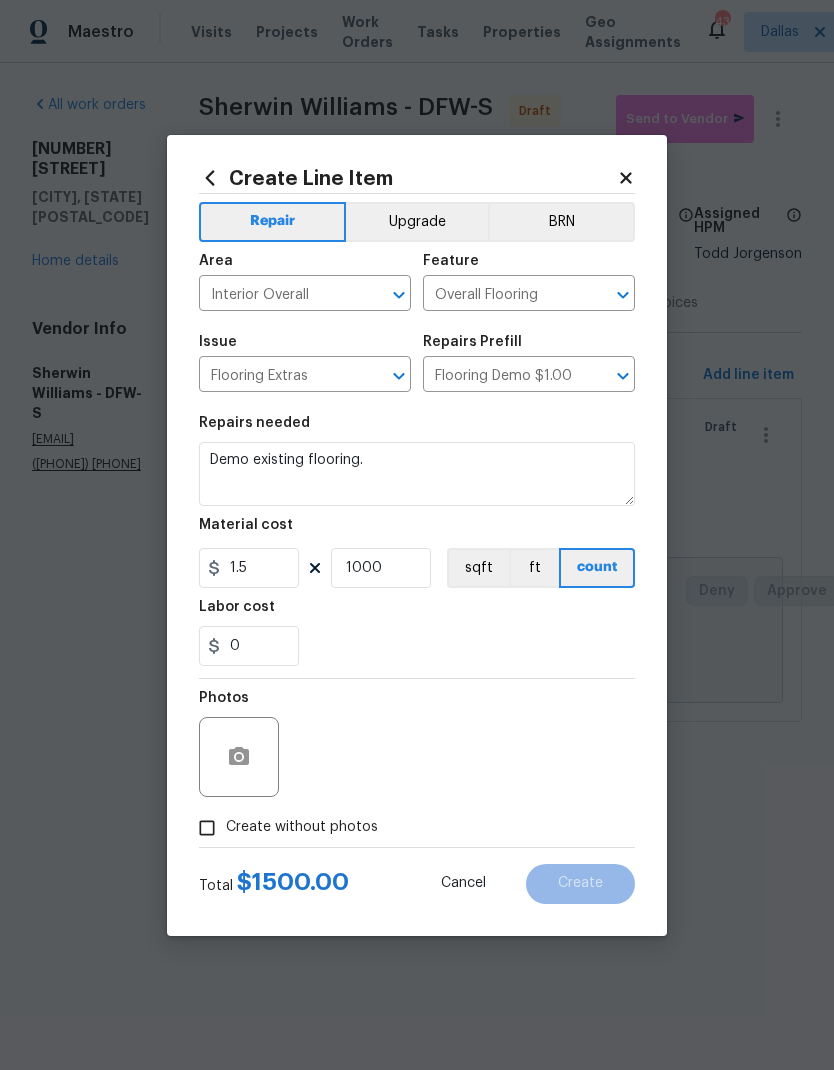 click 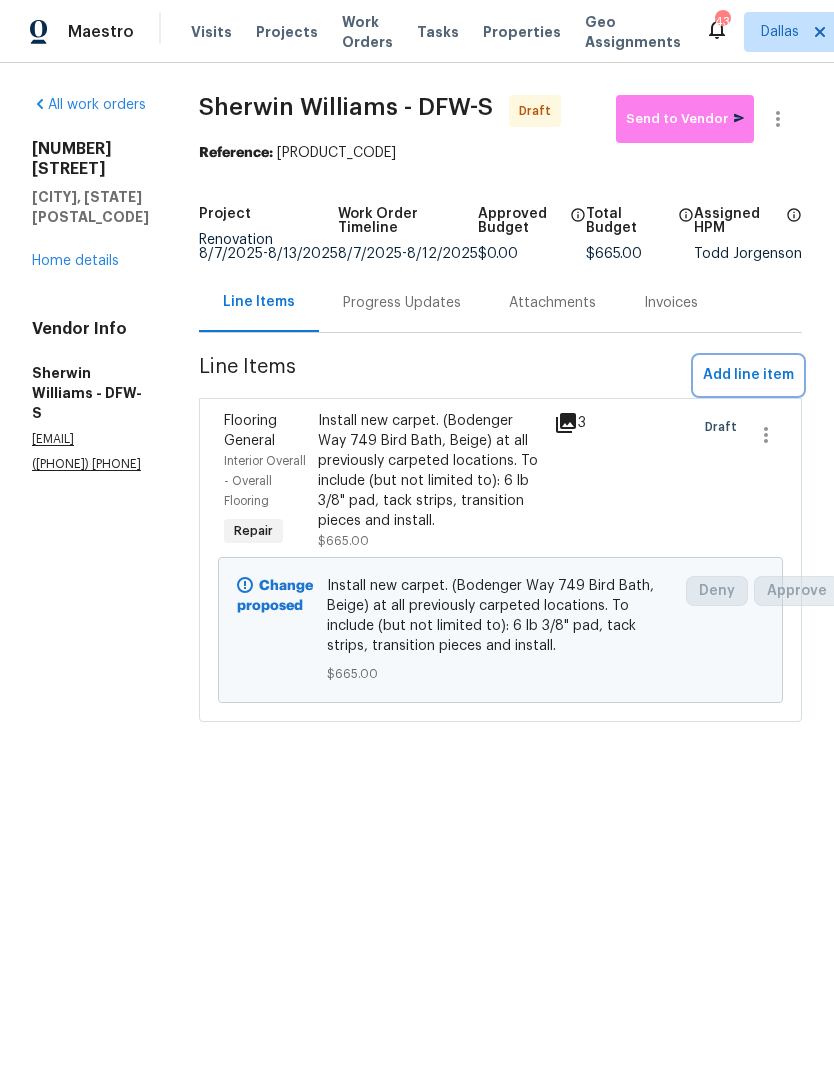 click on "Add line item" at bounding box center (748, 375) 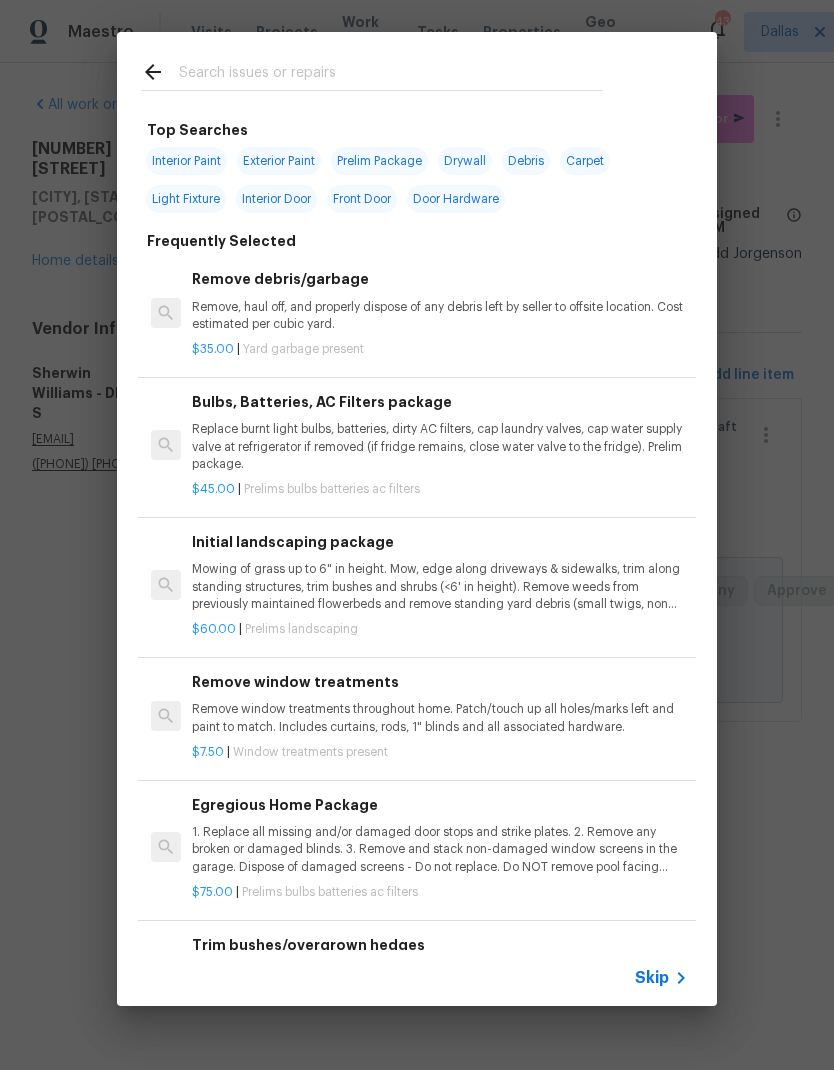 click at bounding box center [391, 75] 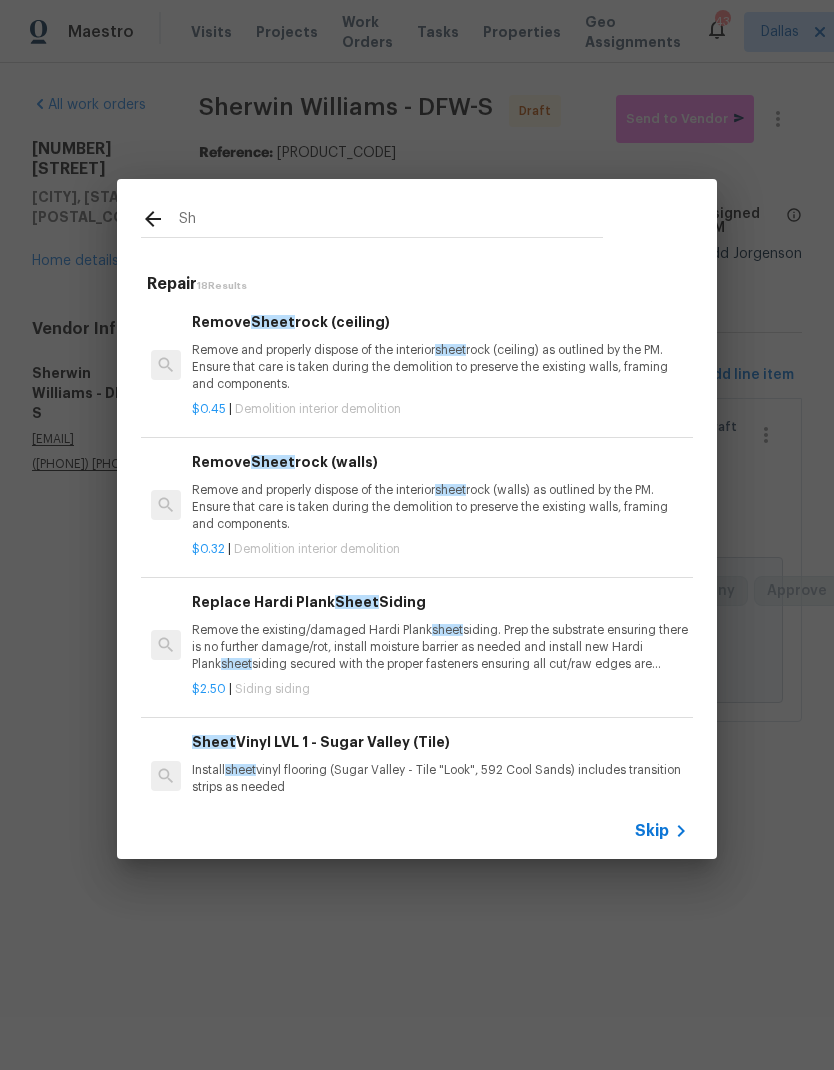 type on "S" 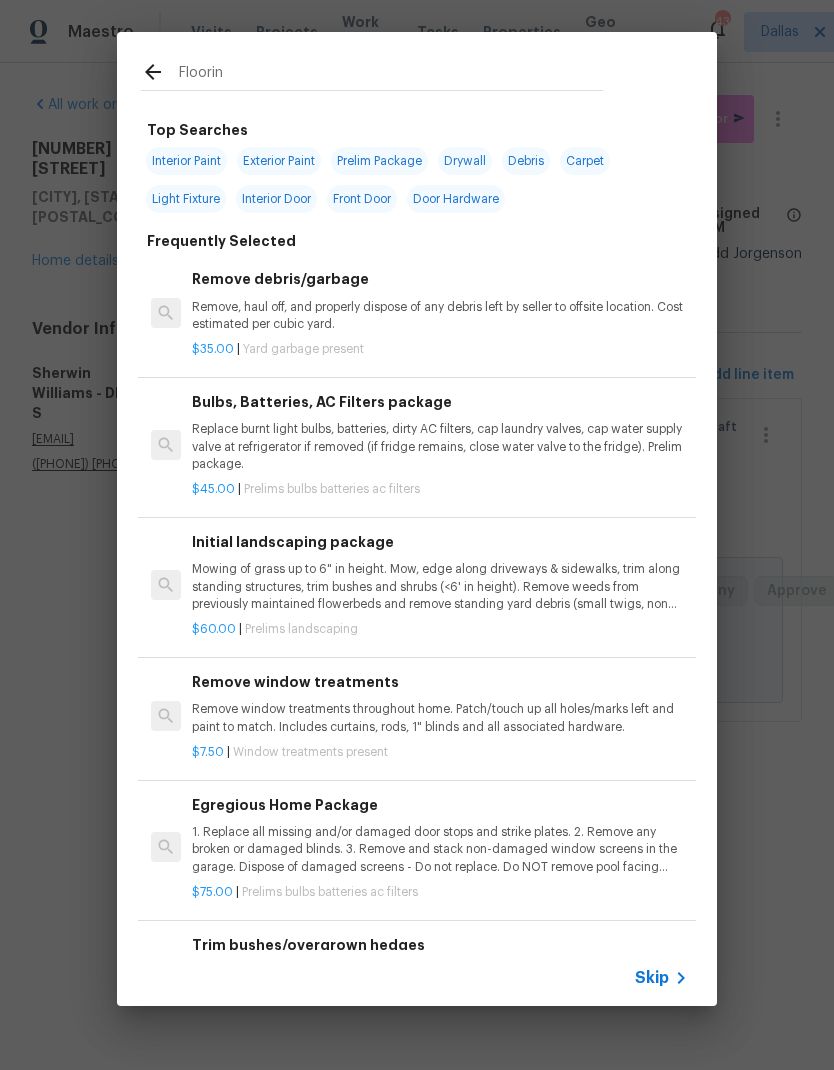 type on "Flooring" 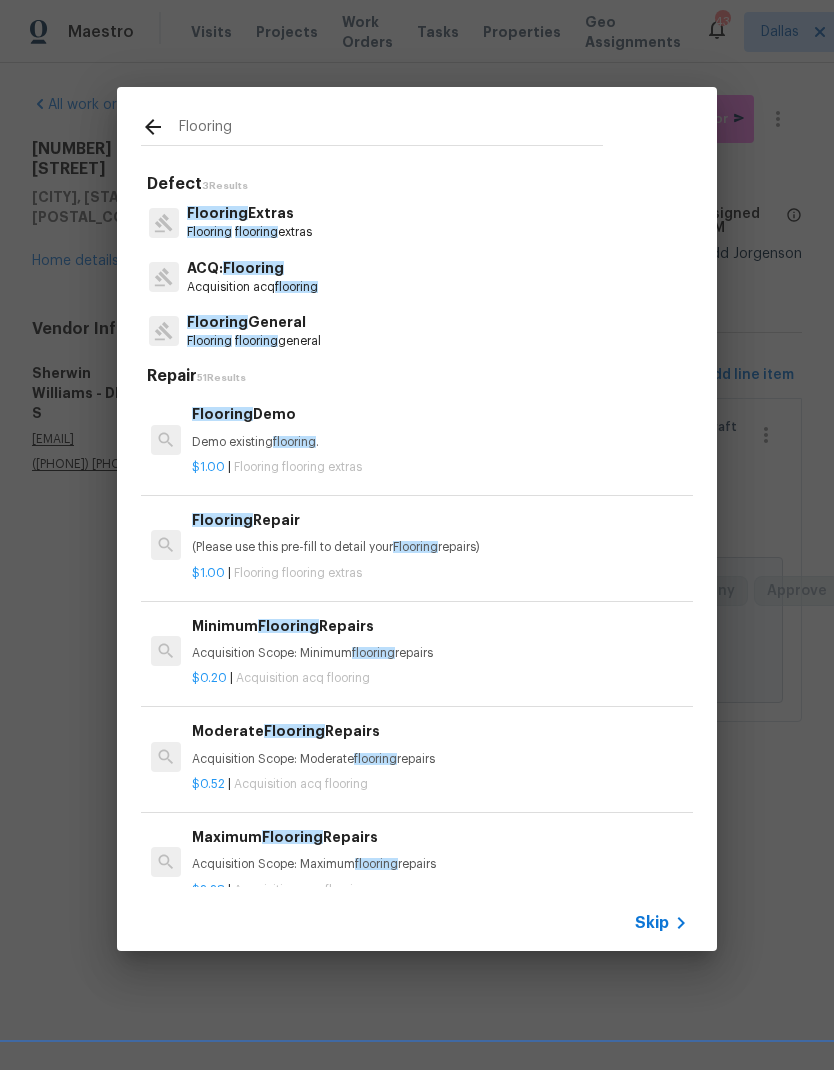 click on "Flooring  General" at bounding box center (254, 322) 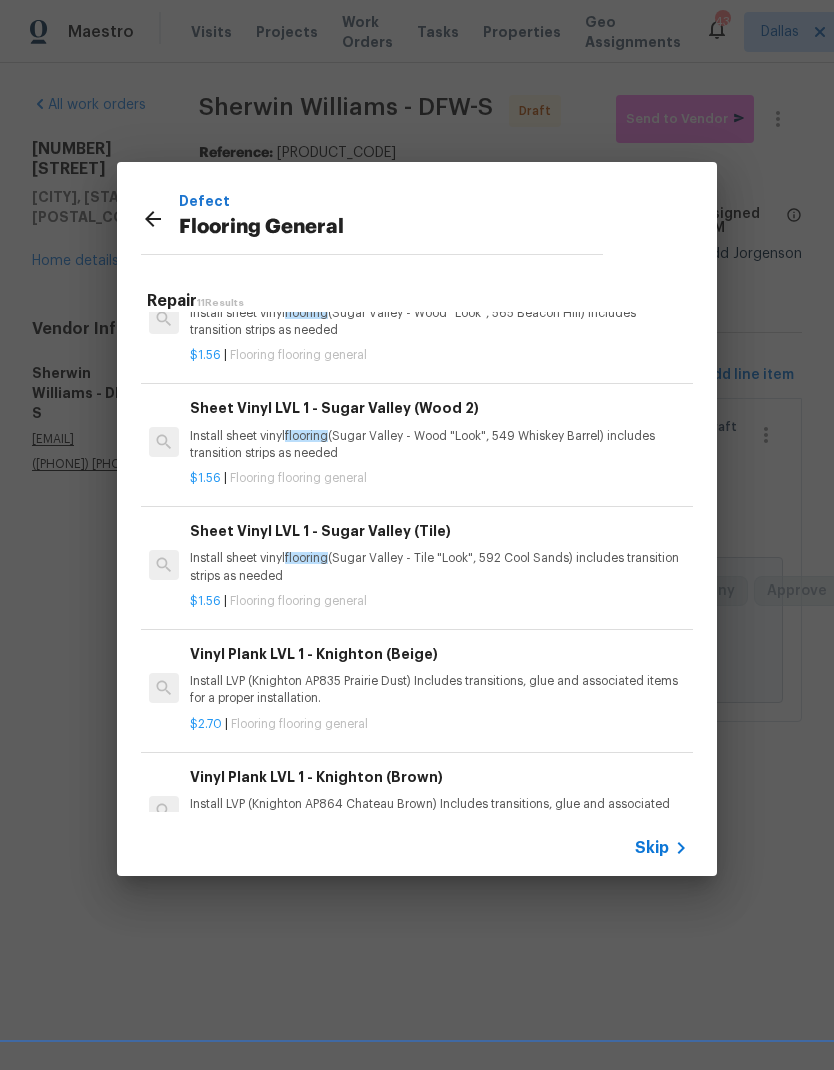 scroll, scrollTop: 54, scrollLeft: 3, axis: both 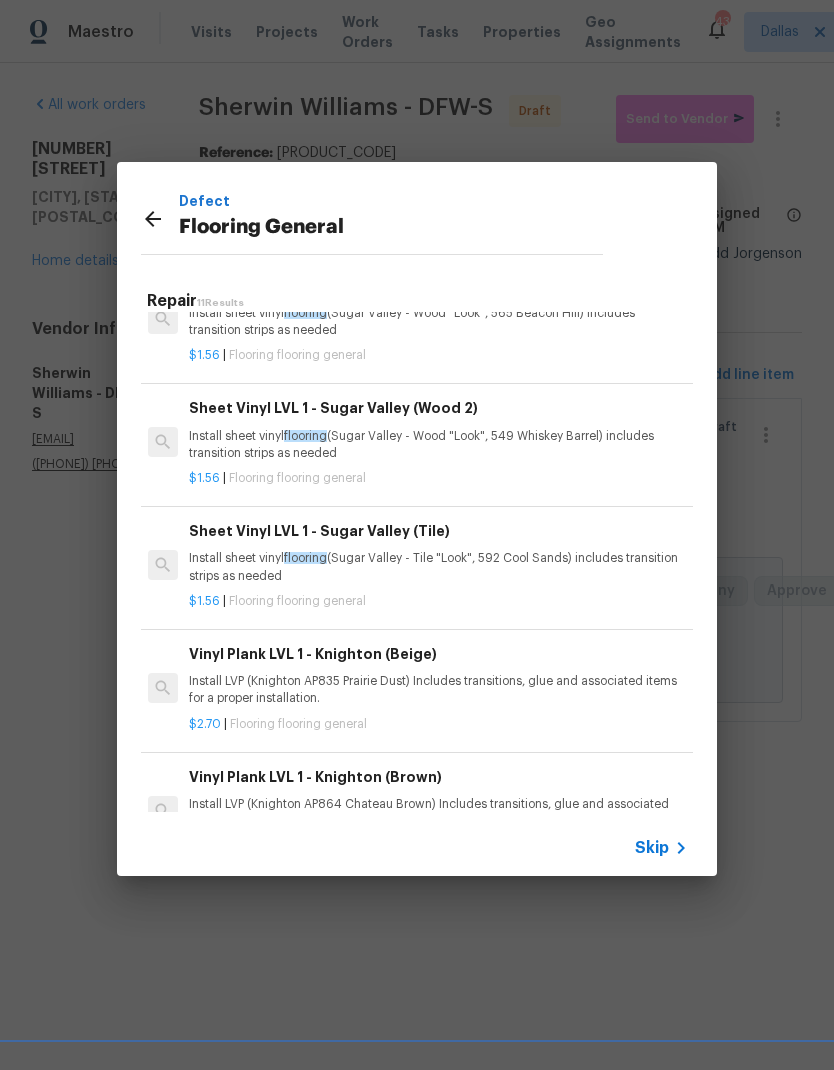 click on "Install sheet vinyl  flooring  (Sugar Valley - Tile "Look", 592 Cool Sands) includes transition strips as needed" at bounding box center [437, 567] 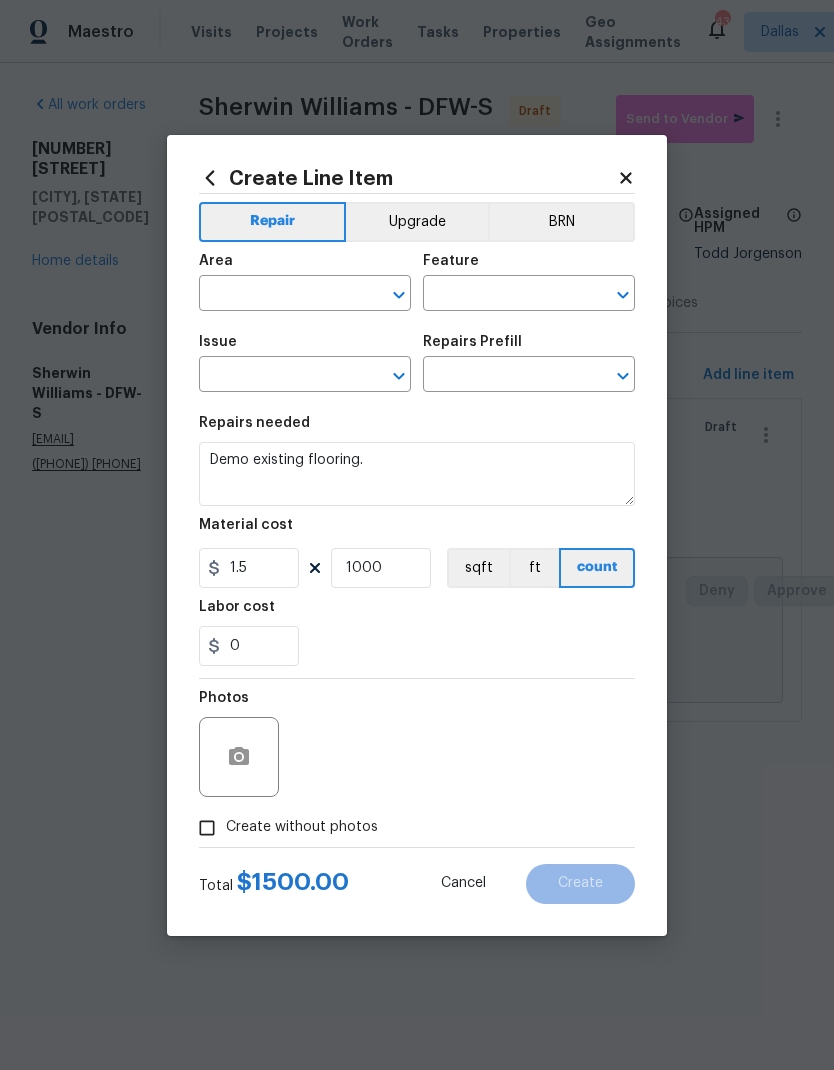 type on "Interior Overall" 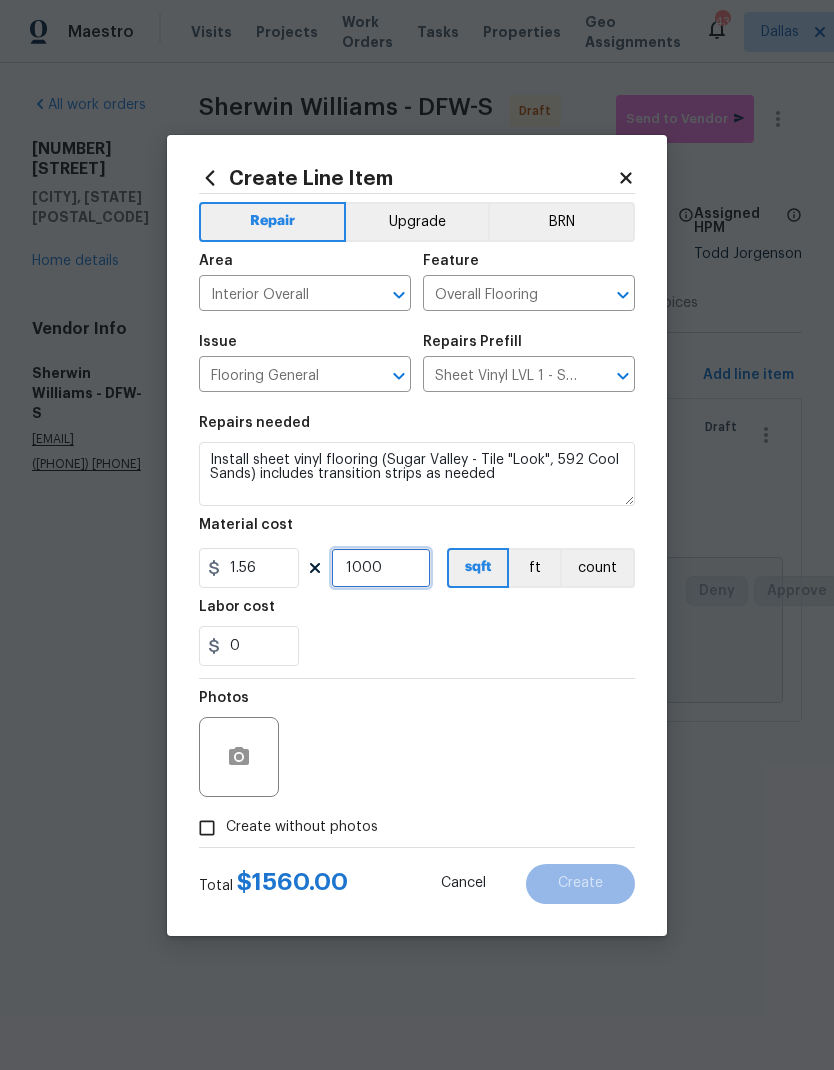 click on "1000" at bounding box center [381, 568] 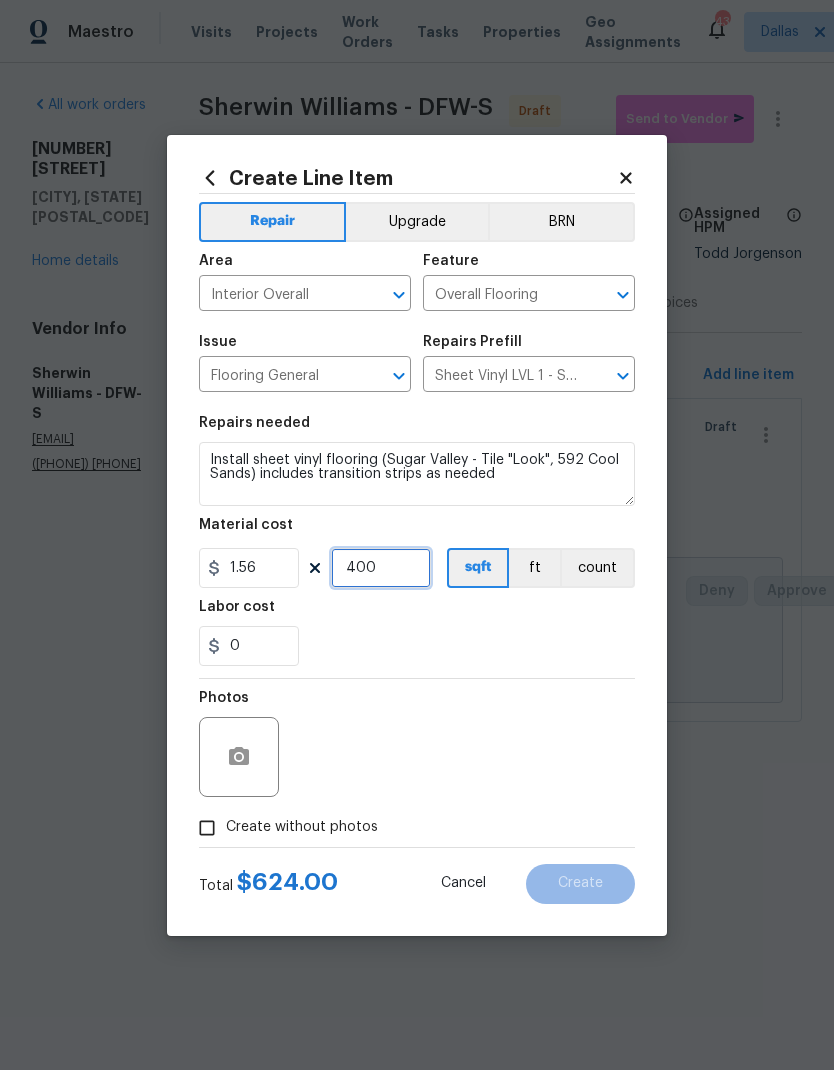 type on "400" 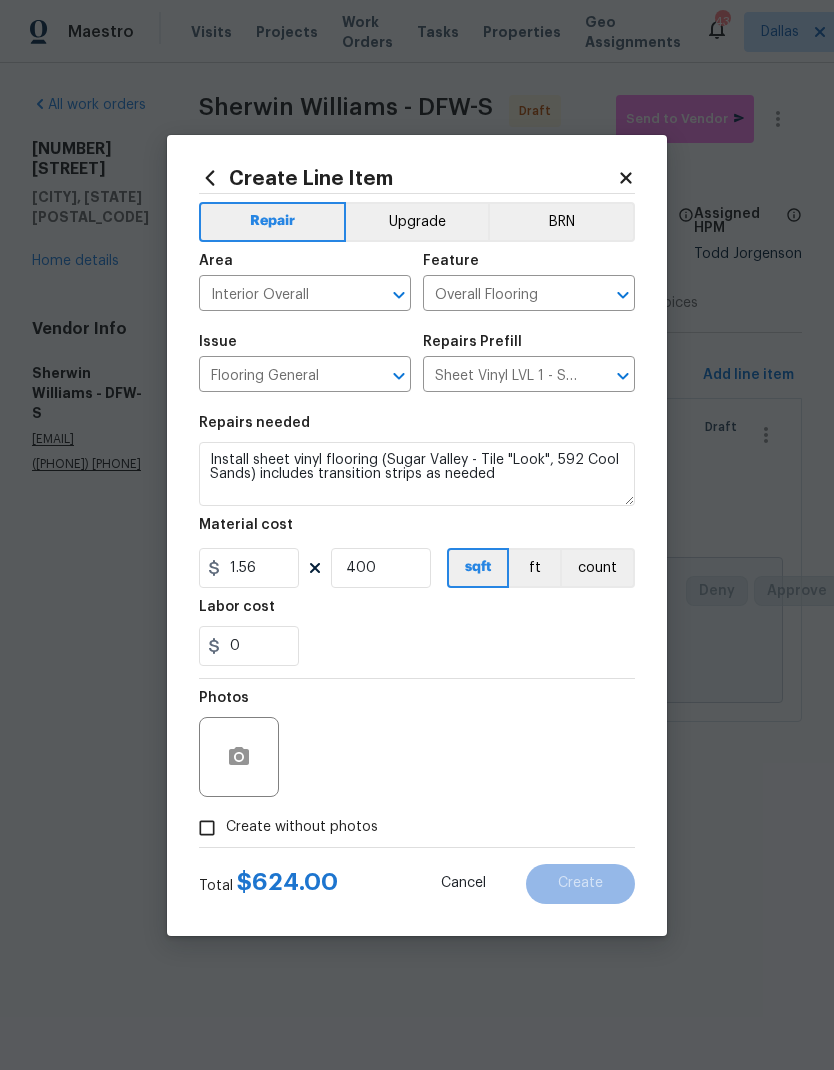 click on "0" at bounding box center (417, 646) 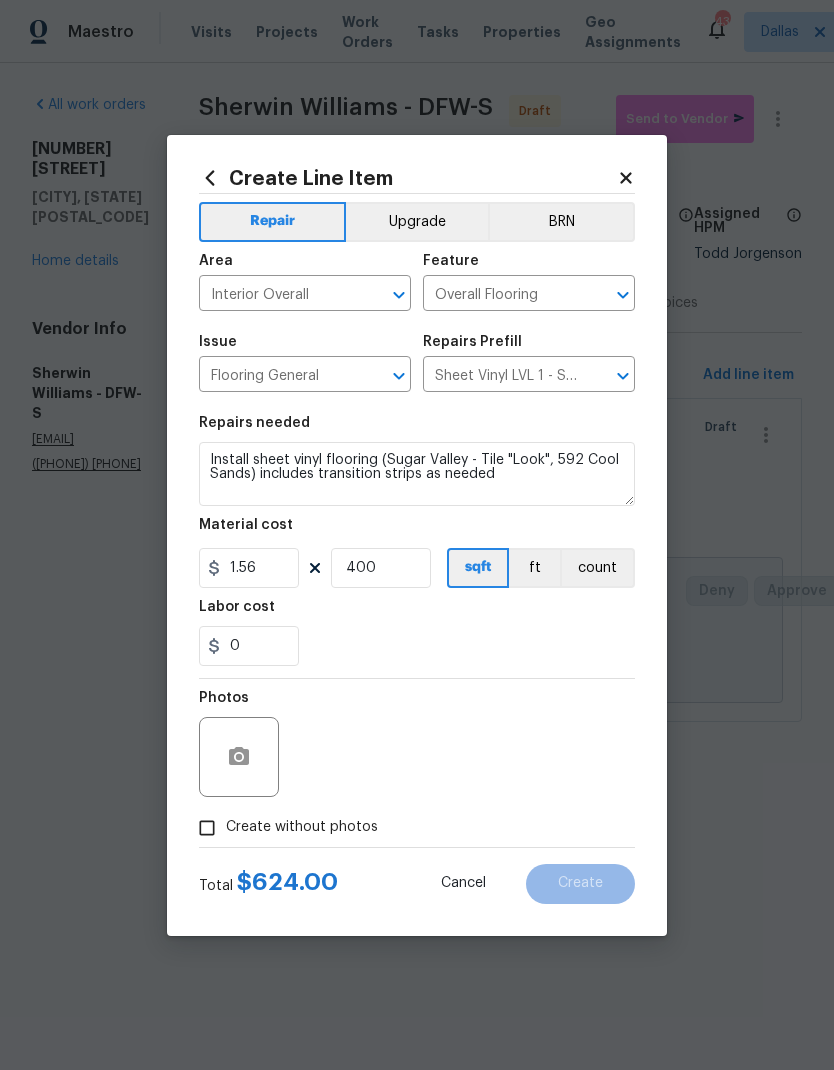 click 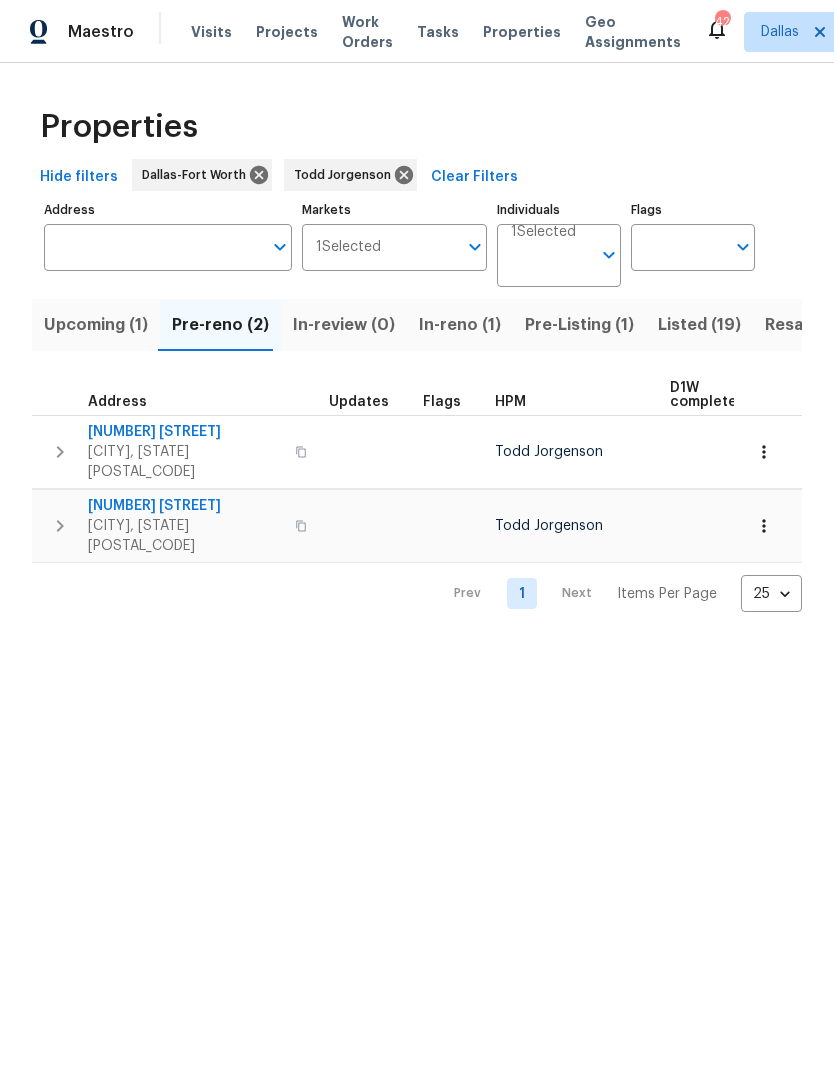 scroll, scrollTop: 0, scrollLeft: 0, axis: both 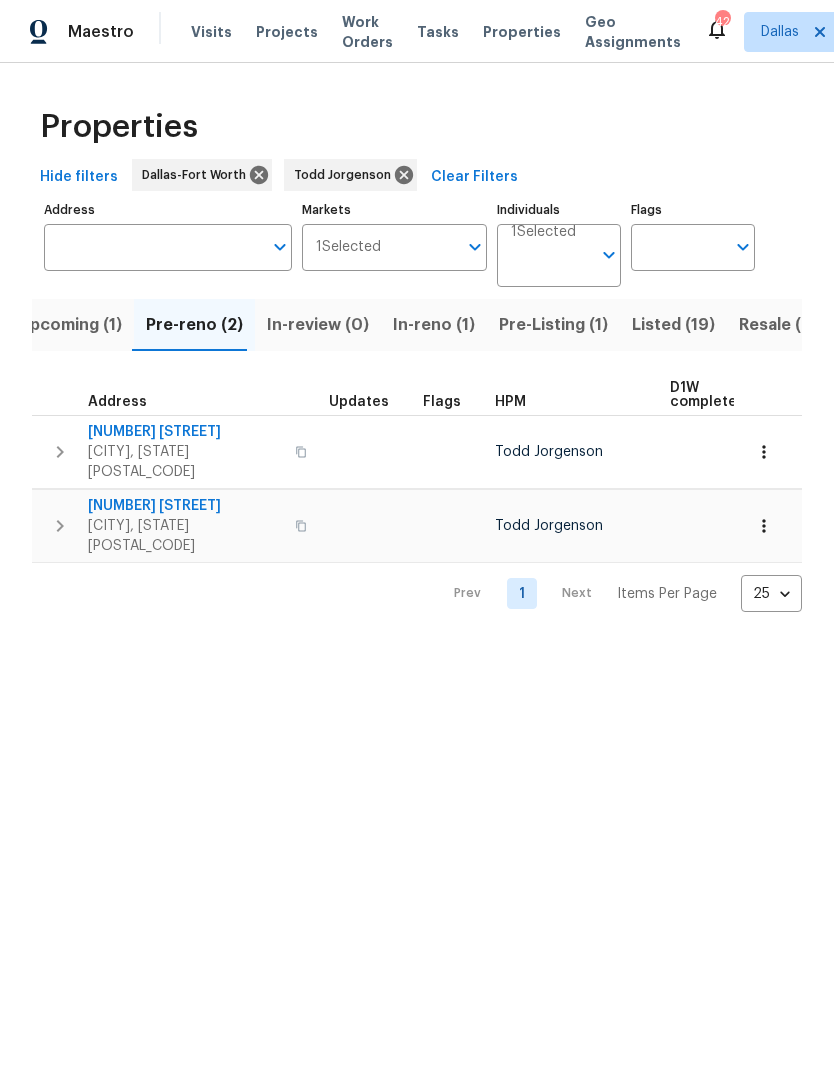 click on "In-reno (1)" at bounding box center [434, 325] 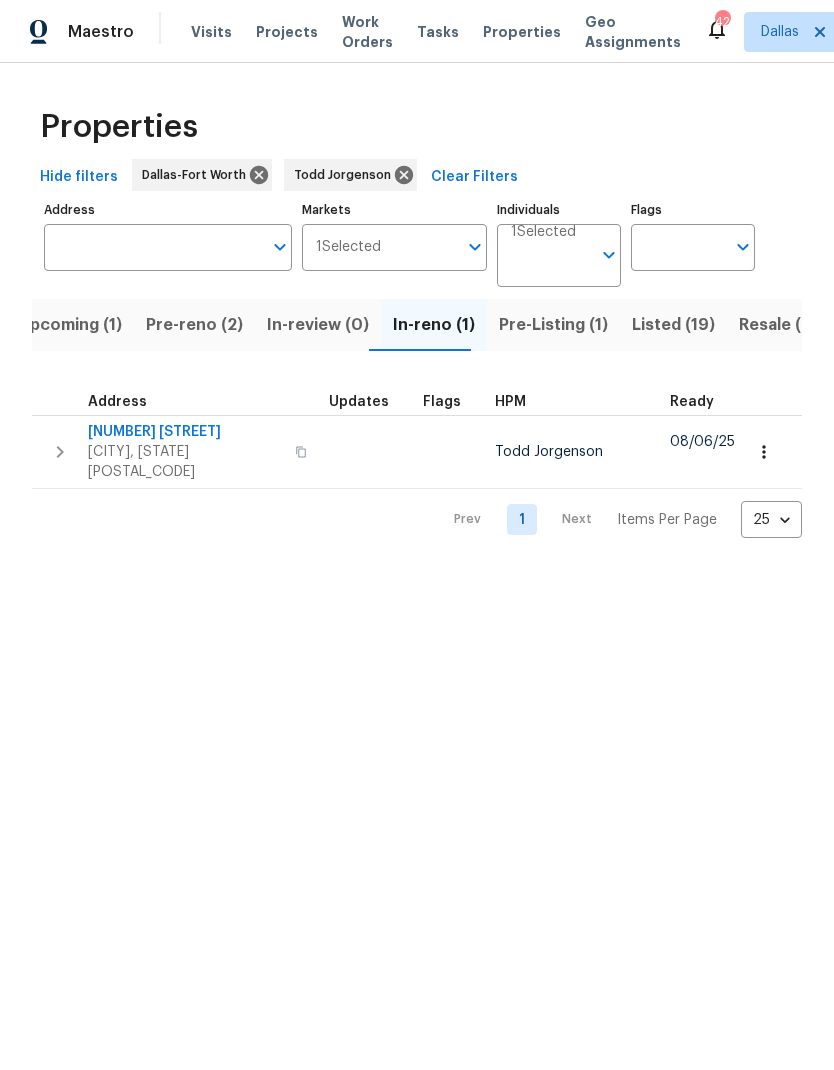 click 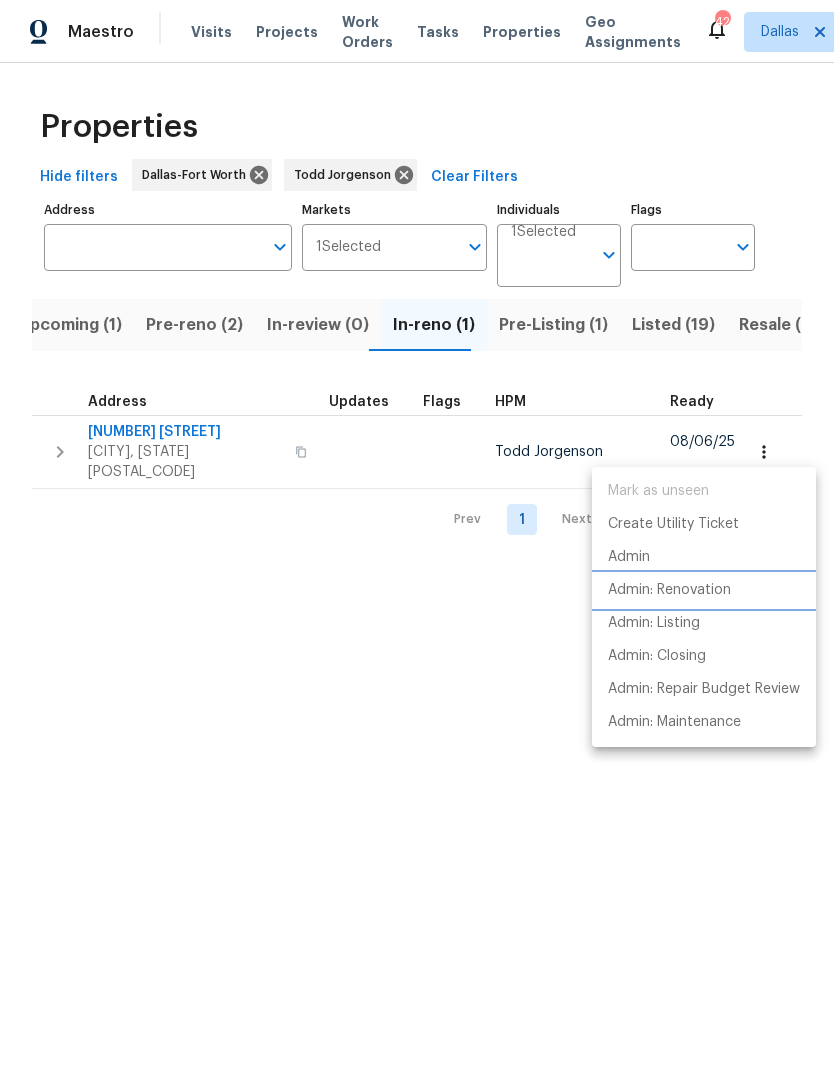 click on "Admin: Renovation" at bounding box center [669, 590] 